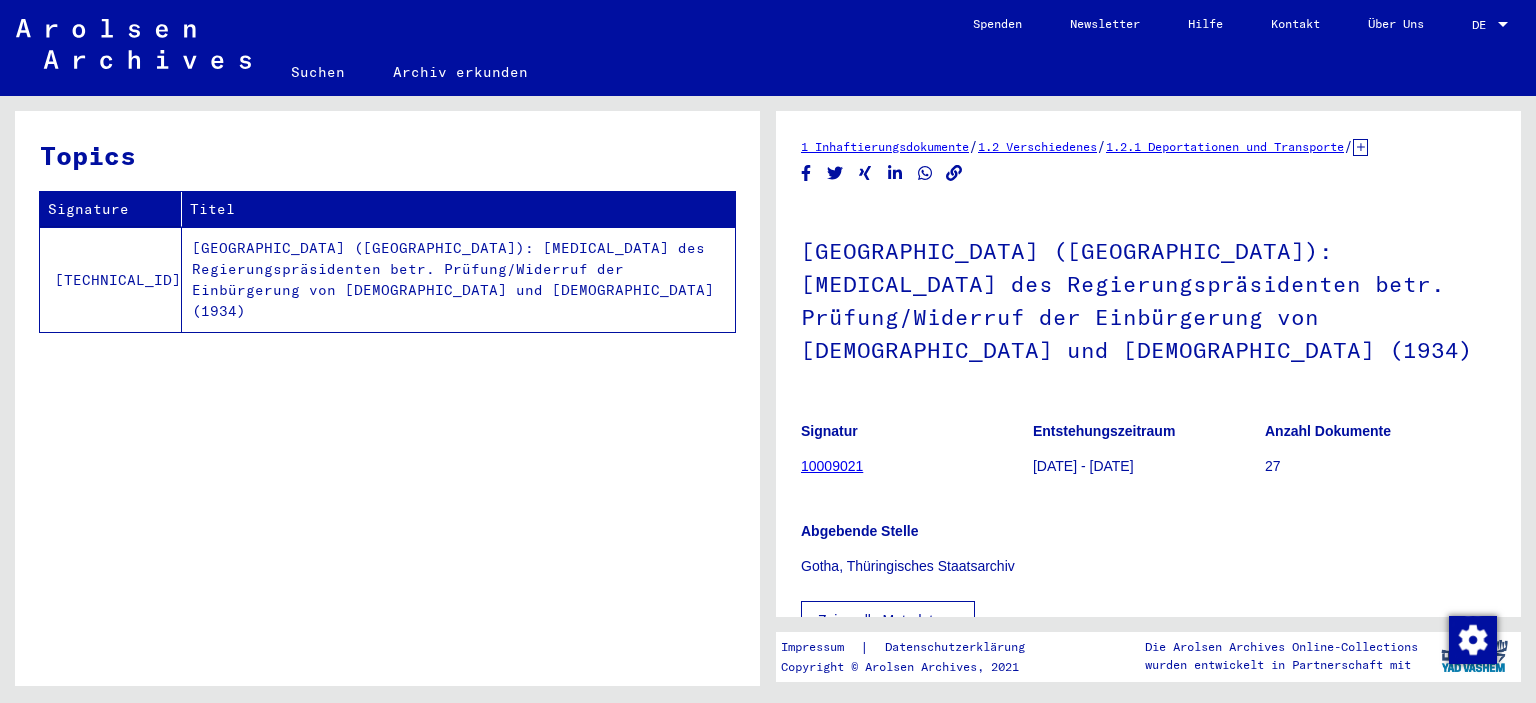 scroll, scrollTop: 0, scrollLeft: 0, axis: both 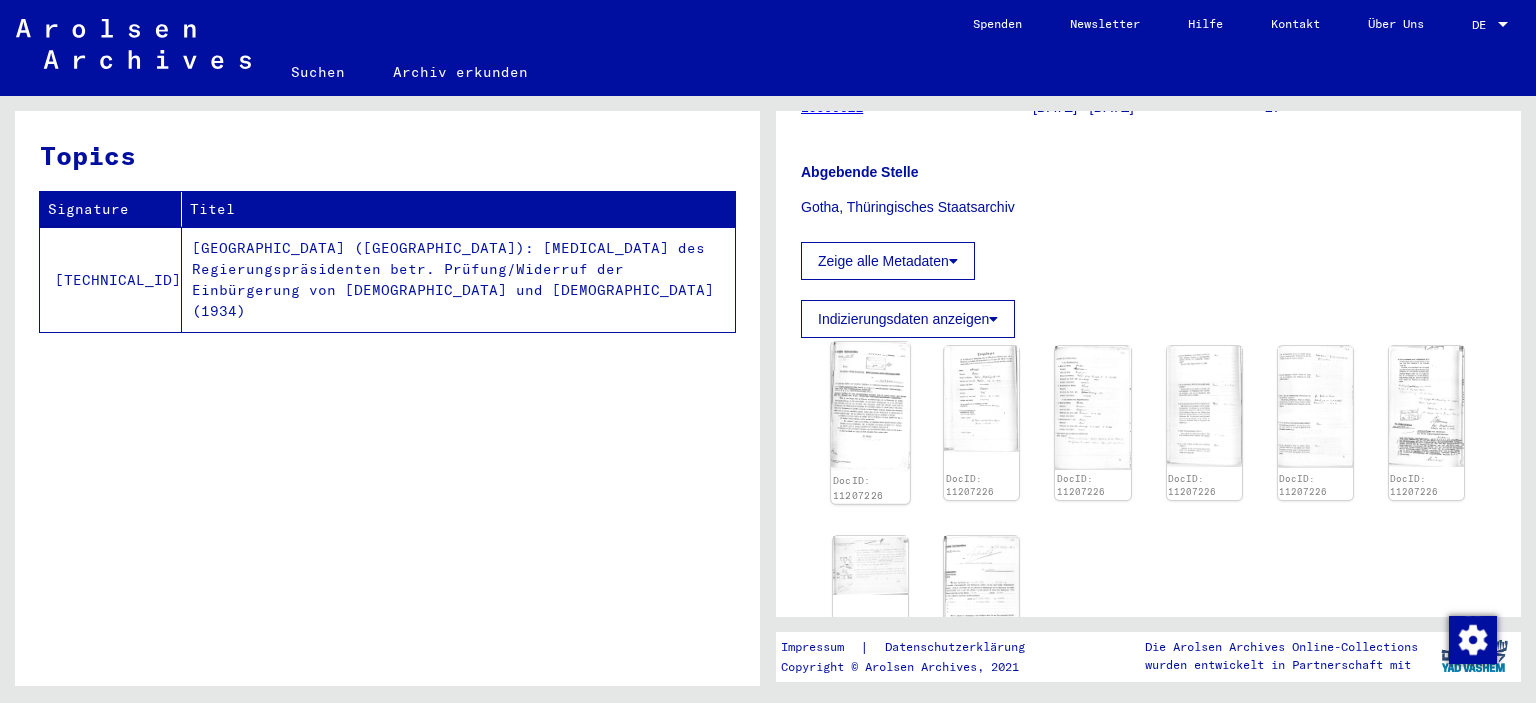 click 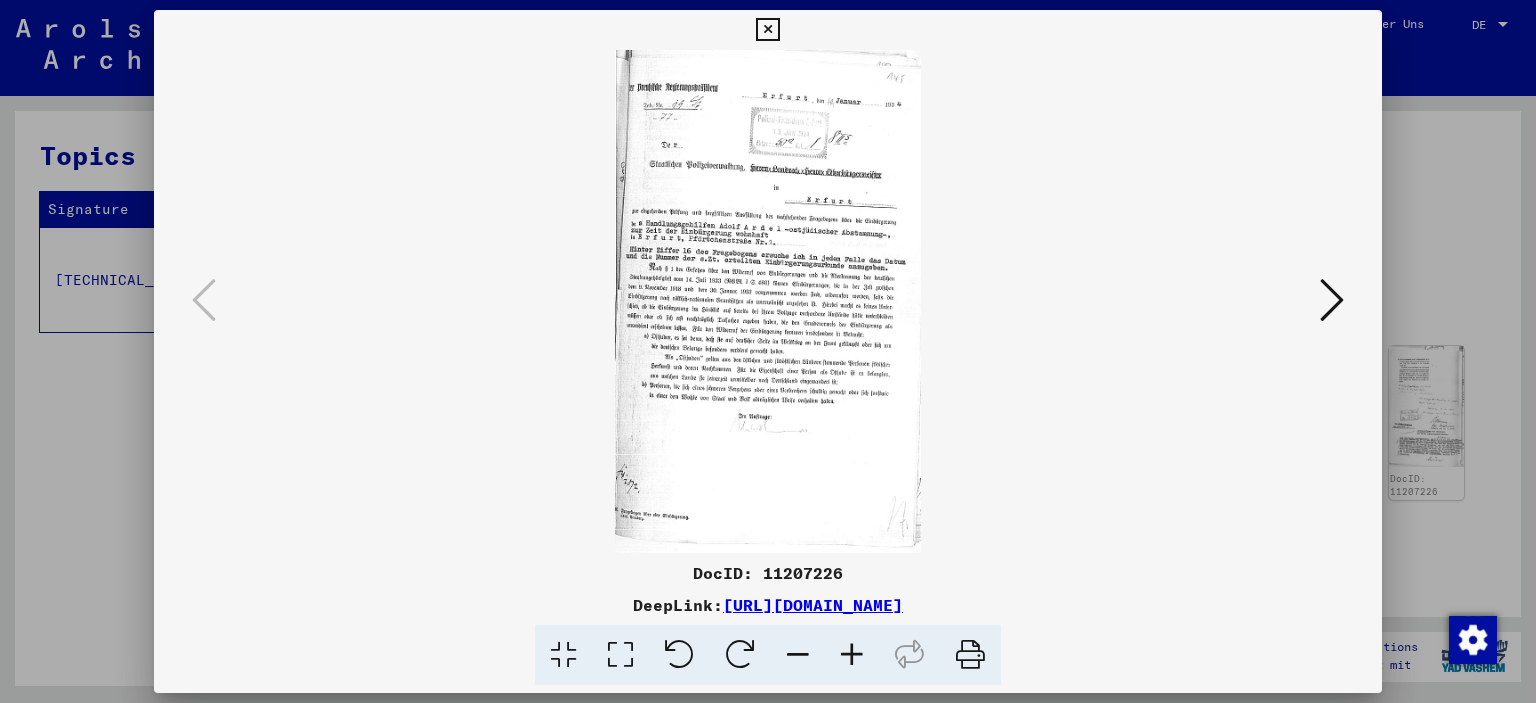 click at bounding box center (768, 301) 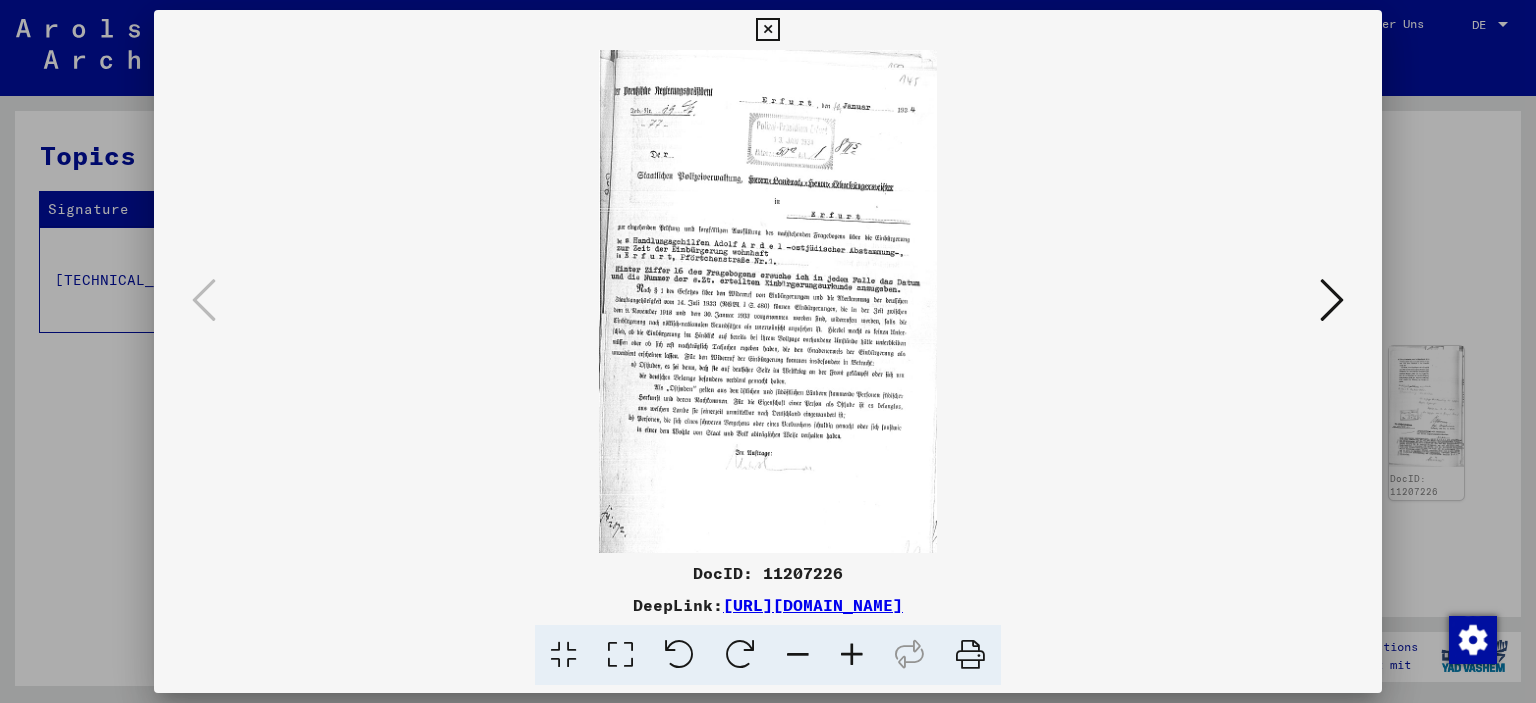 click at bounding box center (852, 655) 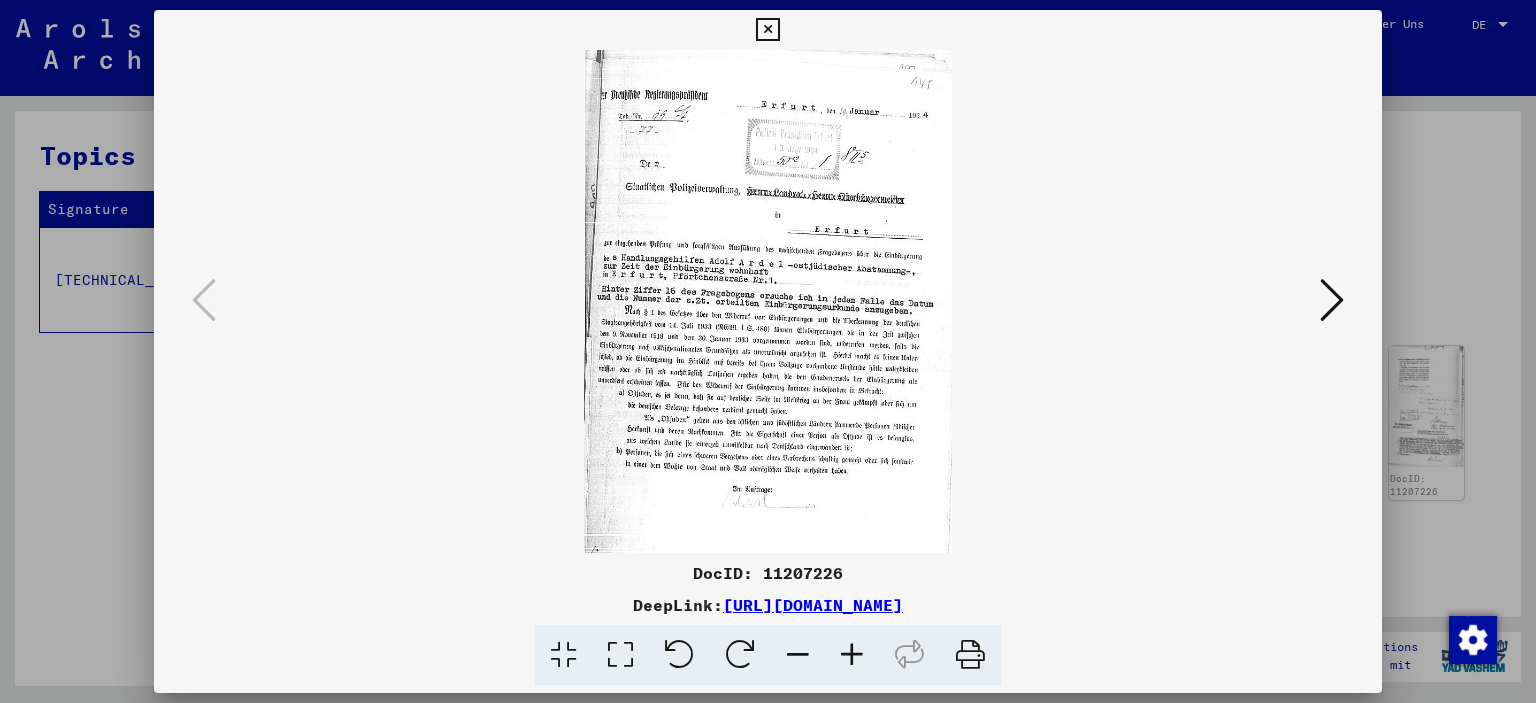 click at bounding box center (852, 655) 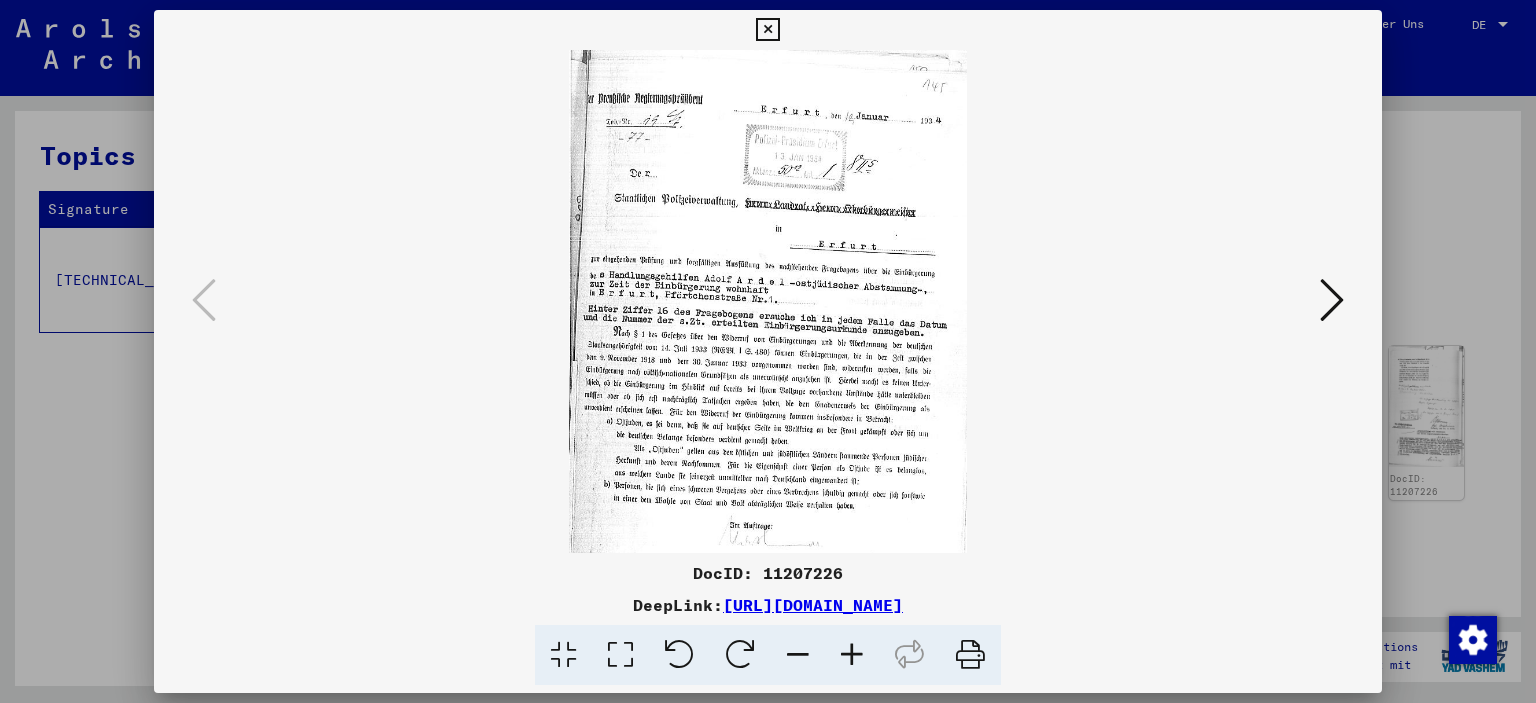 click at bounding box center (852, 655) 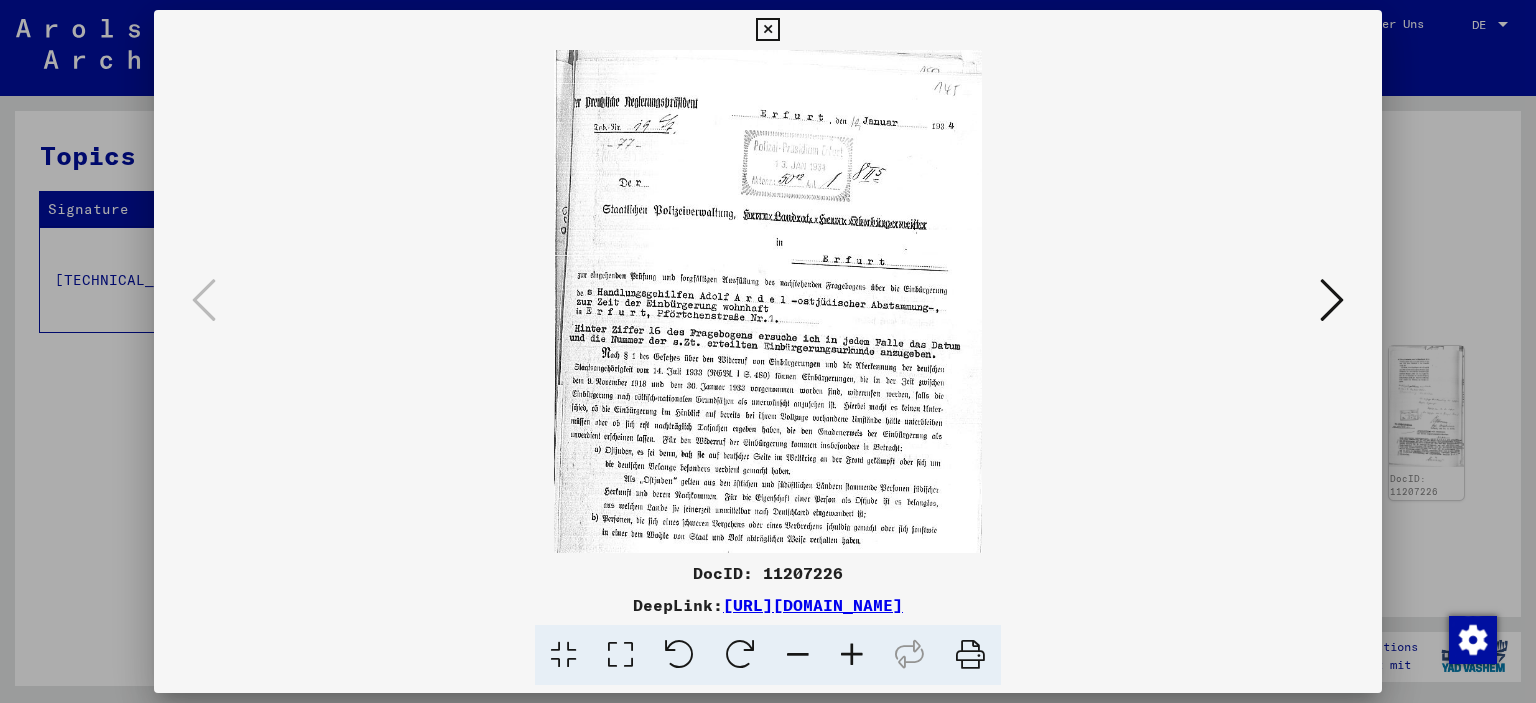 click at bounding box center [852, 655] 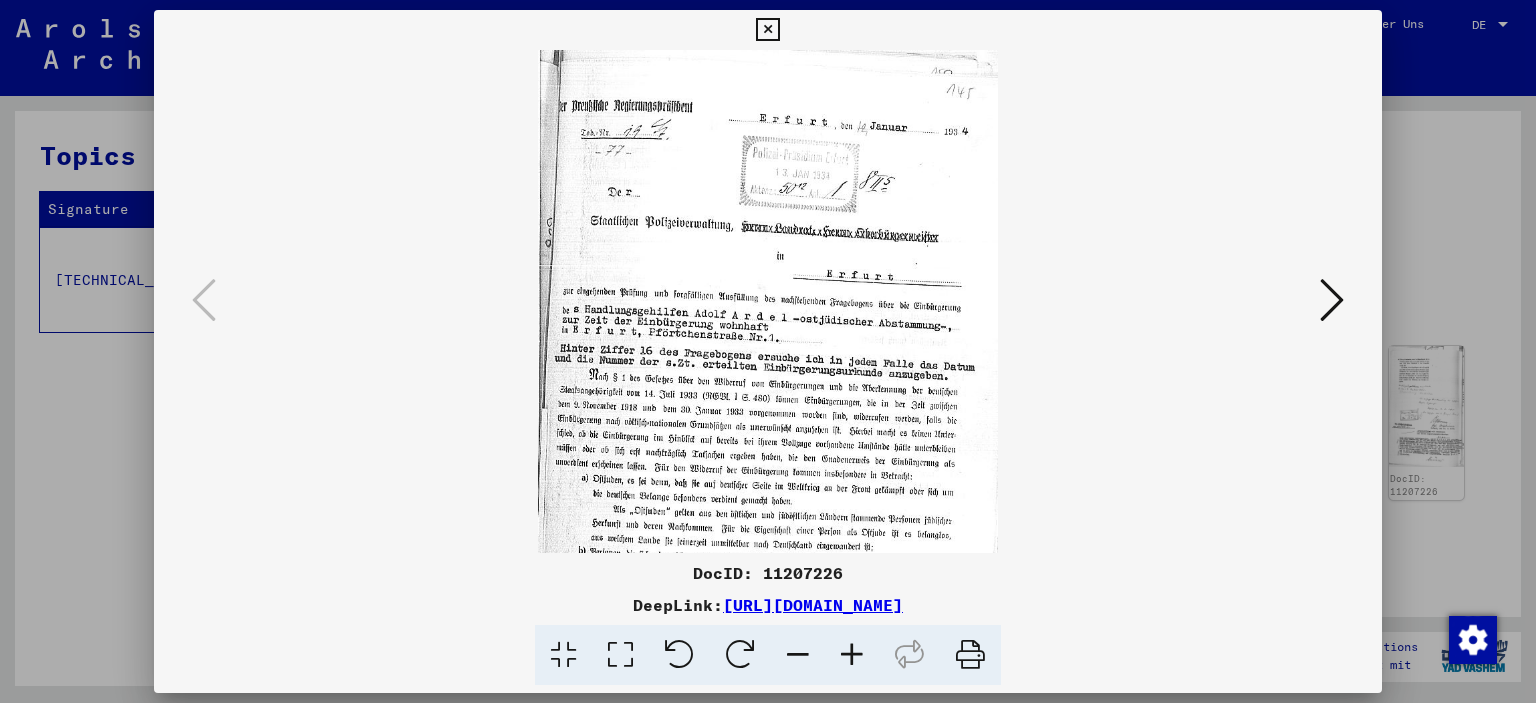 click at bounding box center (852, 655) 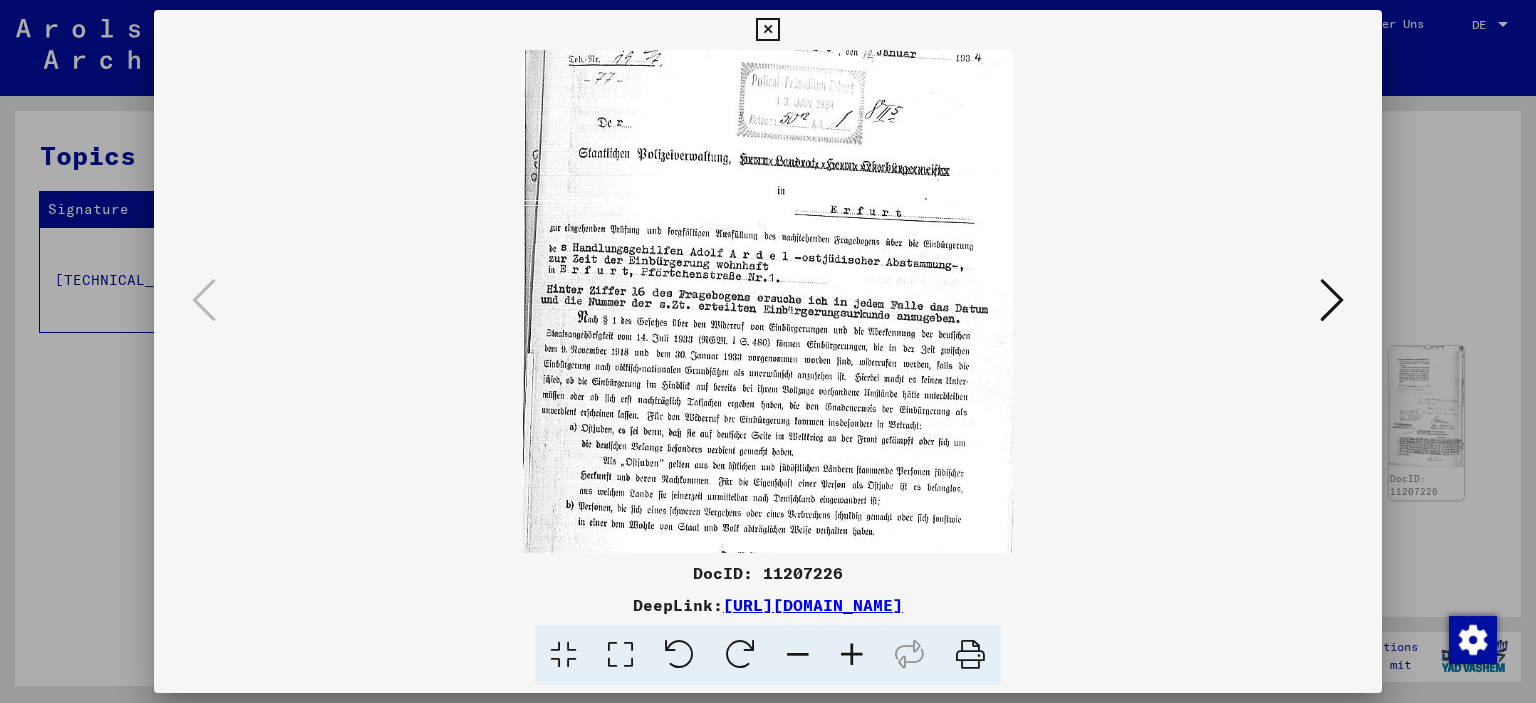 scroll, scrollTop: 84, scrollLeft: 0, axis: vertical 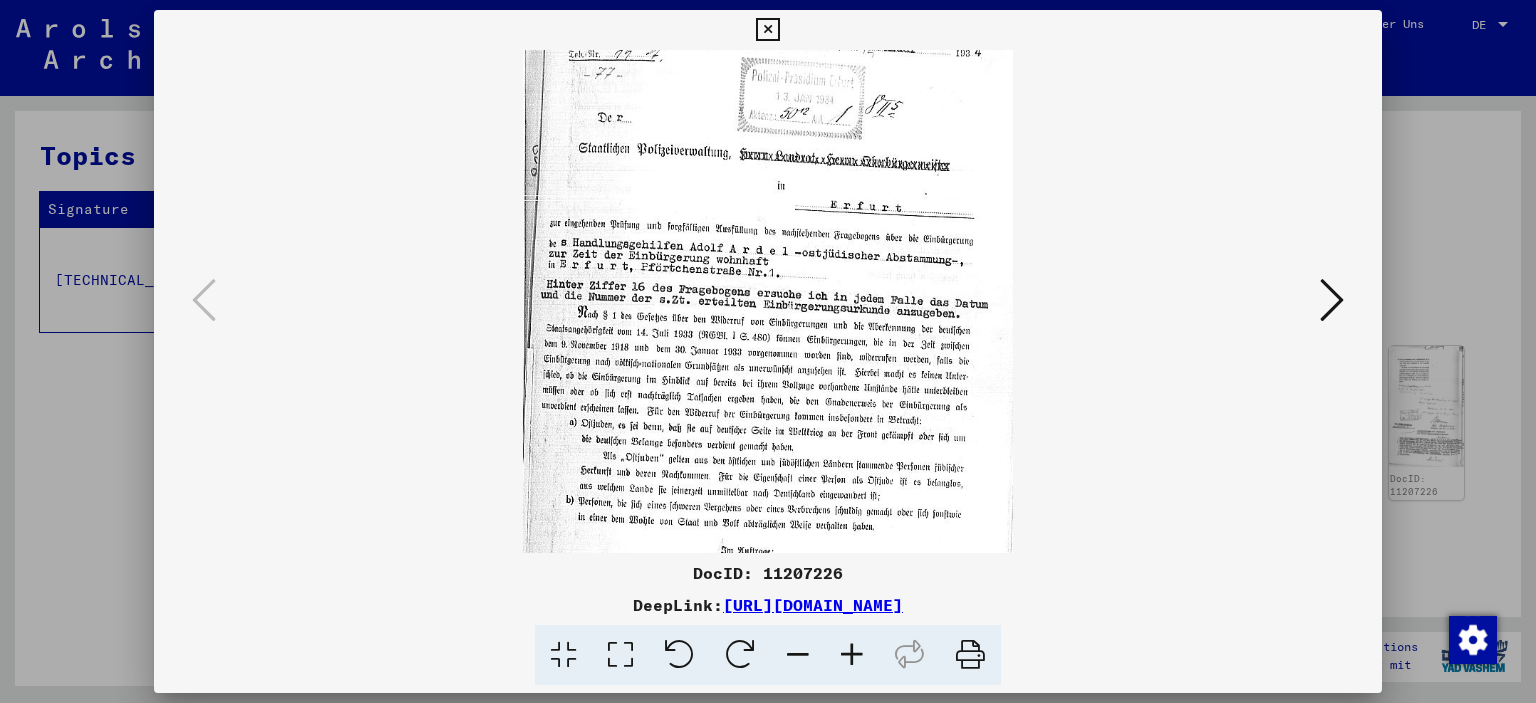 drag, startPoint x: 834, startPoint y: 454, endPoint x: 836, endPoint y: 370, distance: 84.0238 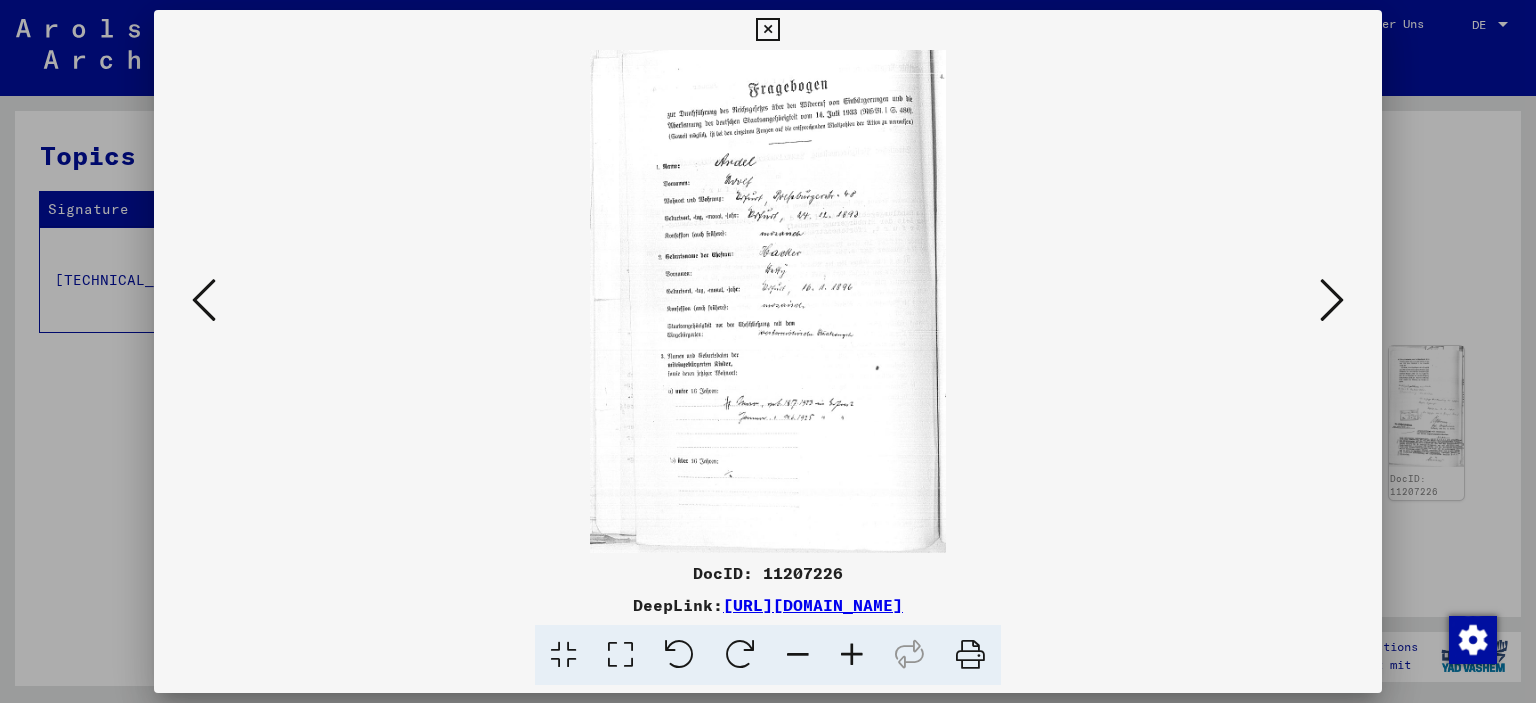 click at bounding box center (852, 655) 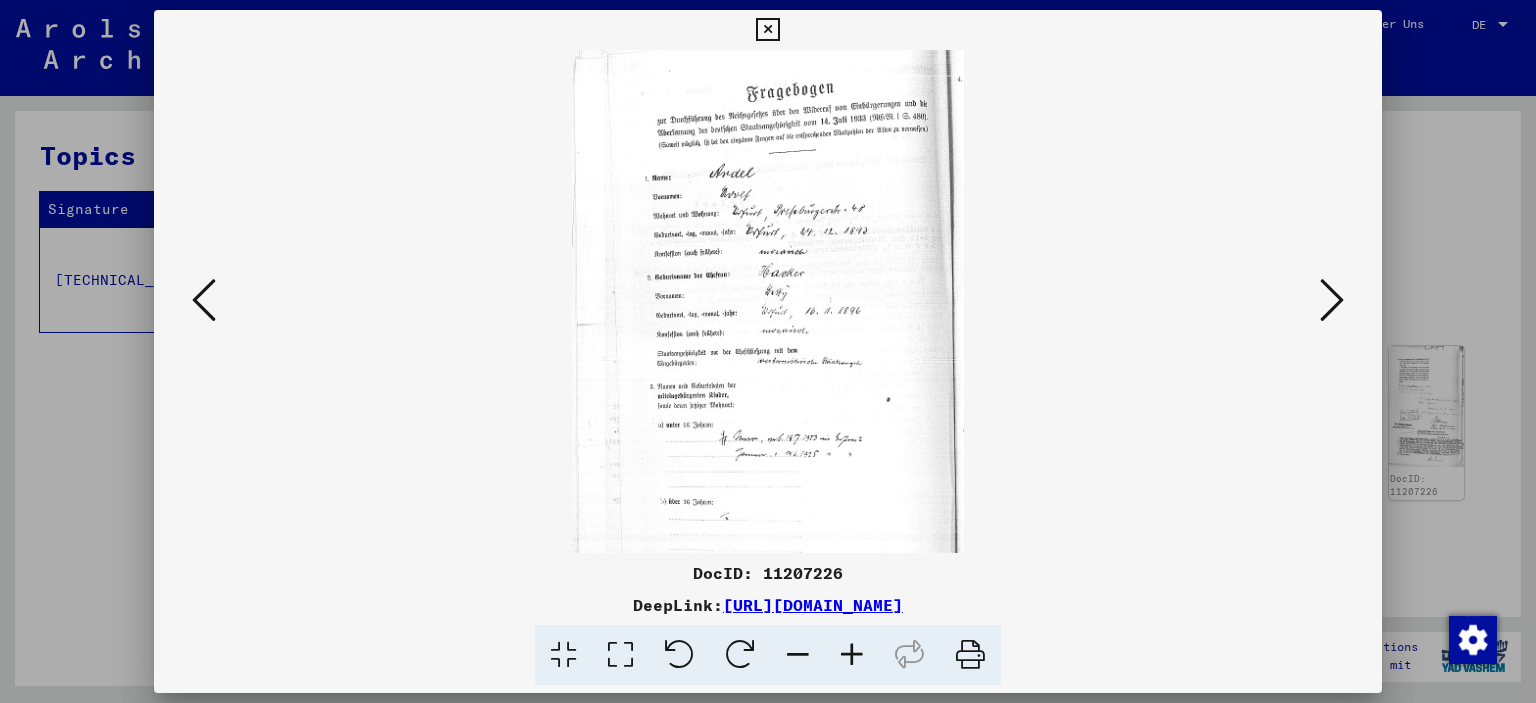 click at bounding box center (852, 655) 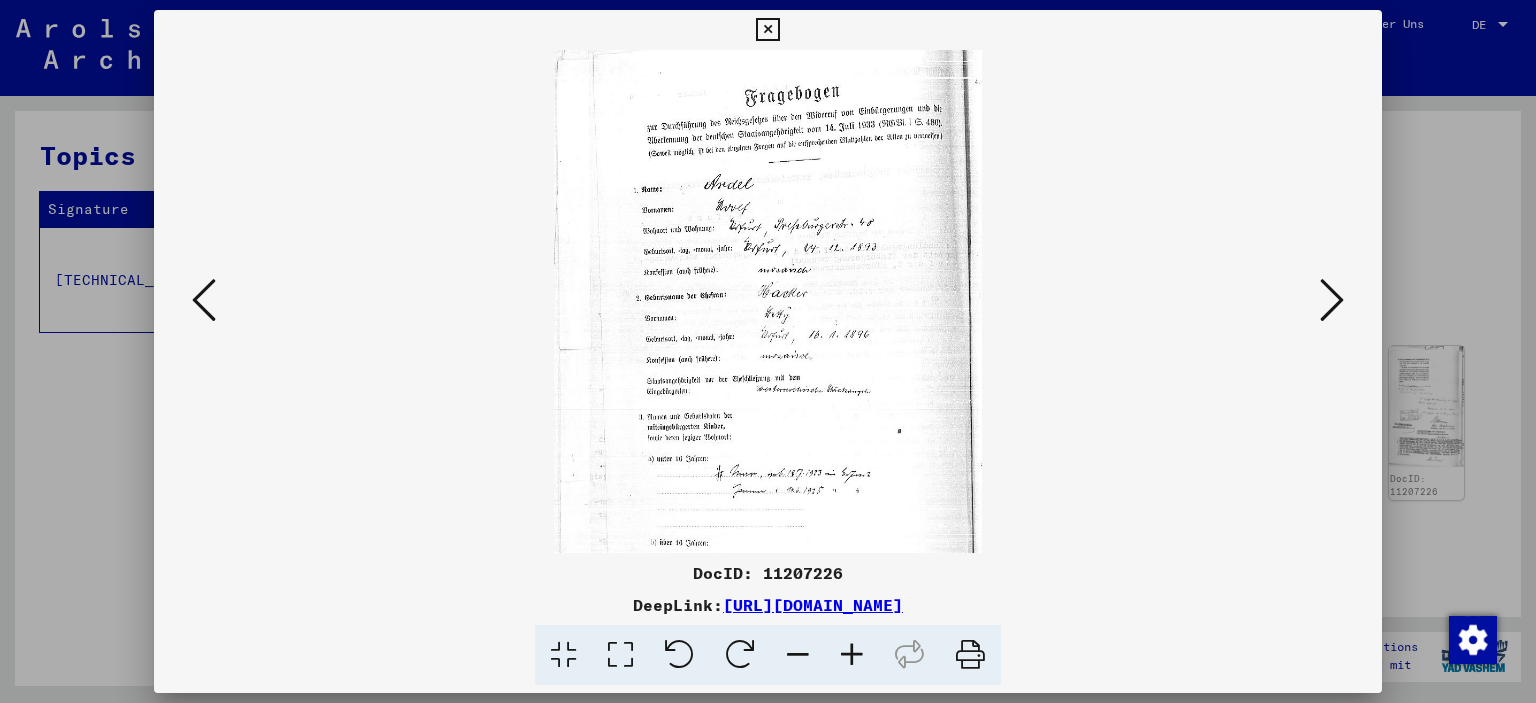 click at bounding box center [852, 655] 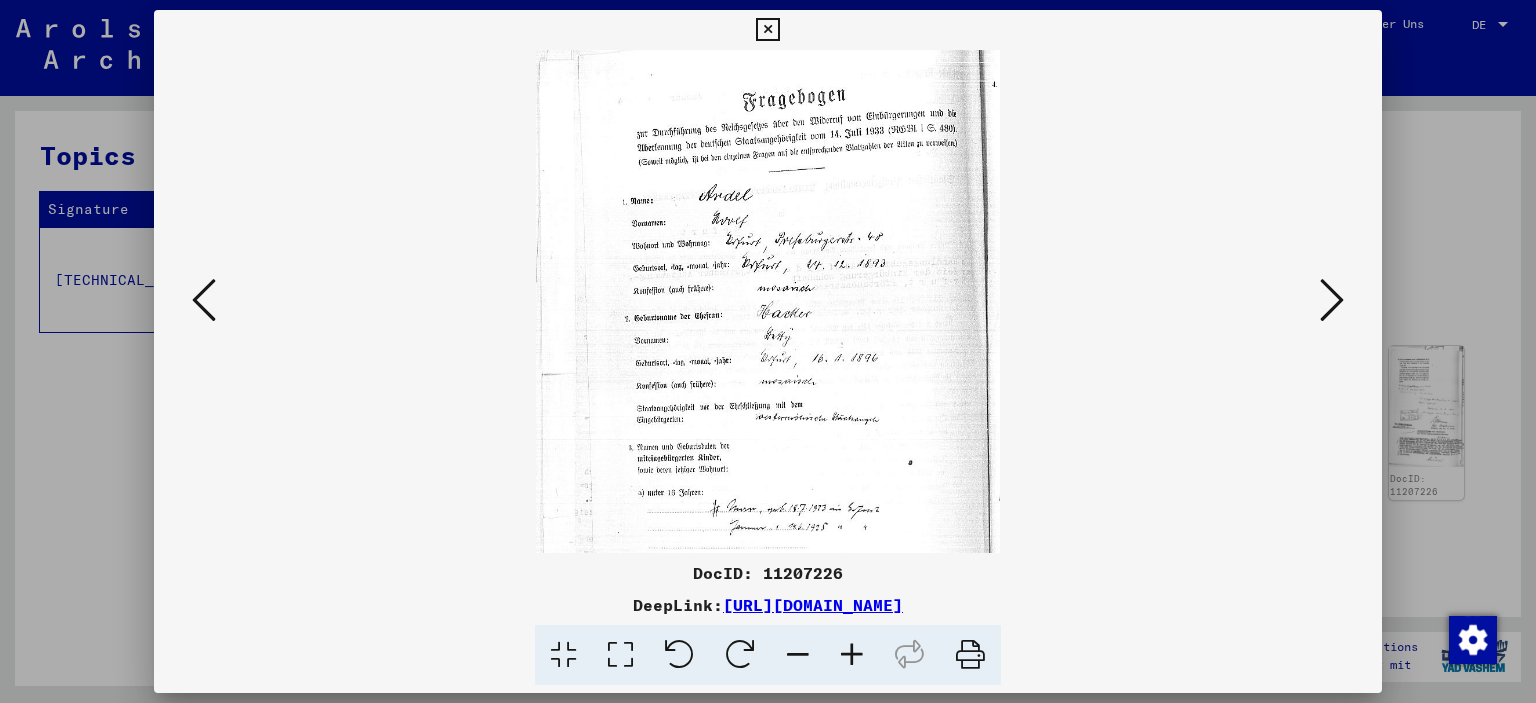 click at bounding box center [852, 655] 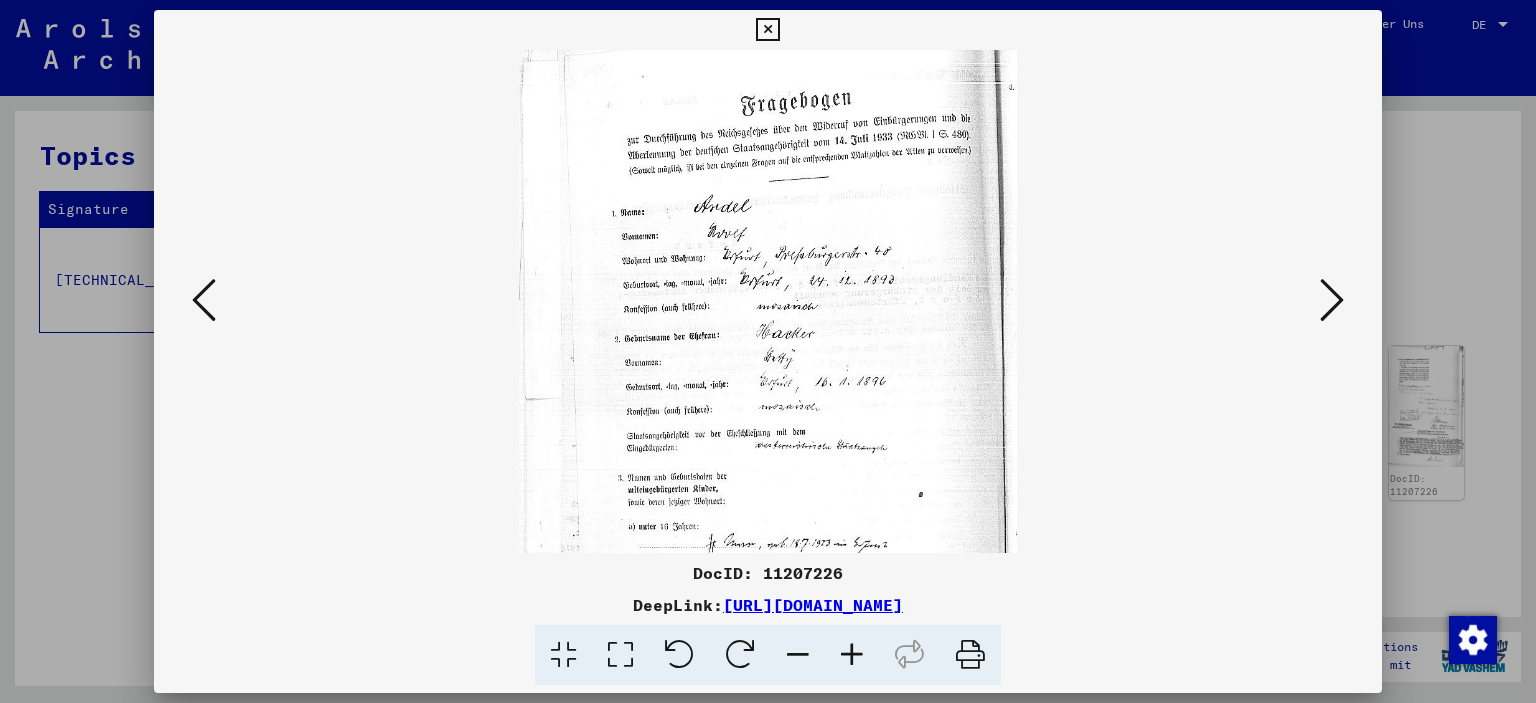 click at bounding box center [852, 655] 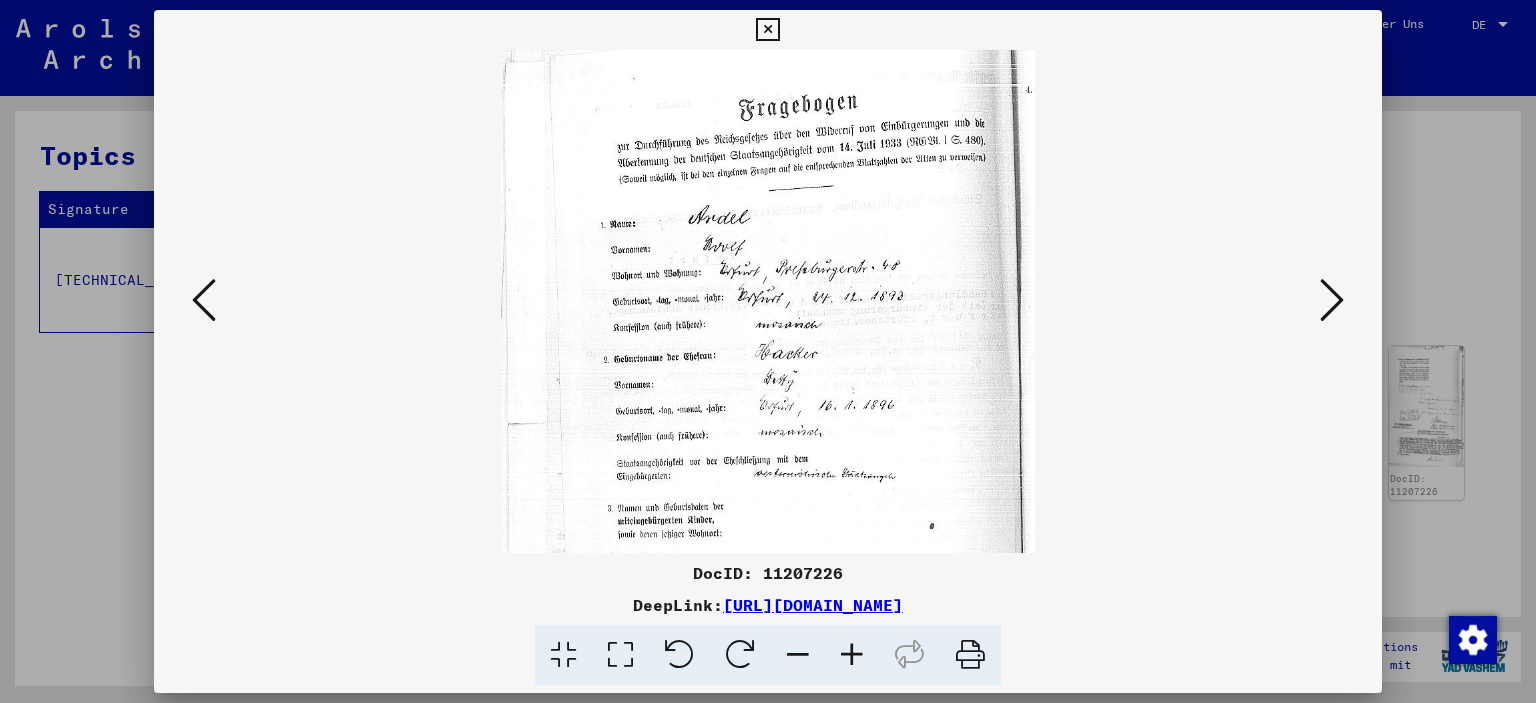 click at bounding box center (852, 655) 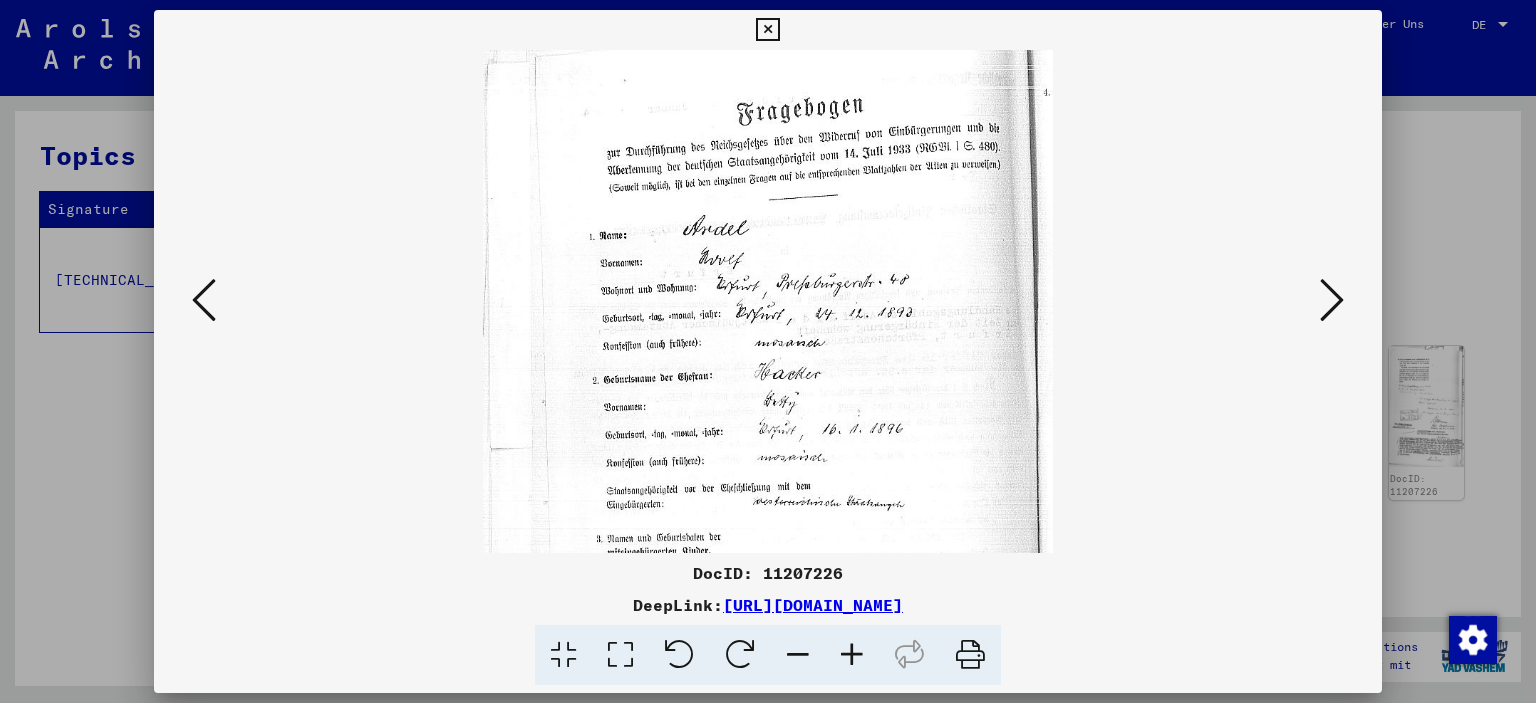 click at bounding box center [852, 655] 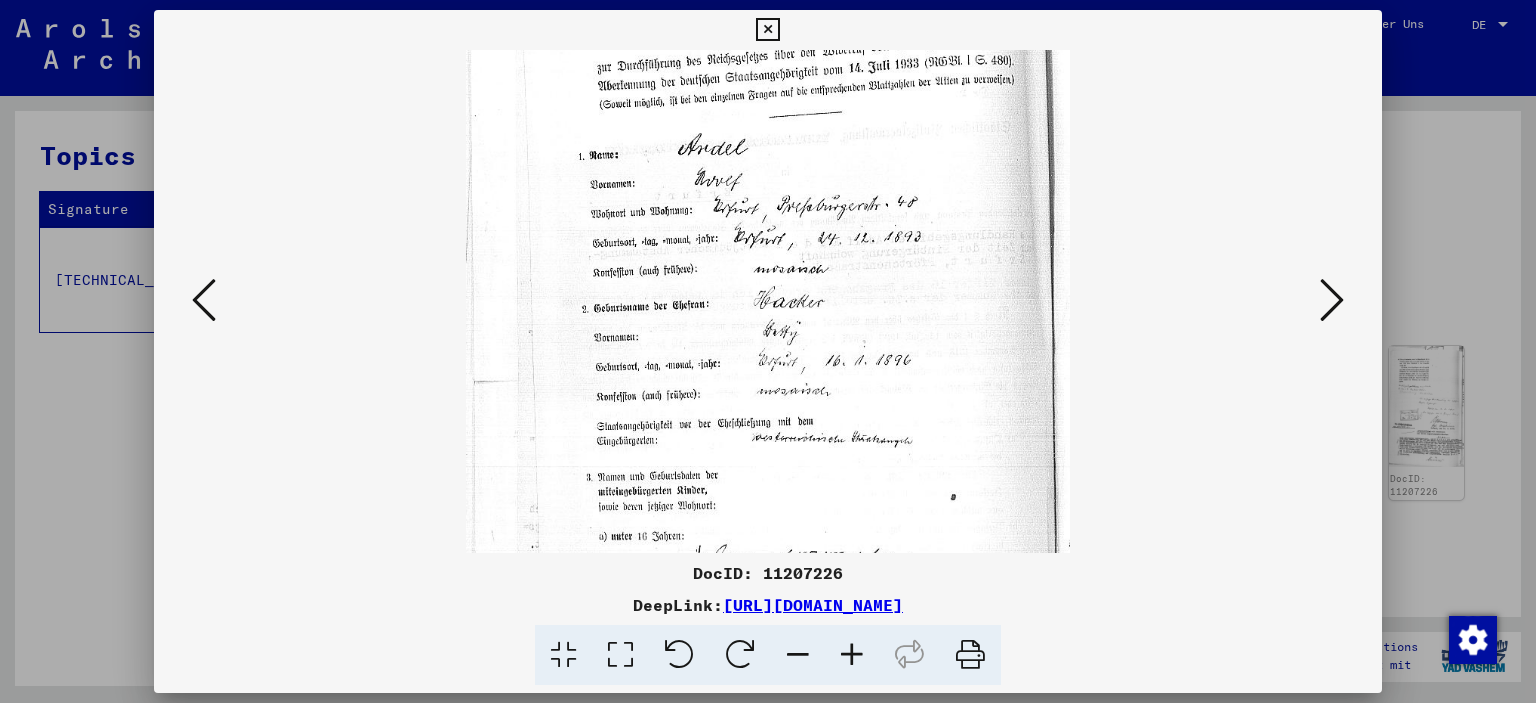 drag, startPoint x: 857, startPoint y: 478, endPoint x: 867, endPoint y: 386, distance: 92.541885 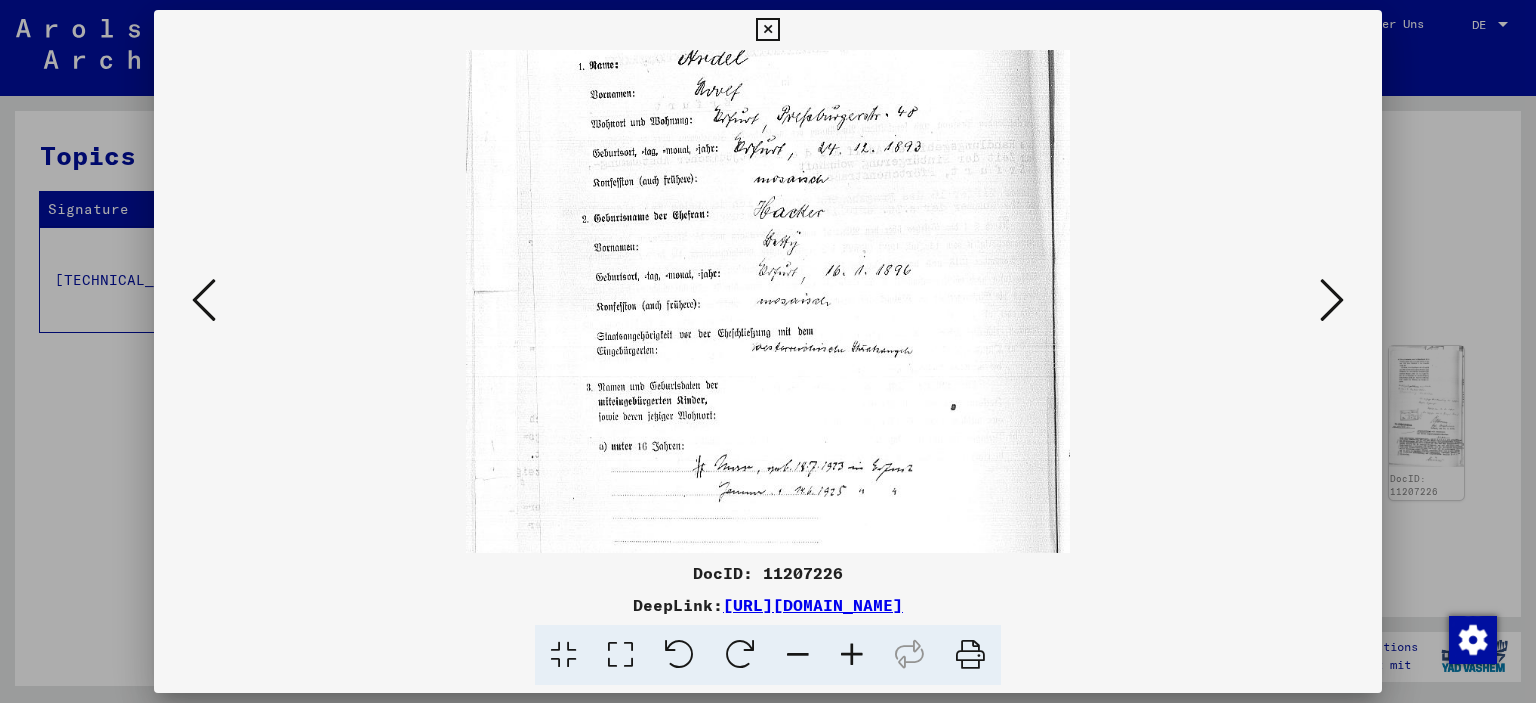 scroll, scrollTop: 191, scrollLeft: 0, axis: vertical 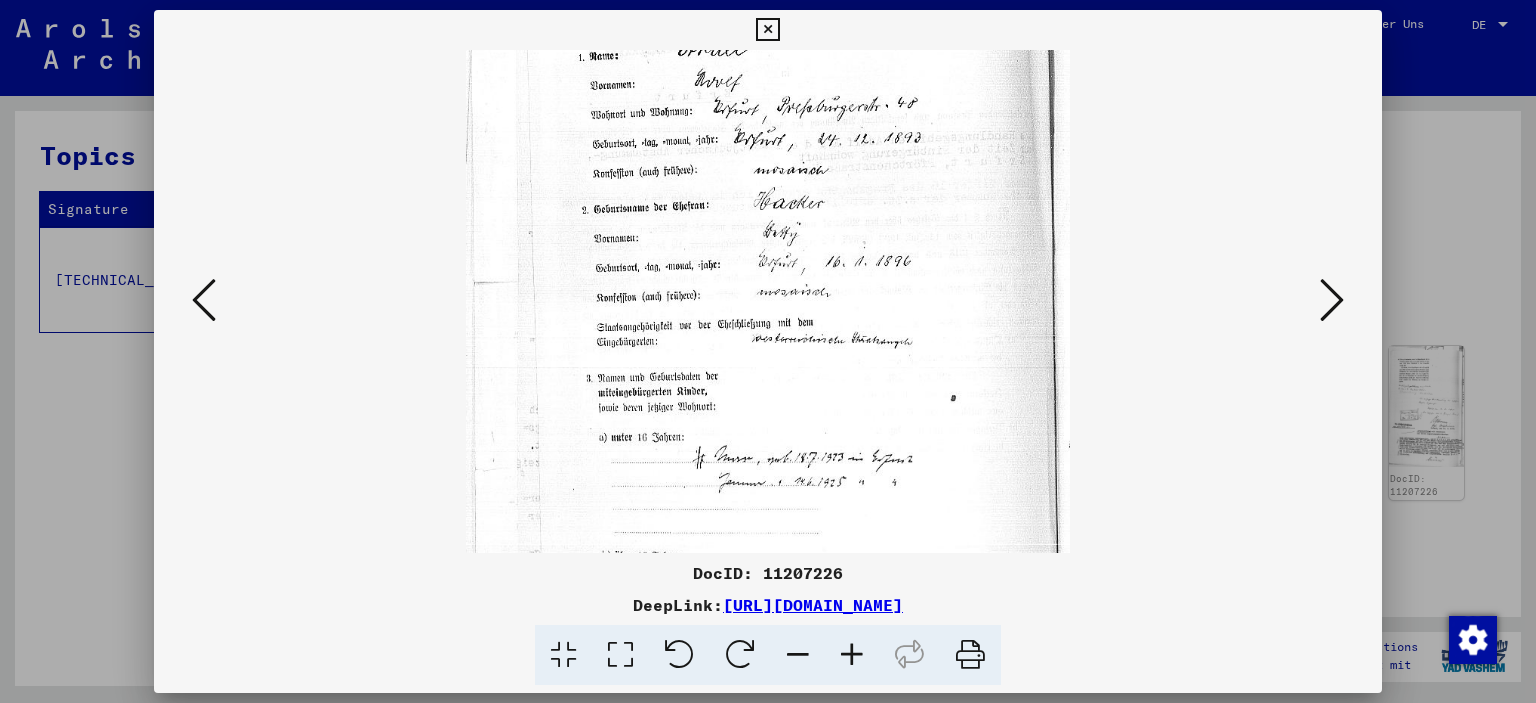 drag, startPoint x: 862, startPoint y: 477, endPoint x: 882, endPoint y: 378, distance: 101 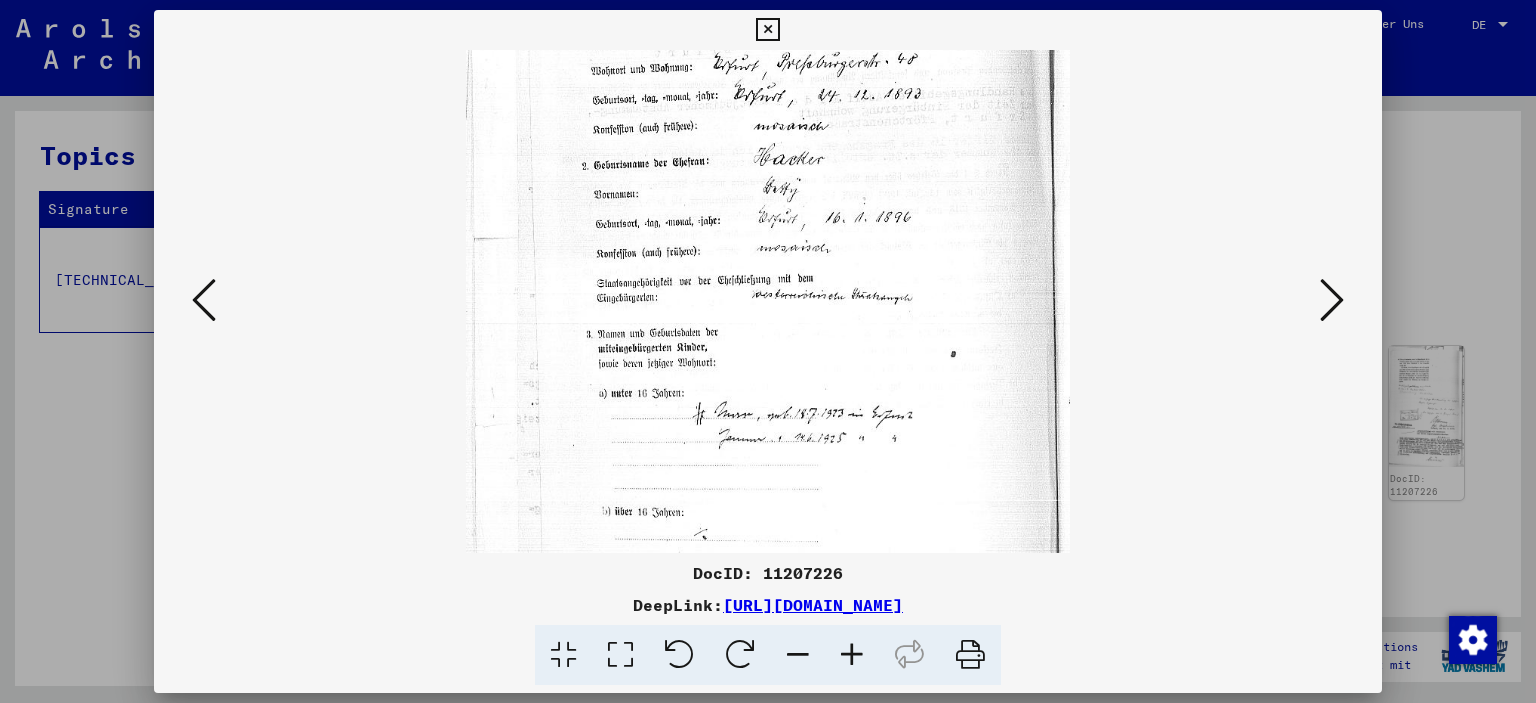 scroll, scrollTop: 236, scrollLeft: 0, axis: vertical 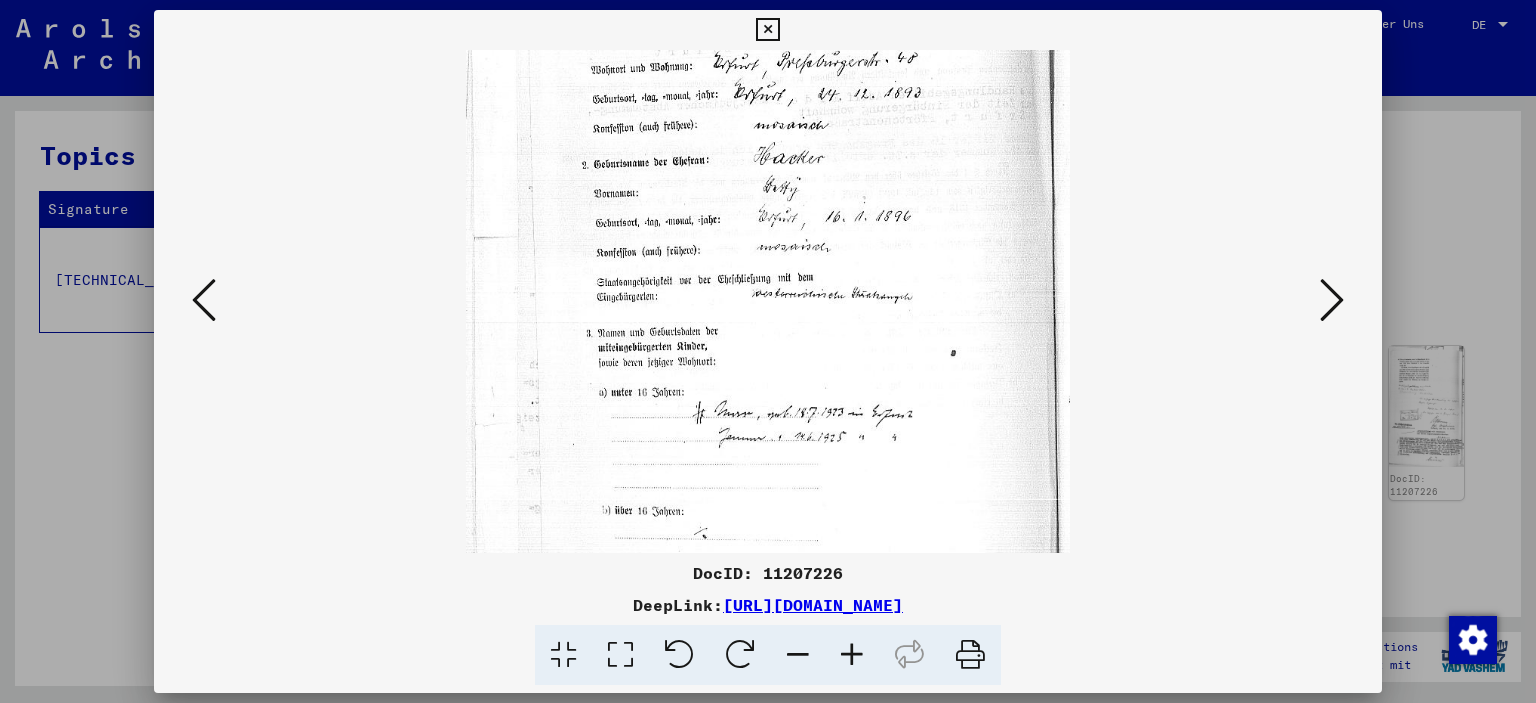 drag, startPoint x: 916, startPoint y: 431, endPoint x: 925, endPoint y: 386, distance: 45.891174 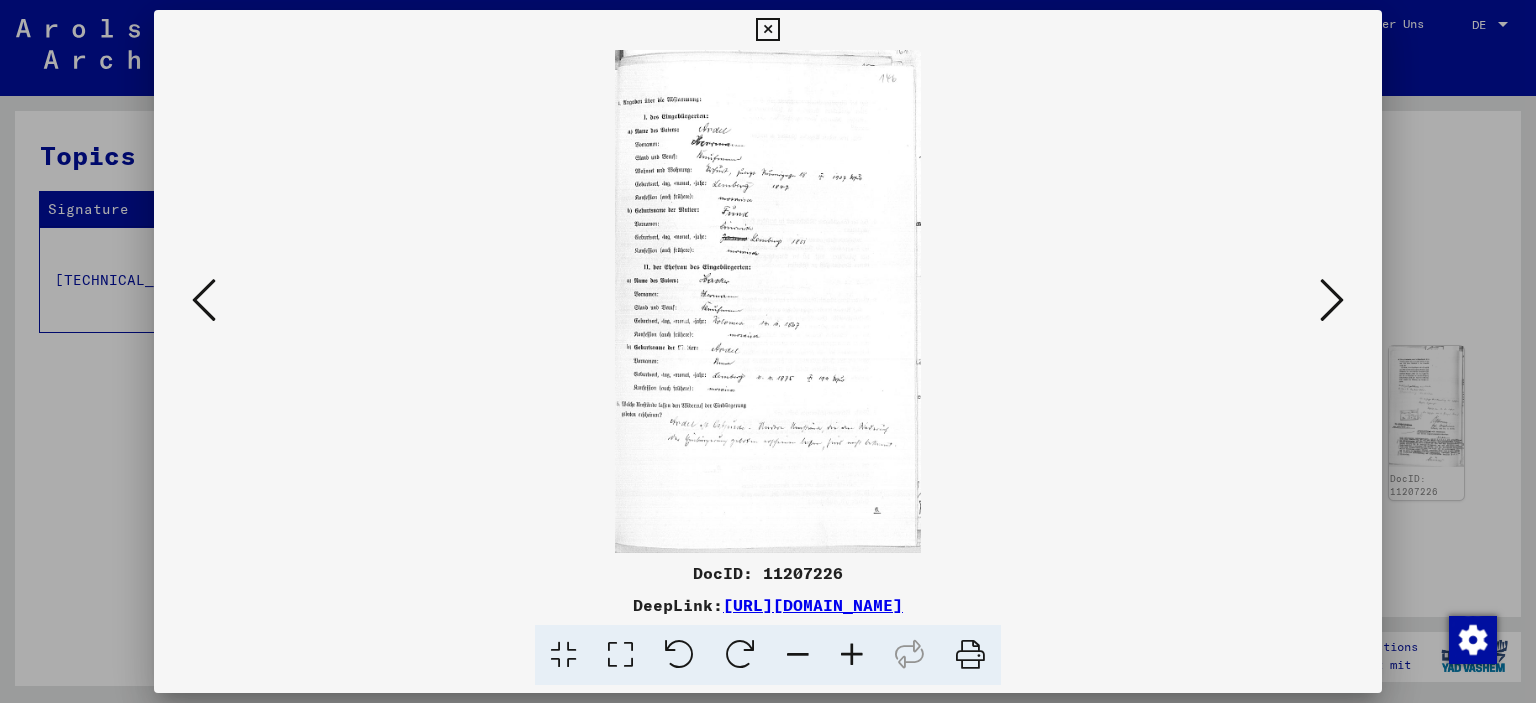 click at bounding box center [852, 655] 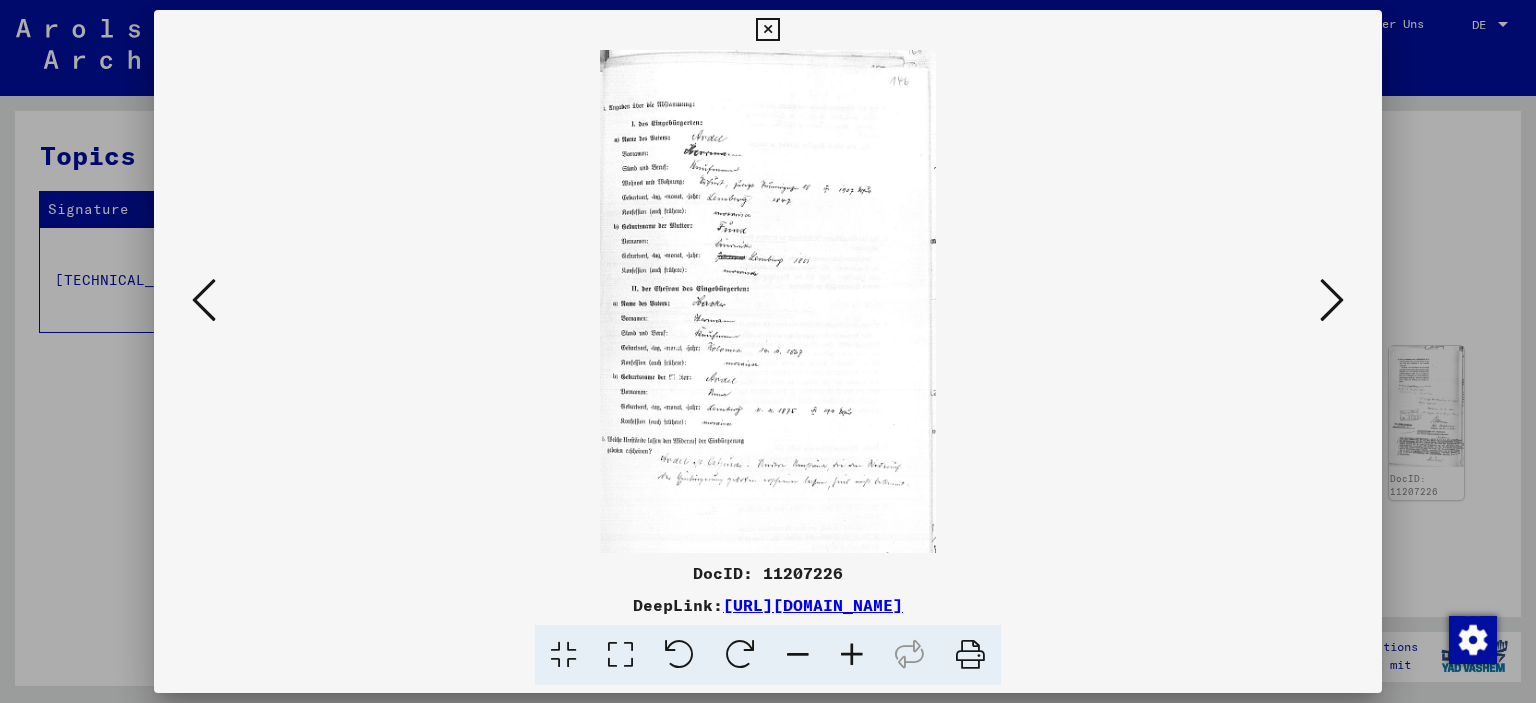 click at bounding box center [852, 655] 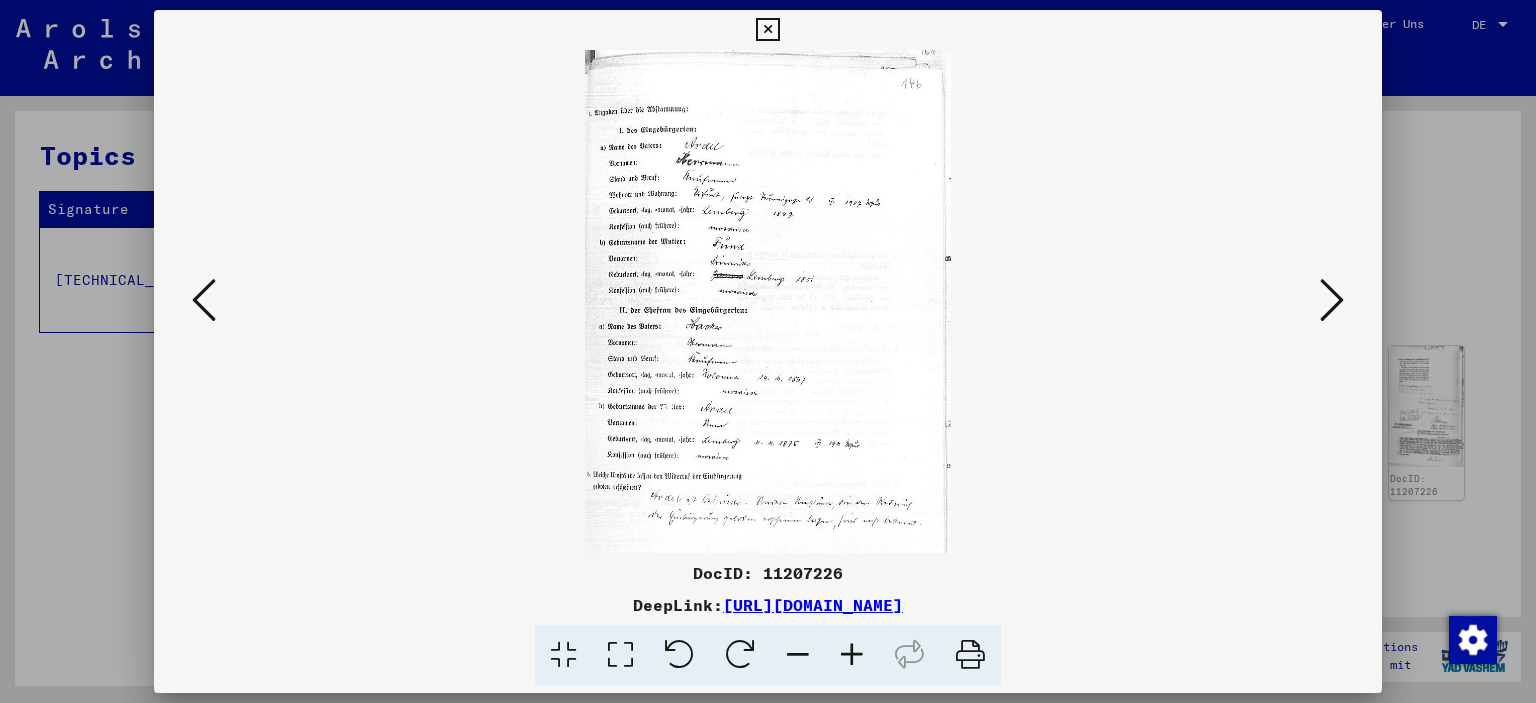 click at bounding box center [852, 655] 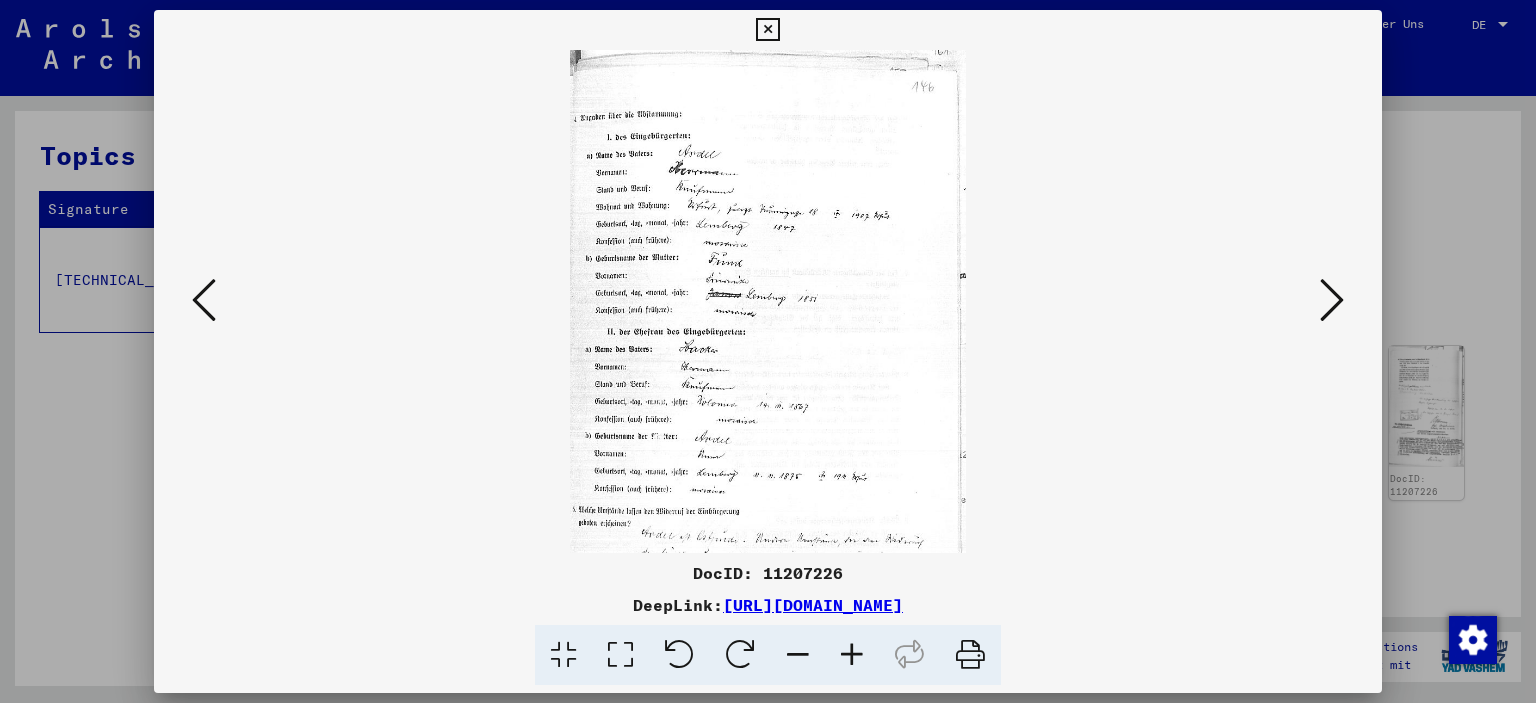 click at bounding box center (852, 655) 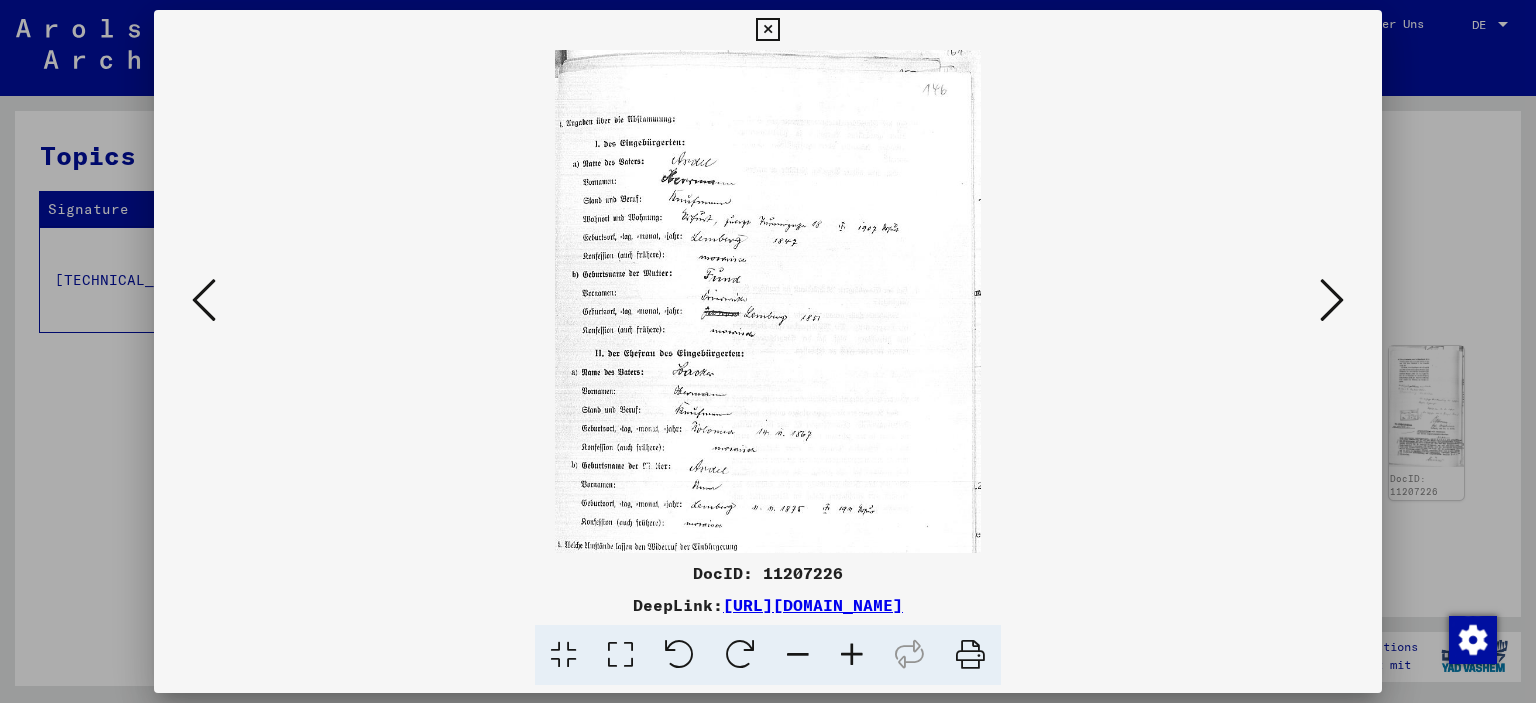 click at bounding box center (852, 655) 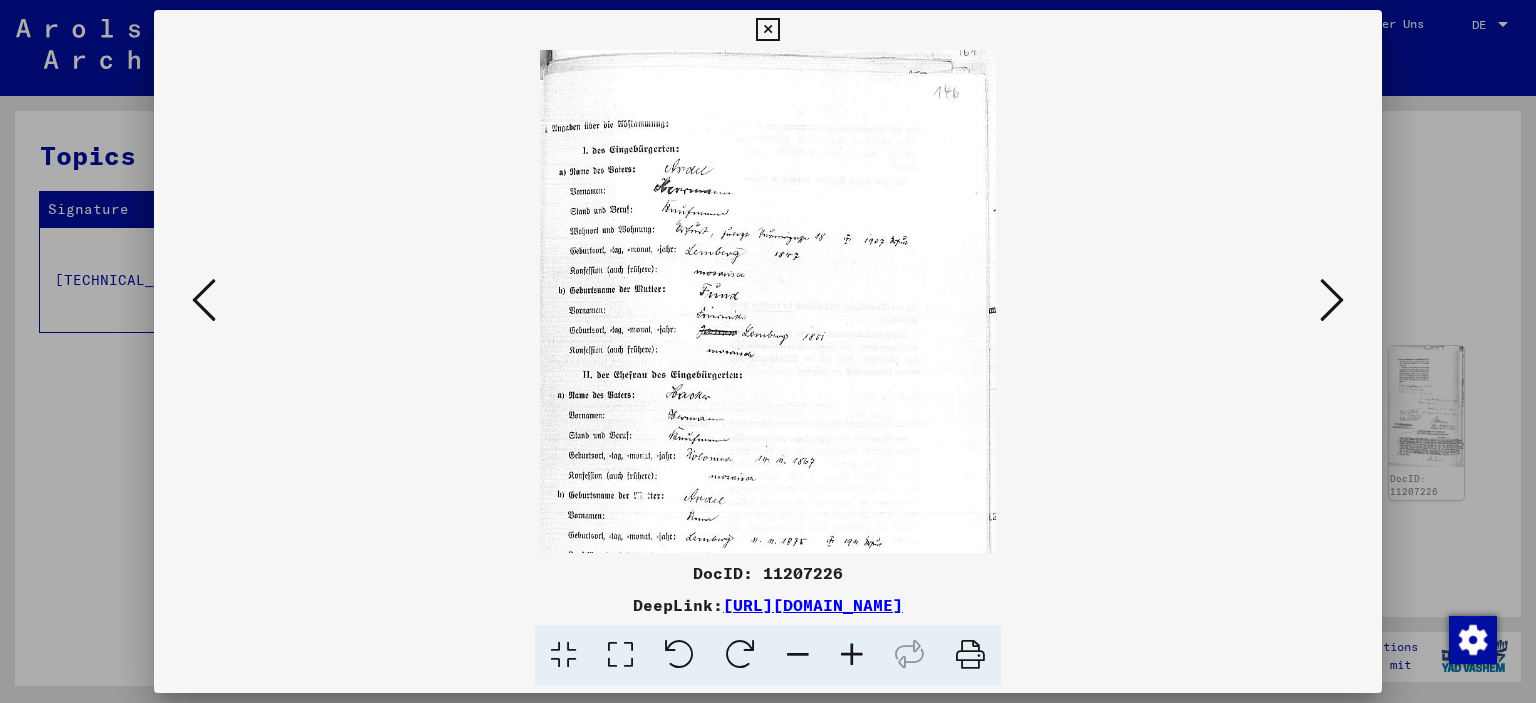 click at bounding box center [852, 655] 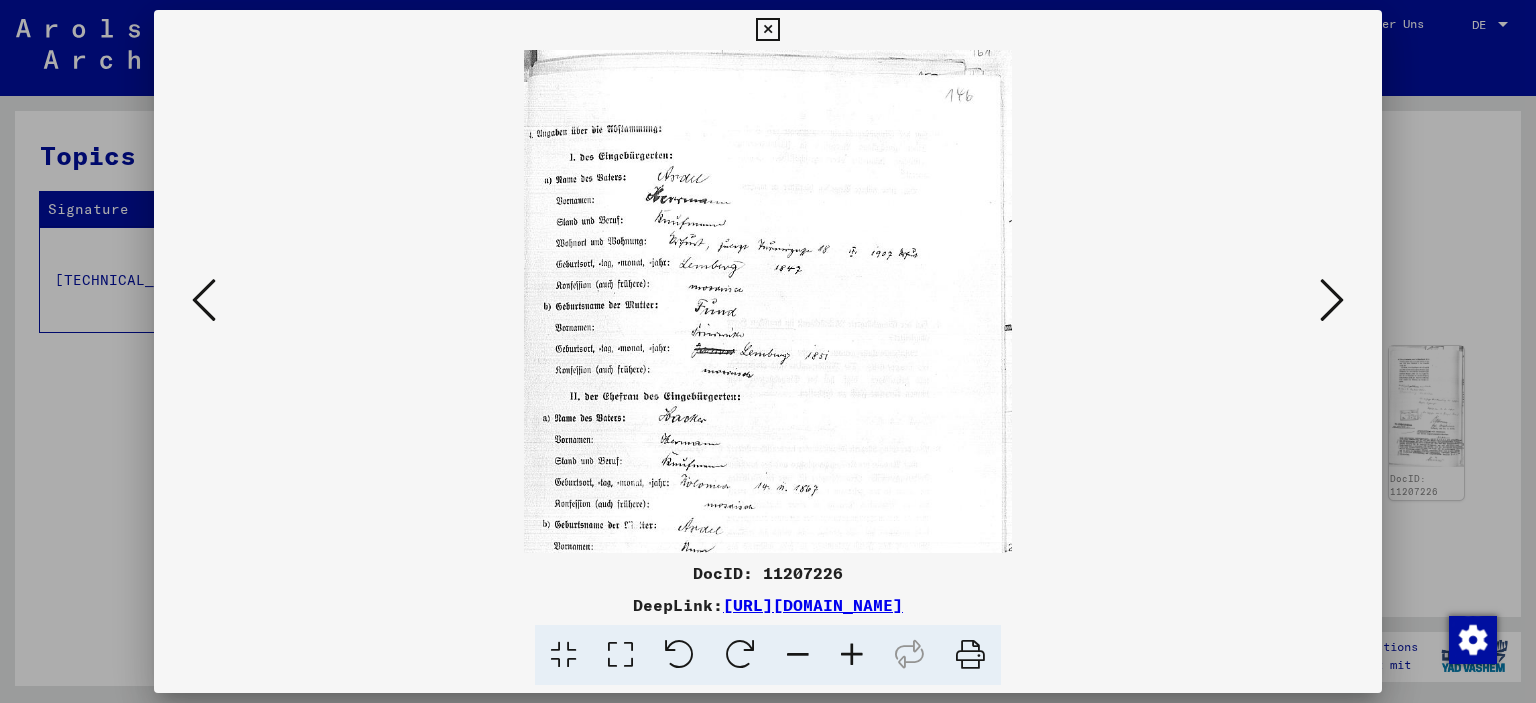 click at bounding box center [852, 655] 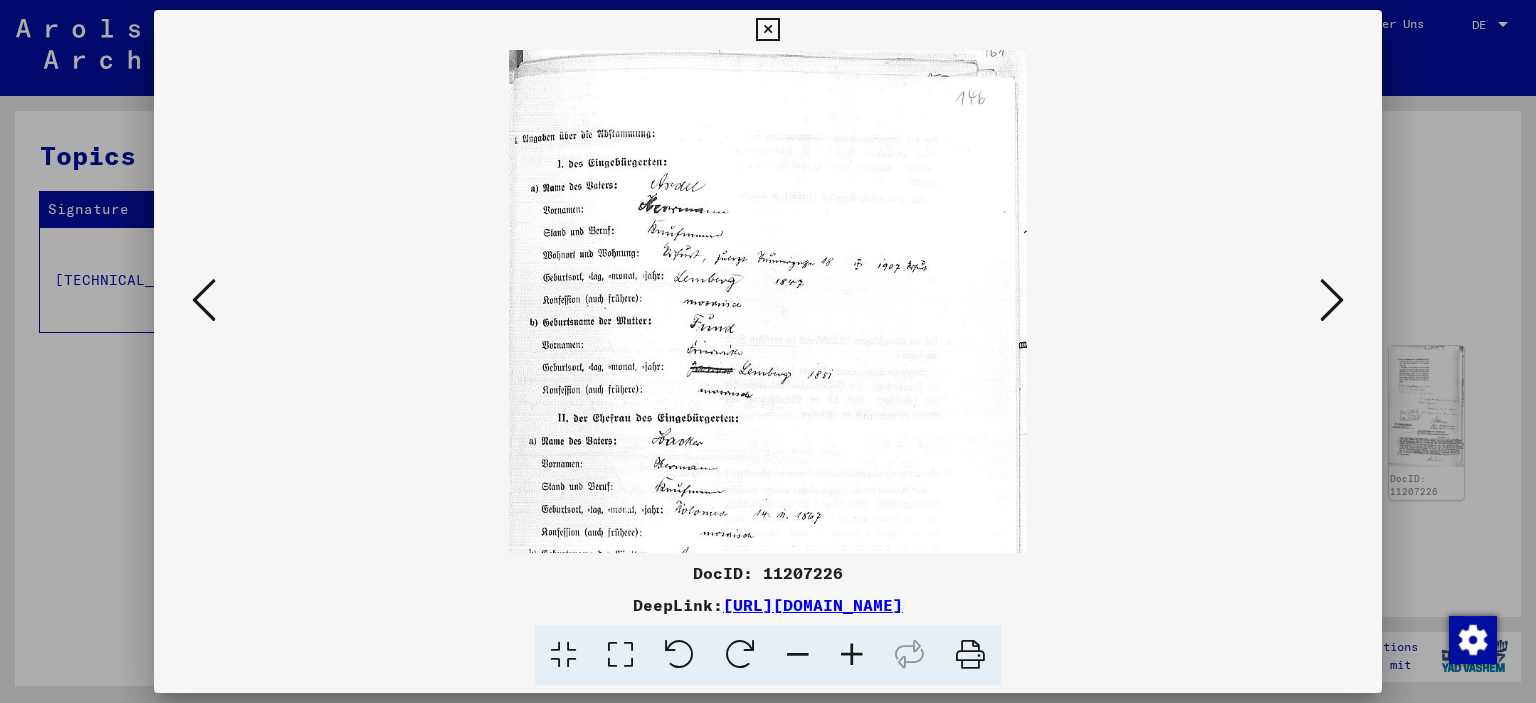 click at bounding box center (852, 655) 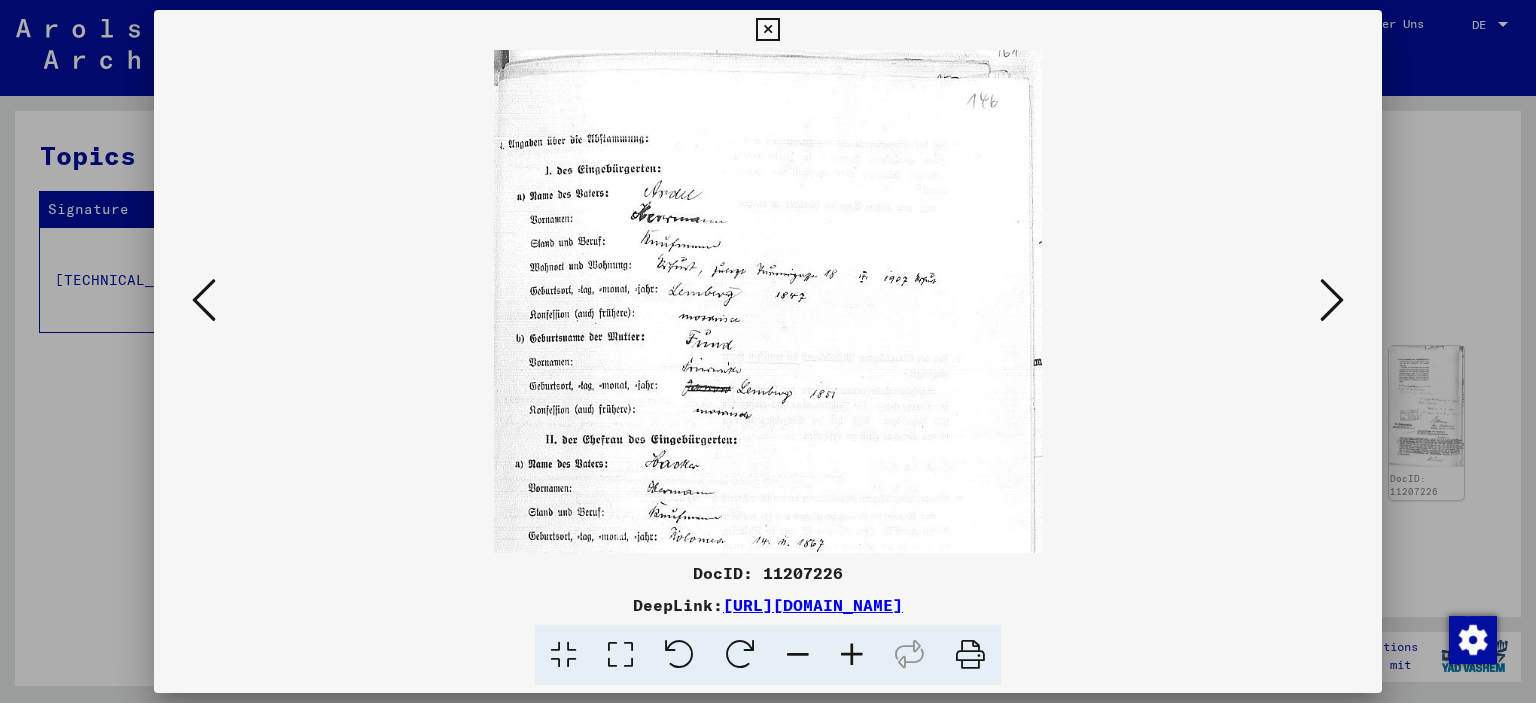 click at bounding box center [852, 655] 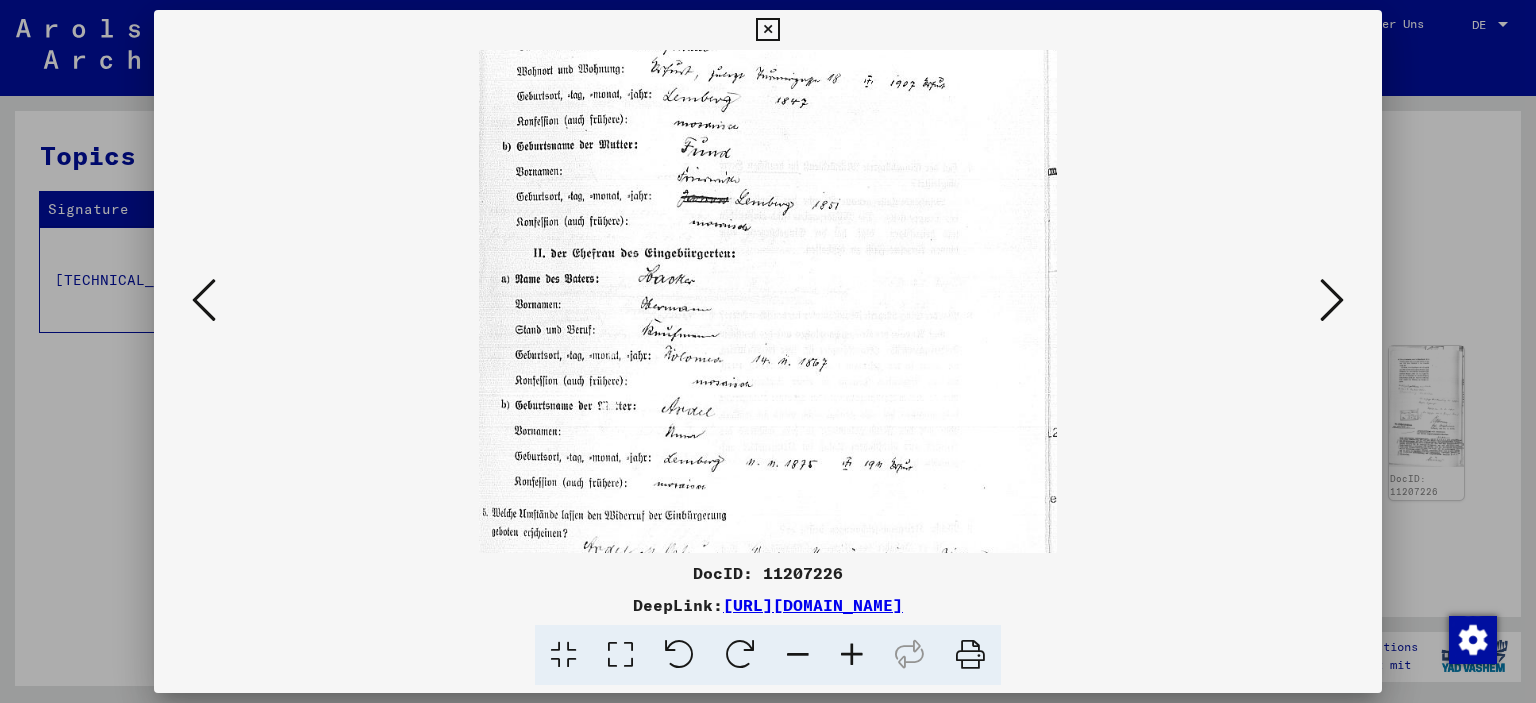 scroll, scrollTop: 212, scrollLeft: 0, axis: vertical 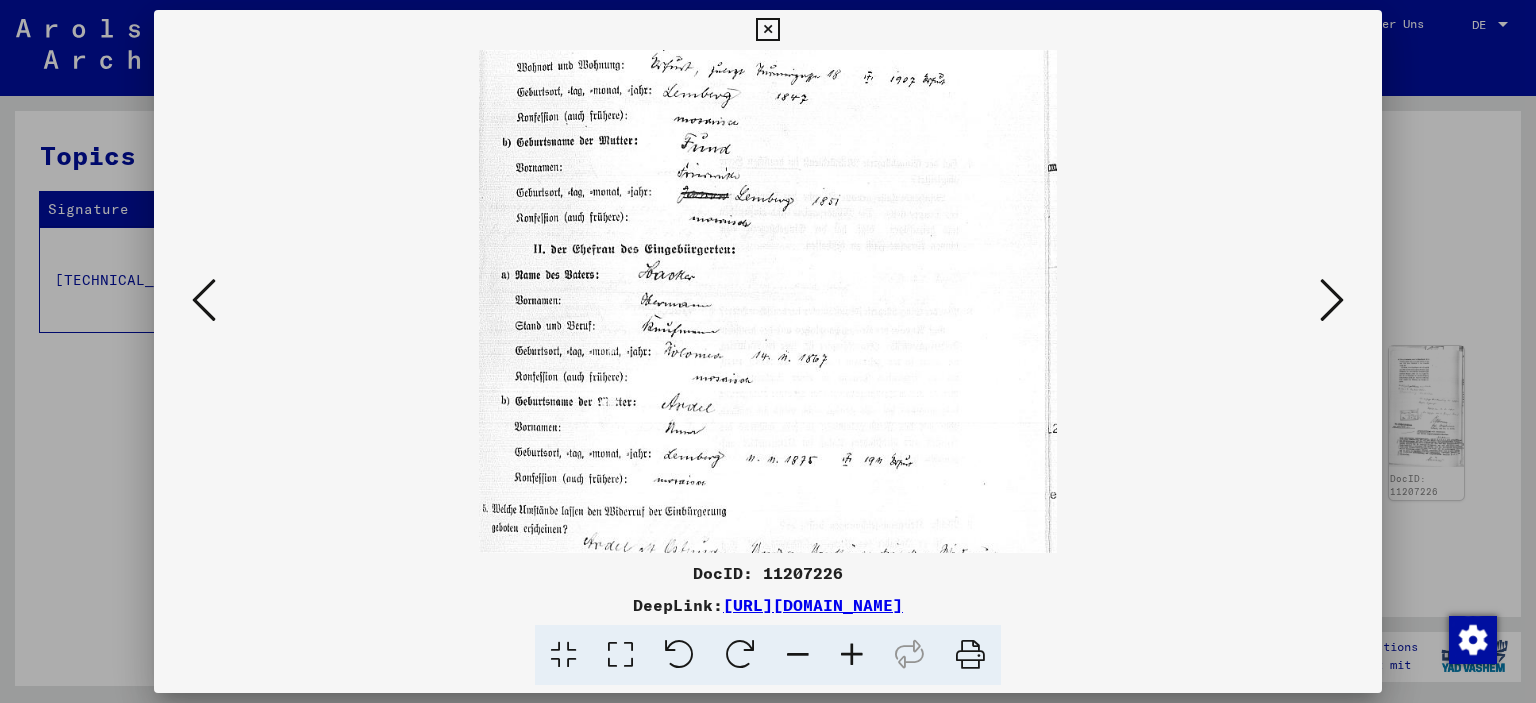 drag, startPoint x: 790, startPoint y: 502, endPoint x: 802, endPoint y: 290, distance: 212.33936 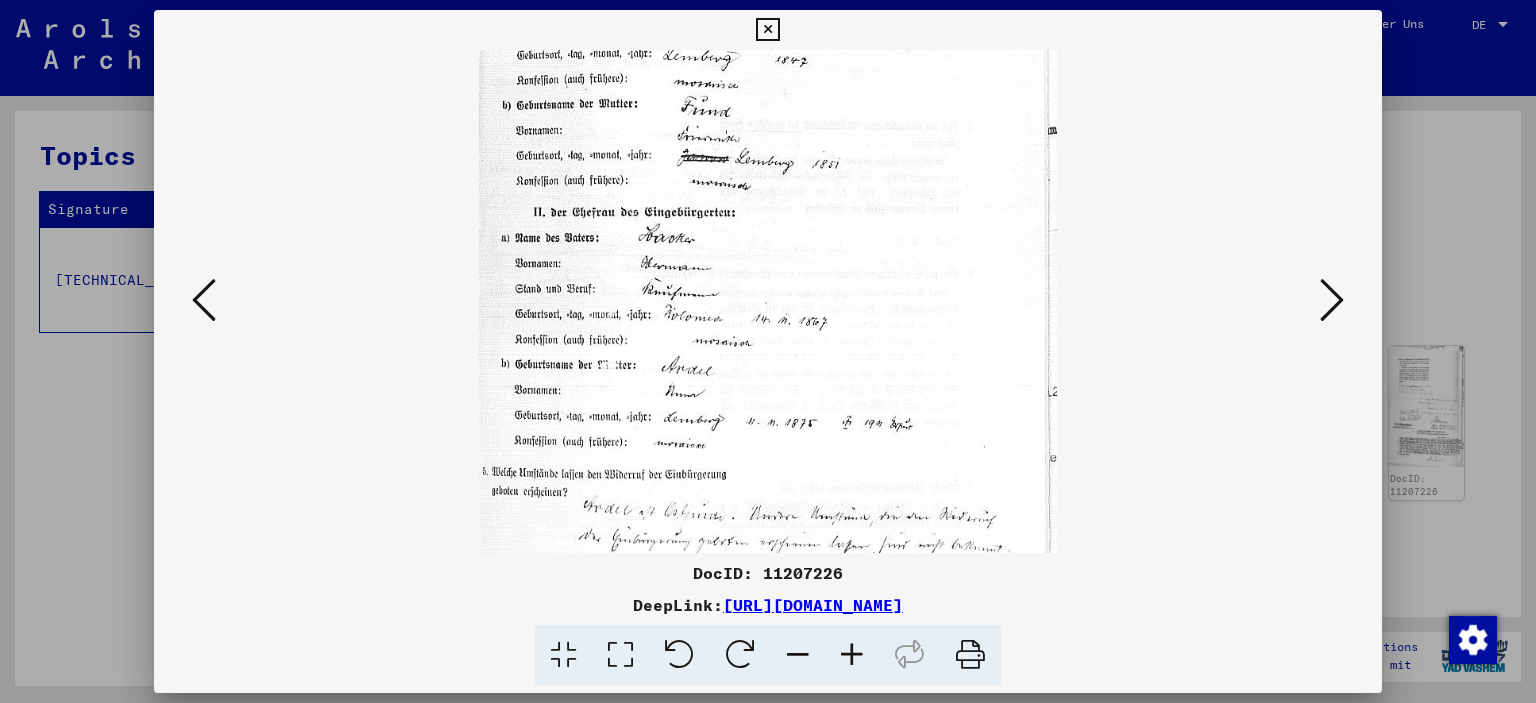 scroll, scrollTop: 306, scrollLeft: 0, axis: vertical 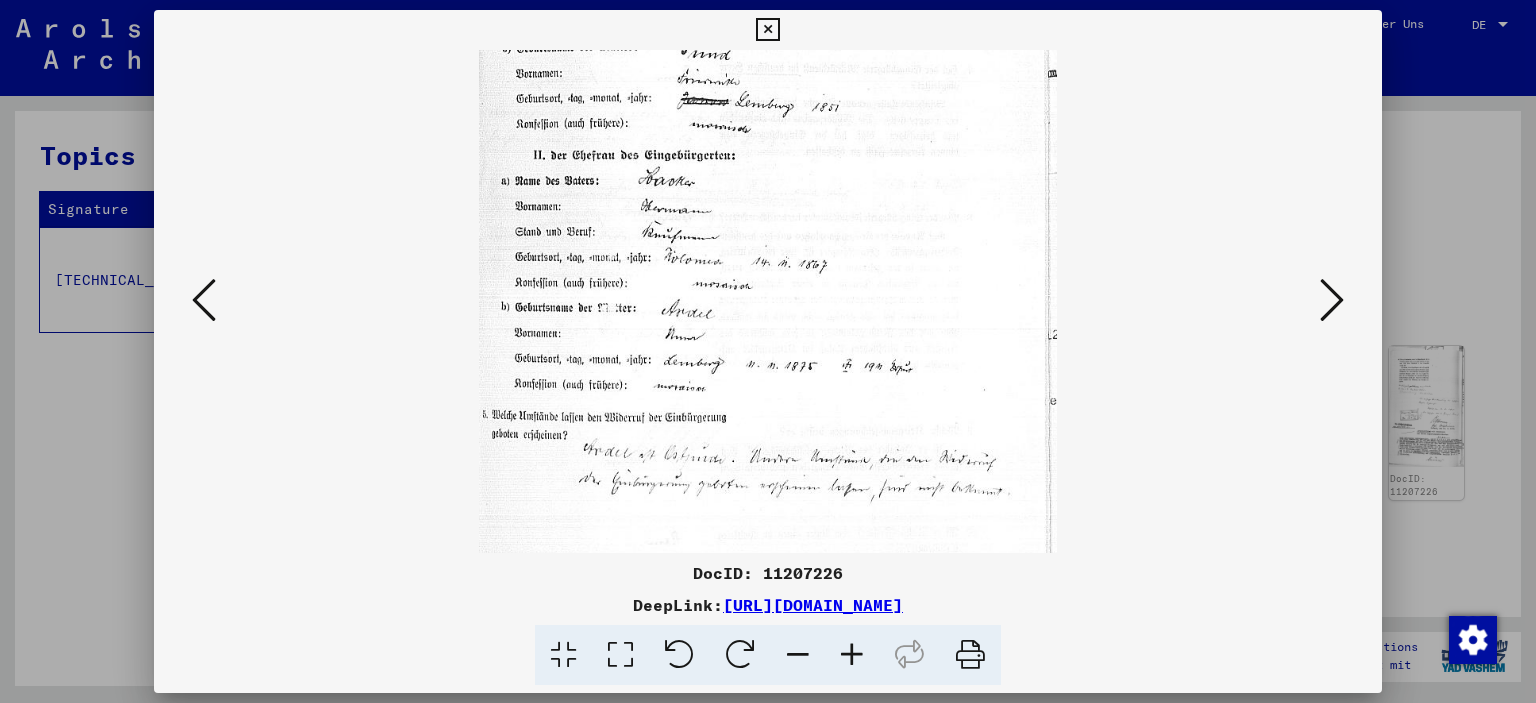 drag, startPoint x: 805, startPoint y: 440, endPoint x: 809, endPoint y: 349, distance: 91.08787 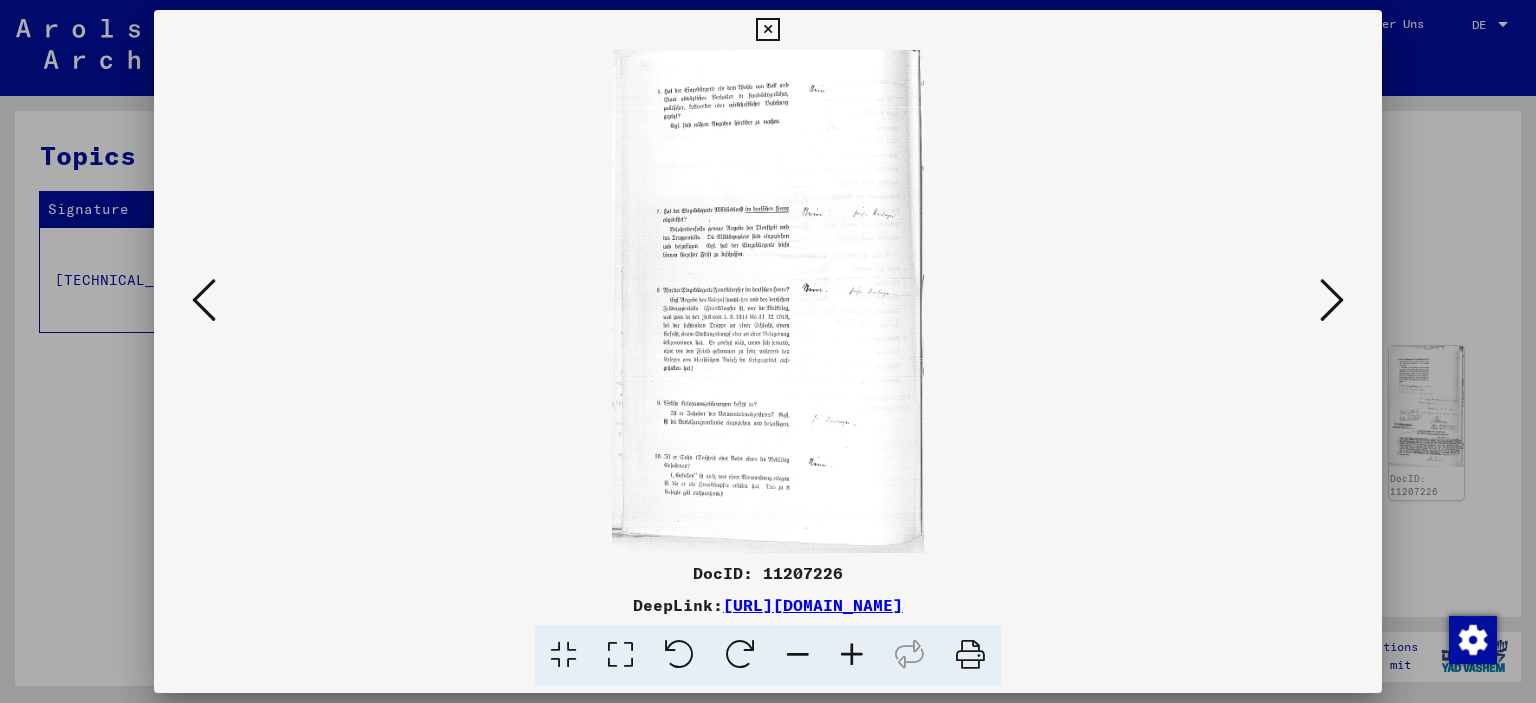click at bounding box center [768, 301] 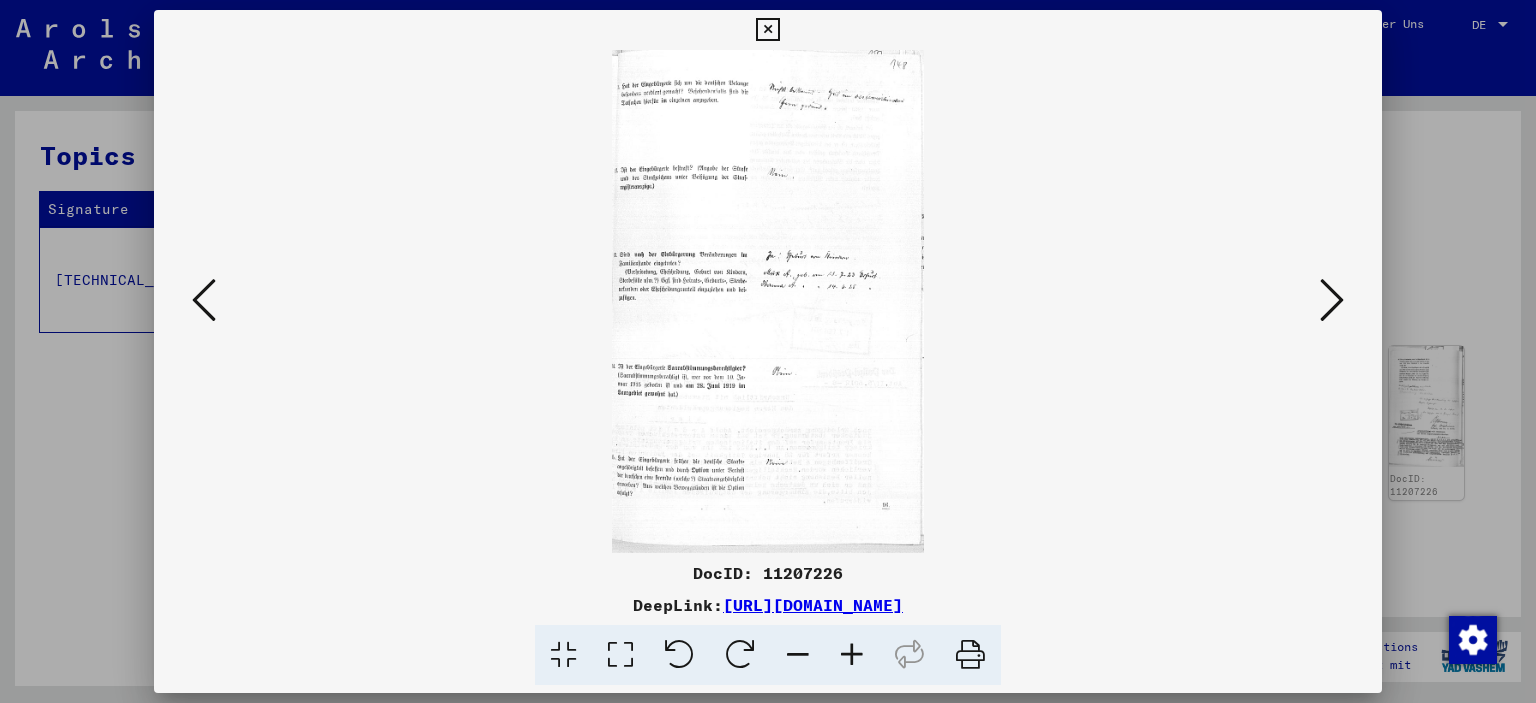 click at bounding box center [1332, 300] 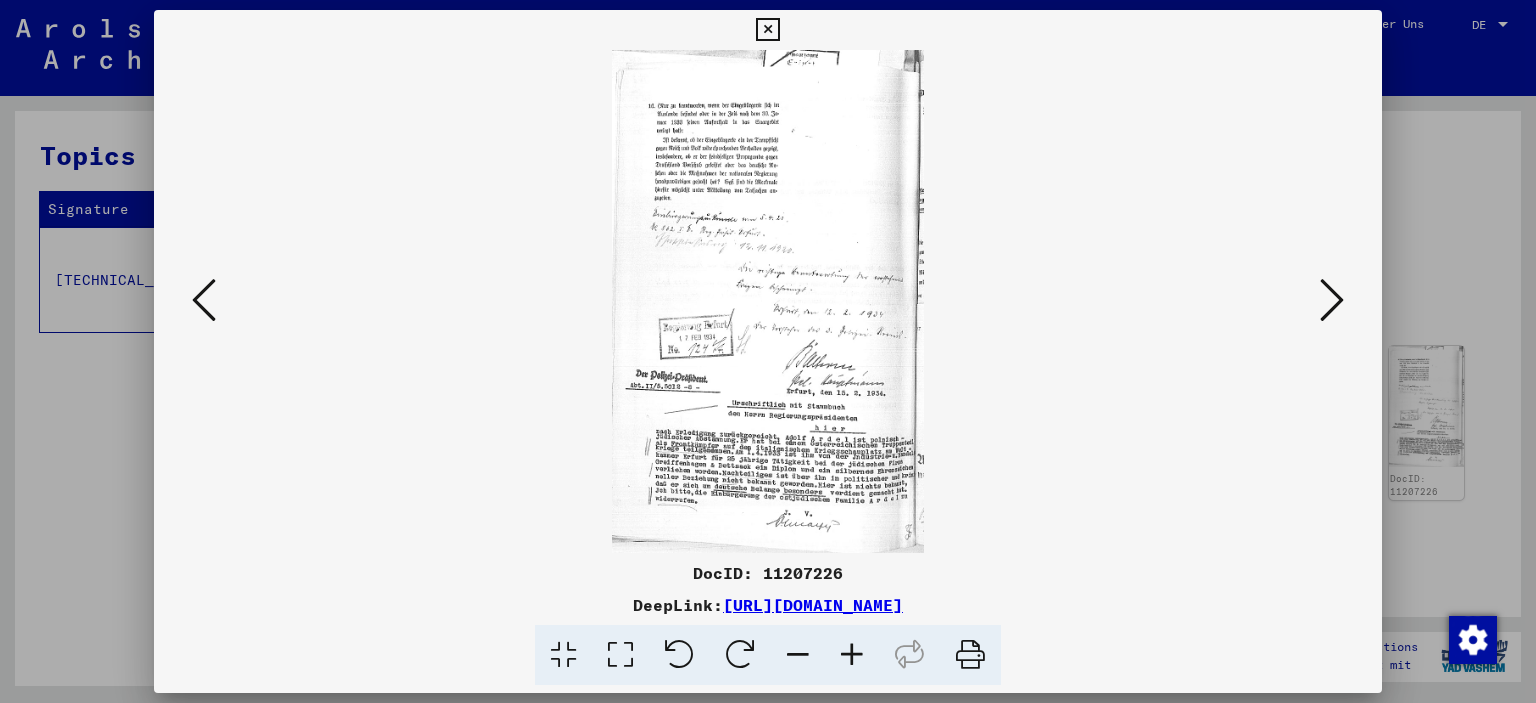 click at bounding box center (852, 655) 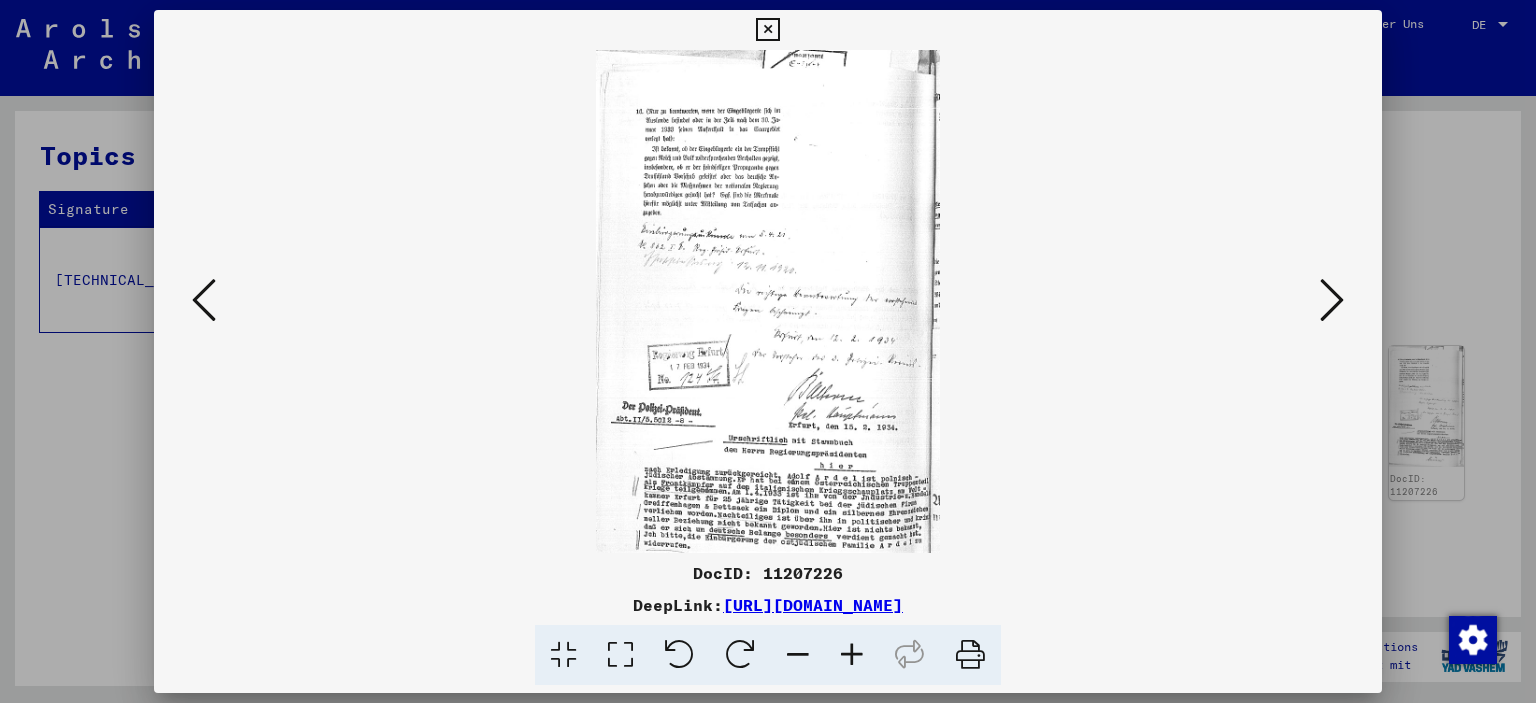 click at bounding box center (852, 655) 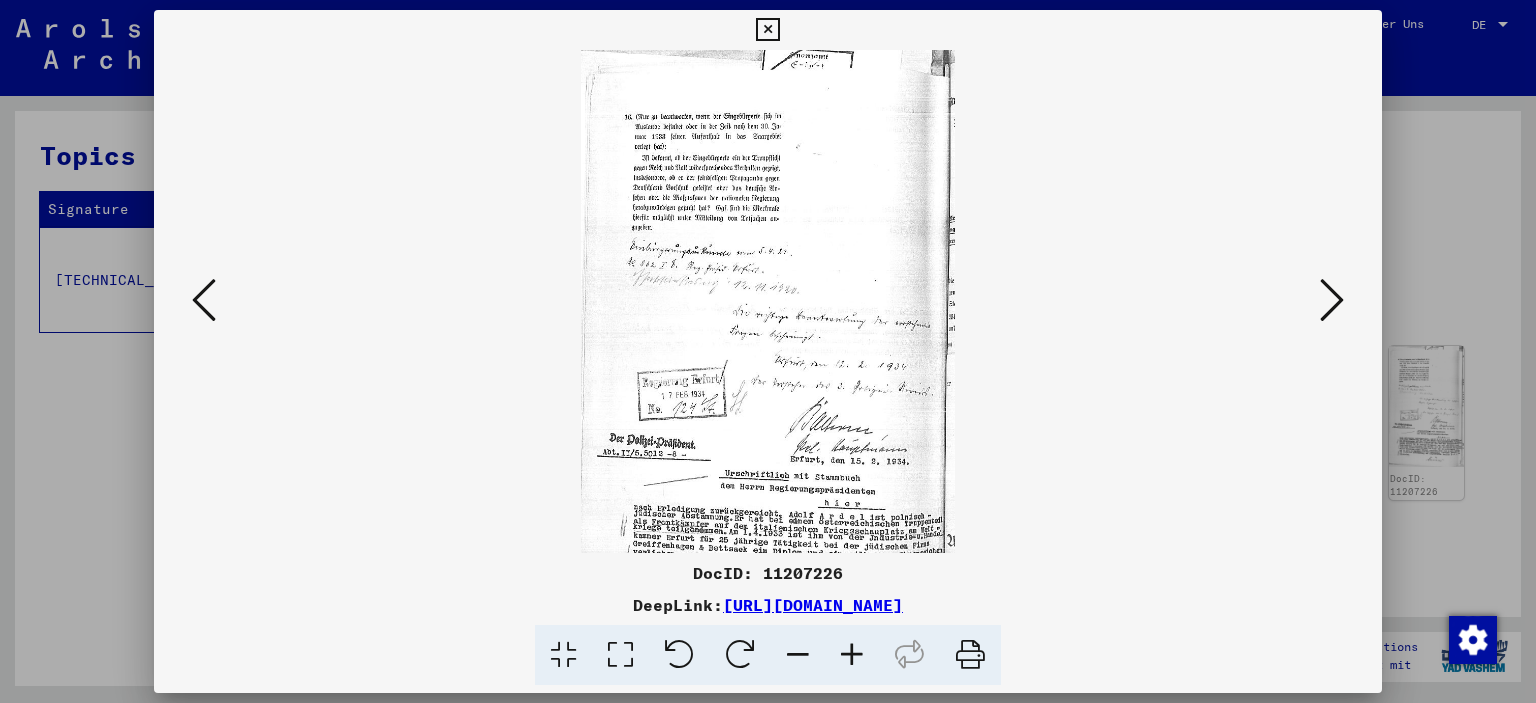 click at bounding box center (852, 655) 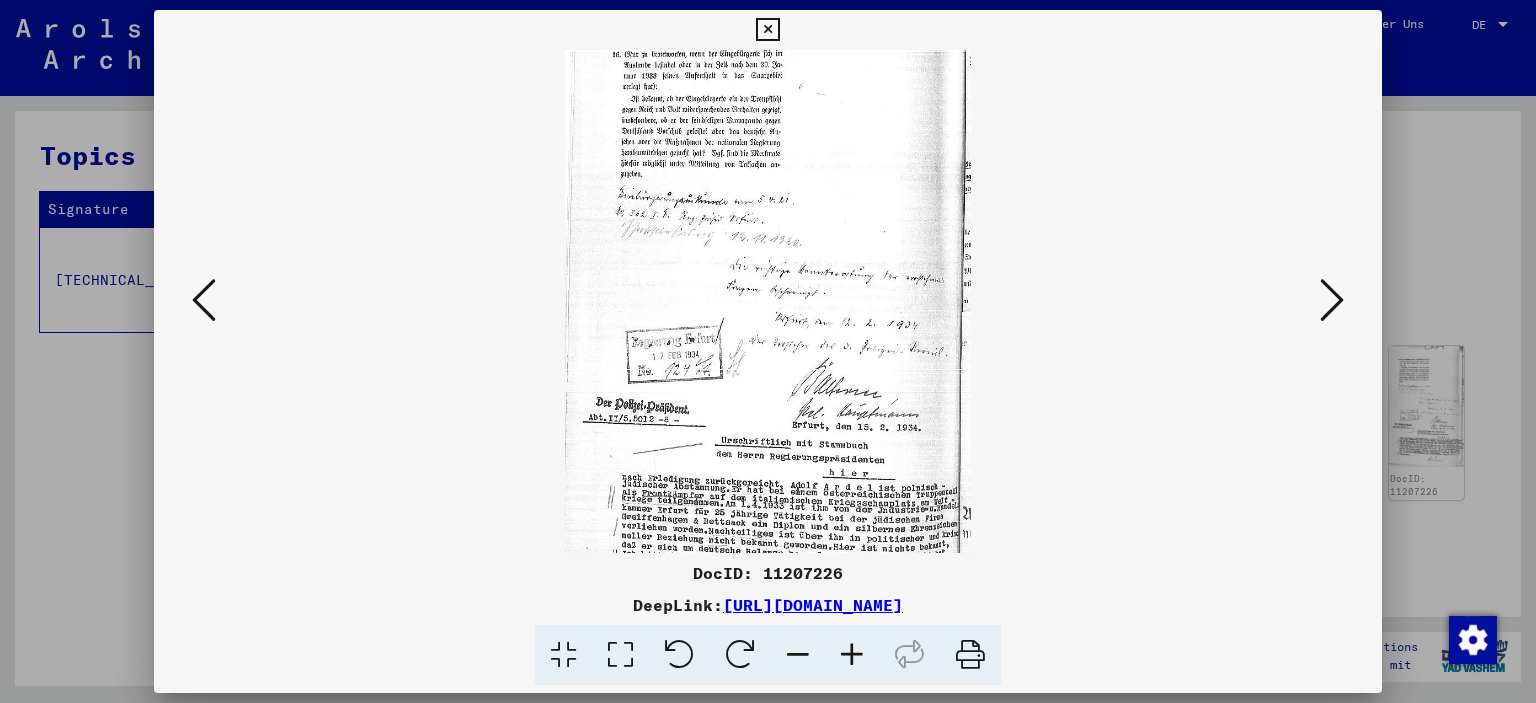 scroll, scrollTop: 150, scrollLeft: 0, axis: vertical 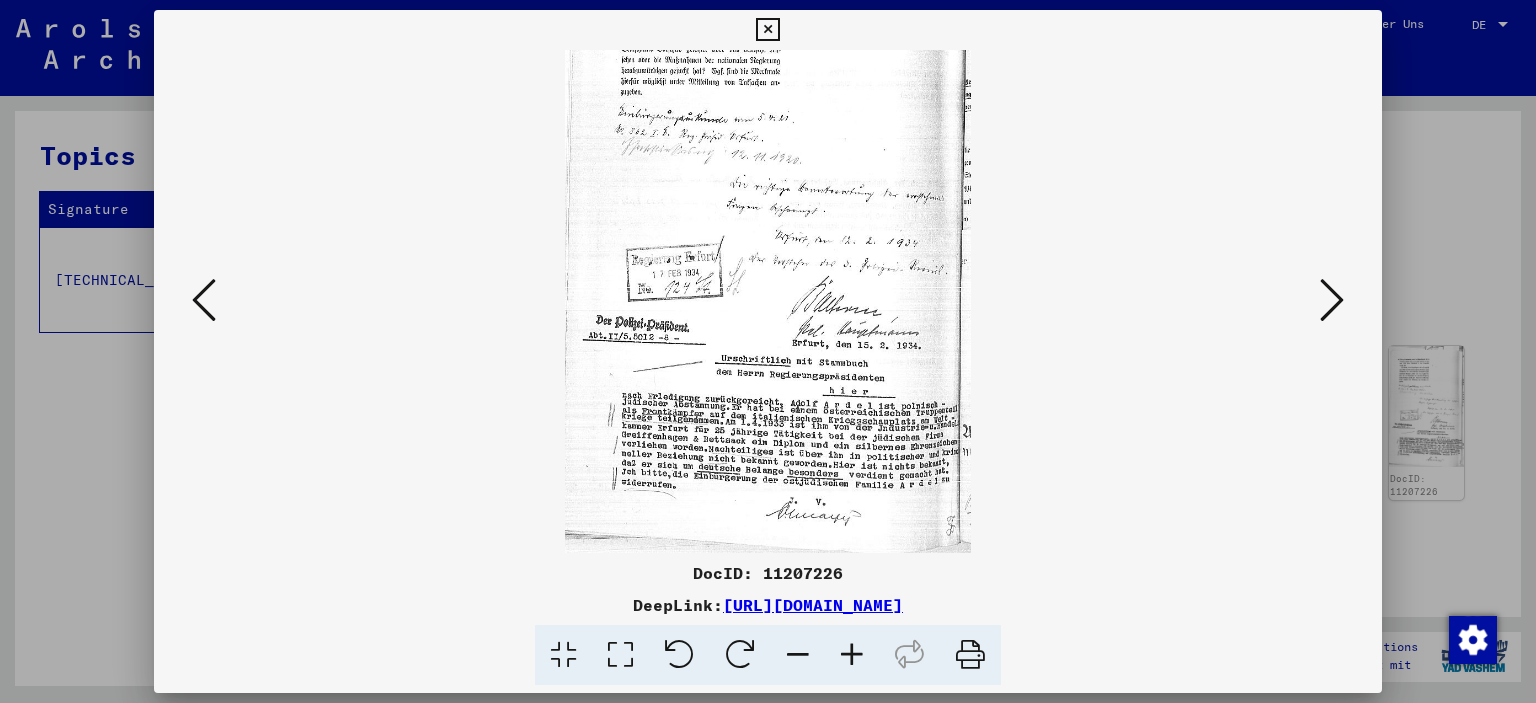 drag, startPoint x: 828, startPoint y: 454, endPoint x: 795, endPoint y: 252, distance: 204.6778 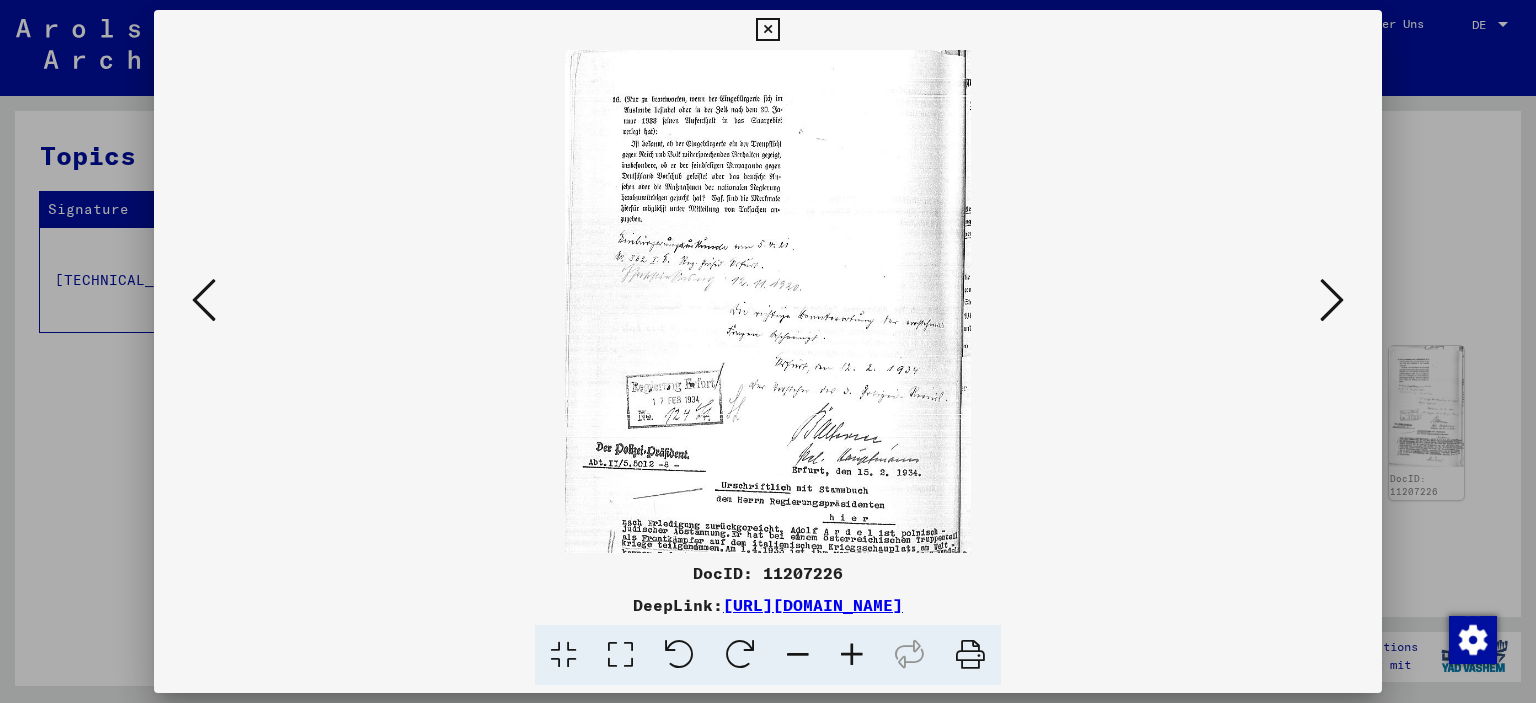 scroll, scrollTop: 2, scrollLeft: 0, axis: vertical 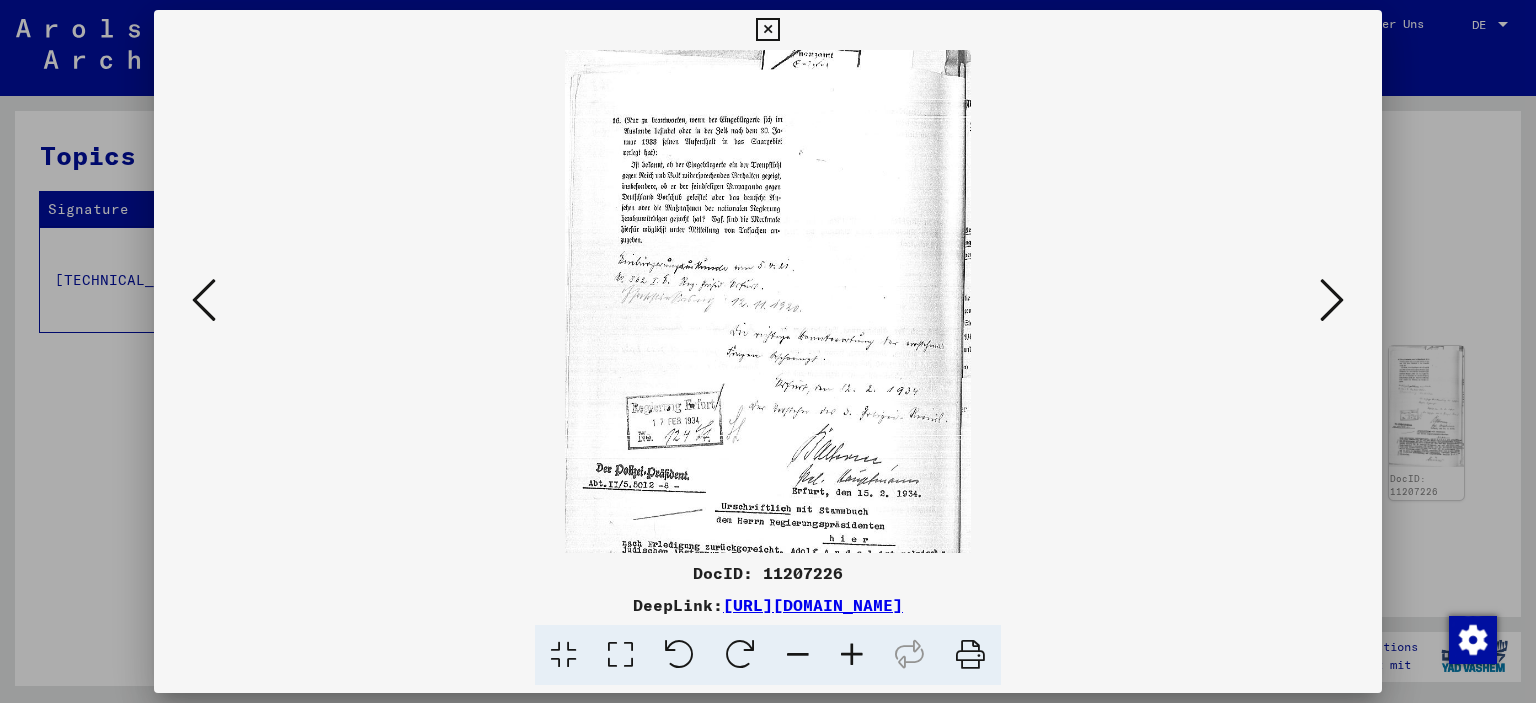 drag, startPoint x: 786, startPoint y: 355, endPoint x: 780, endPoint y: 447, distance: 92.19544 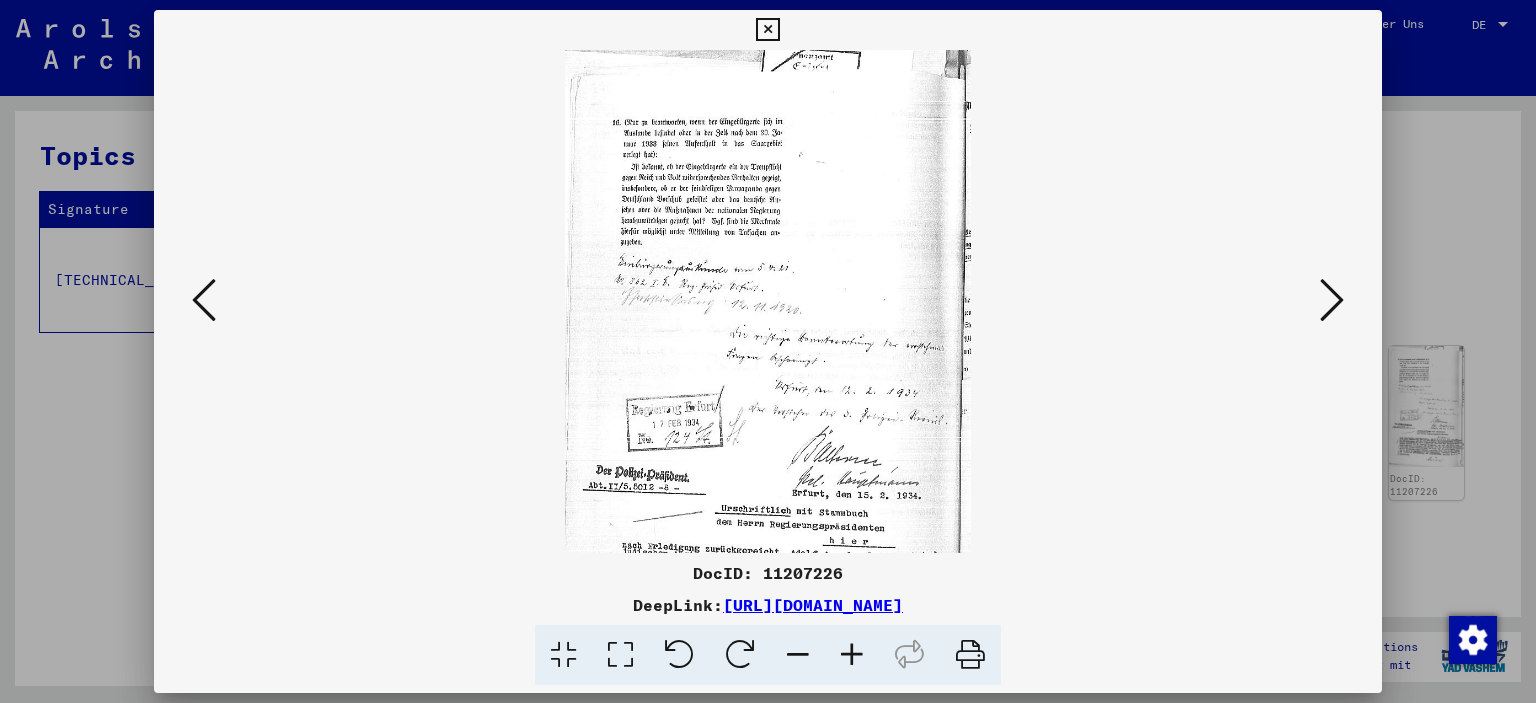 click at bounding box center [1332, 300] 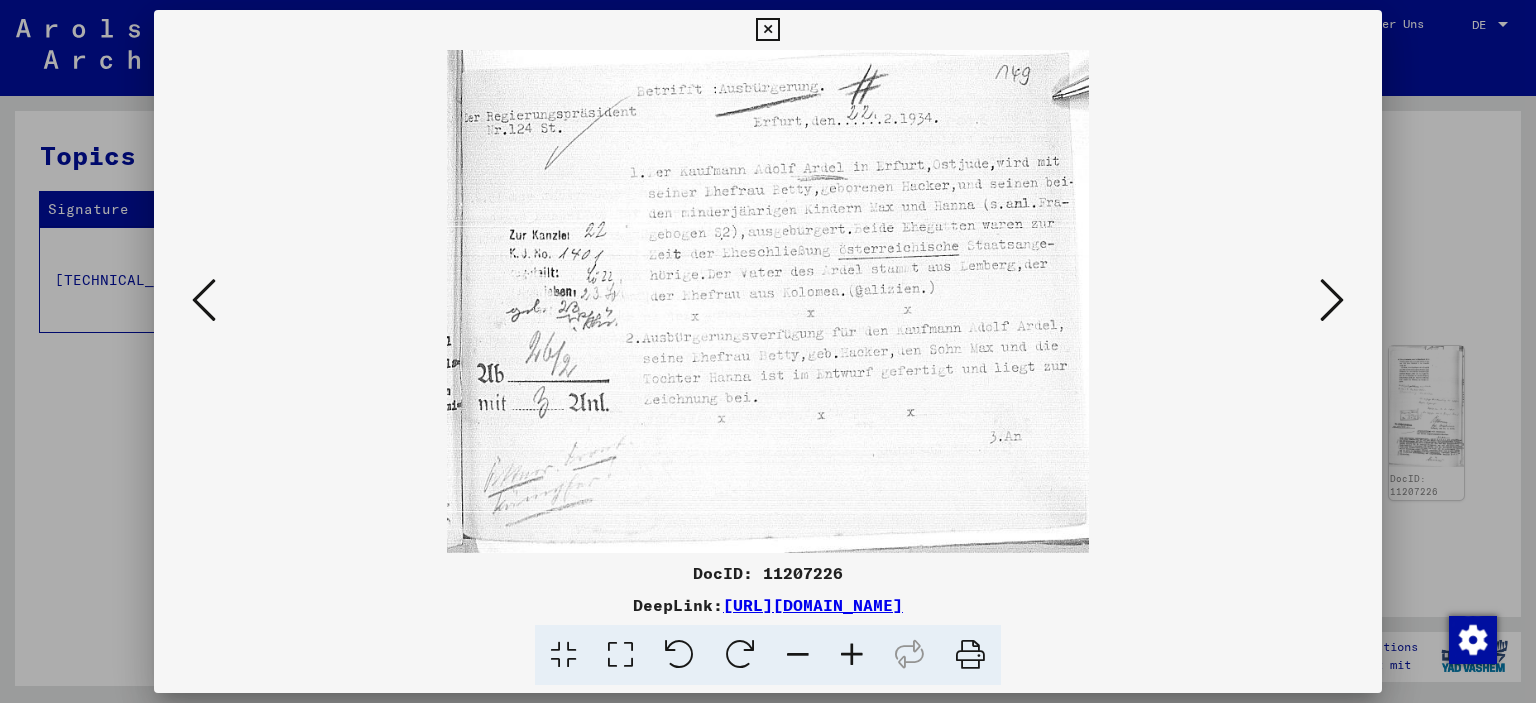 click at bounding box center [1332, 300] 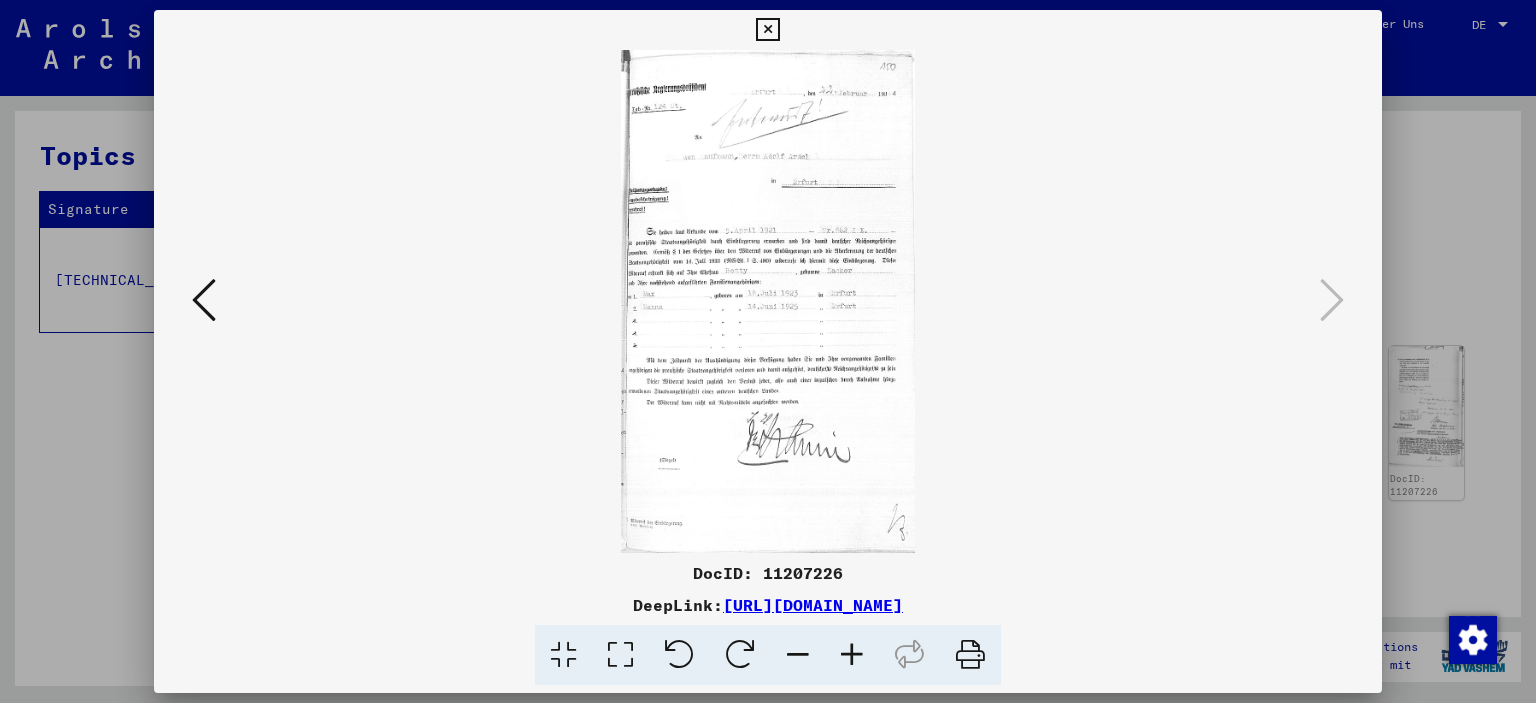 click at bounding box center [852, 655] 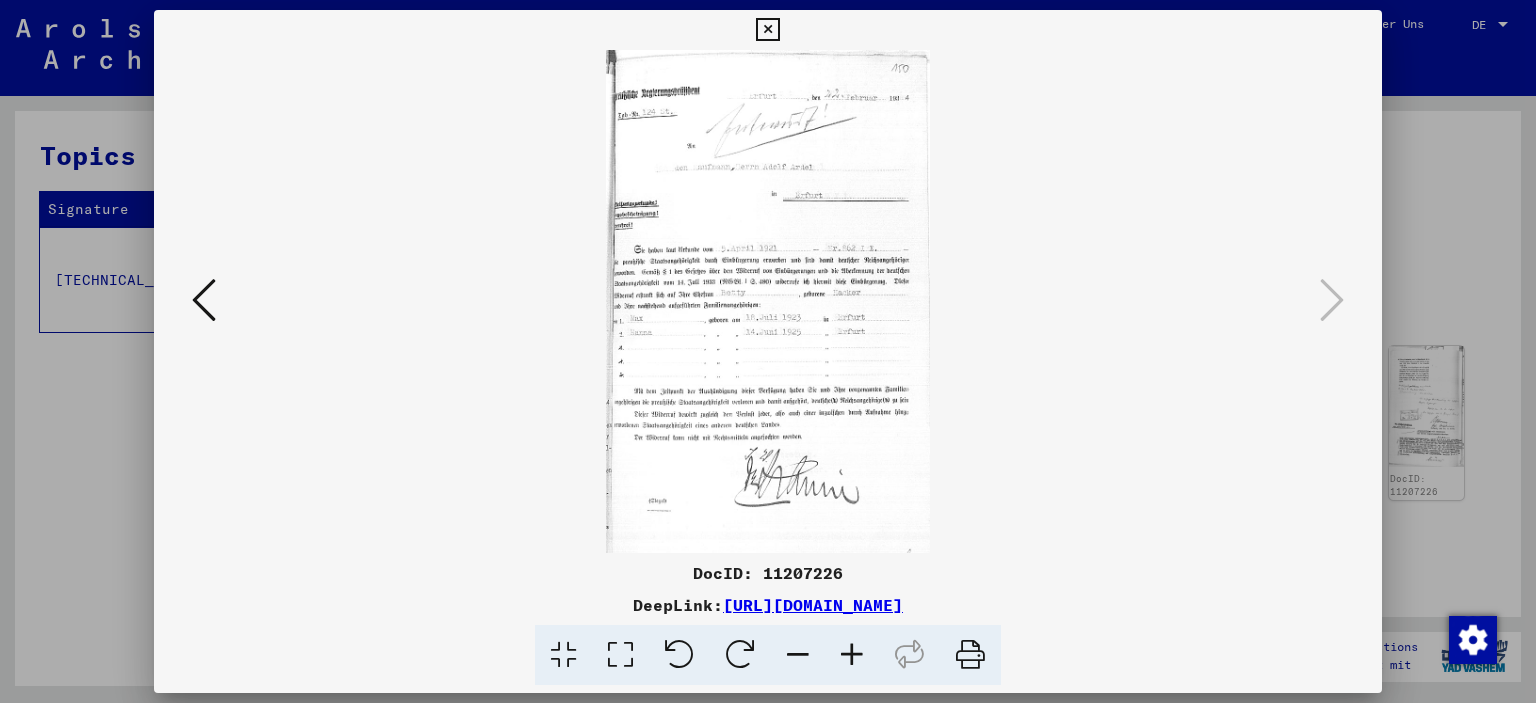 click at bounding box center (852, 655) 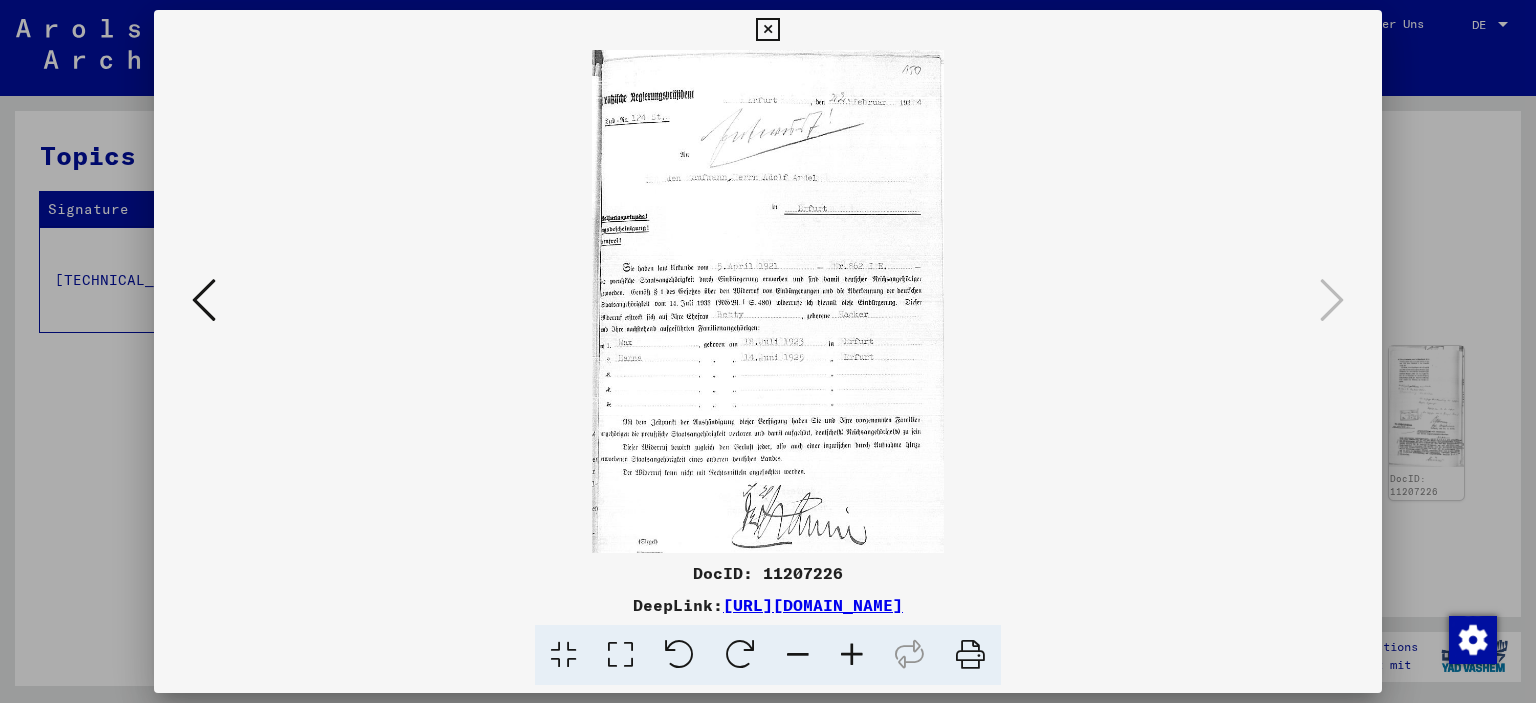 click at bounding box center (852, 655) 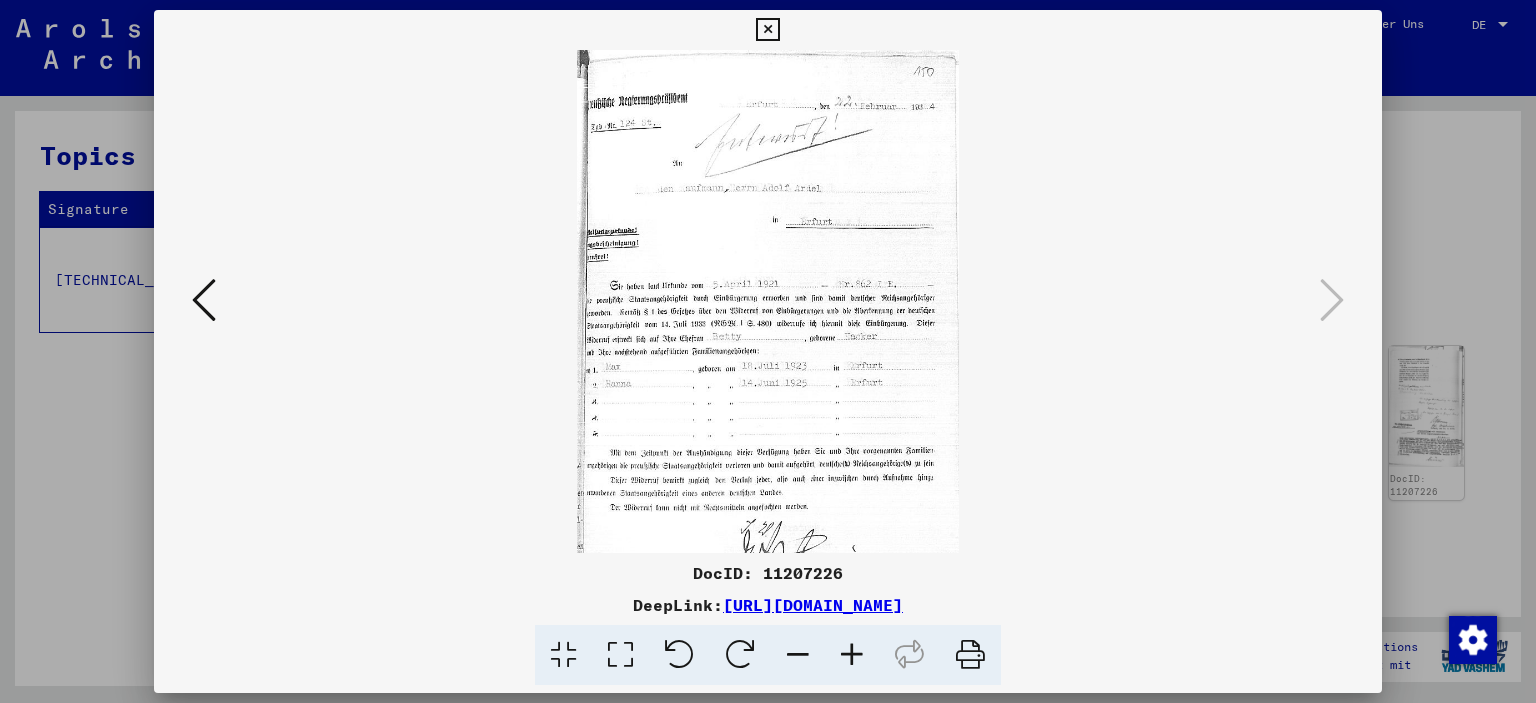 click at bounding box center [852, 655] 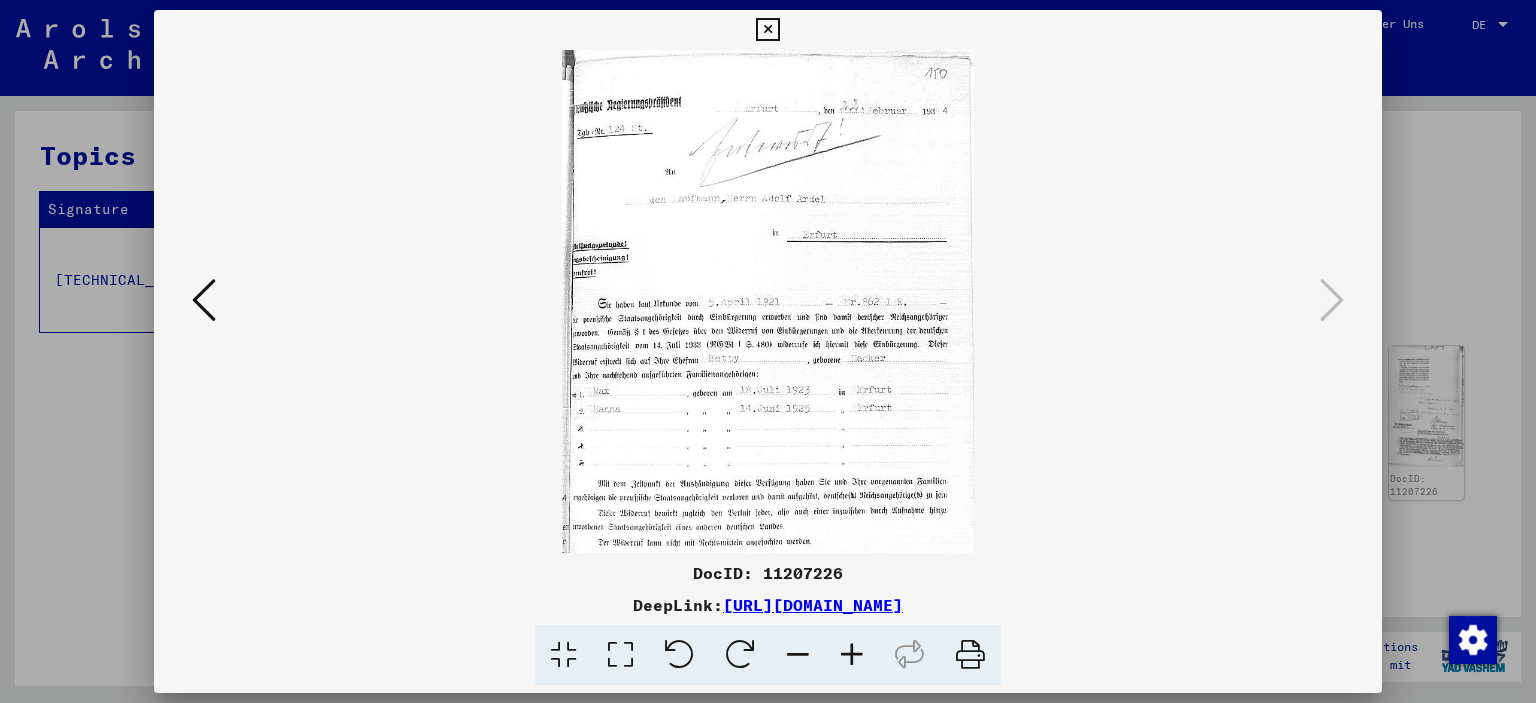 click at bounding box center (852, 655) 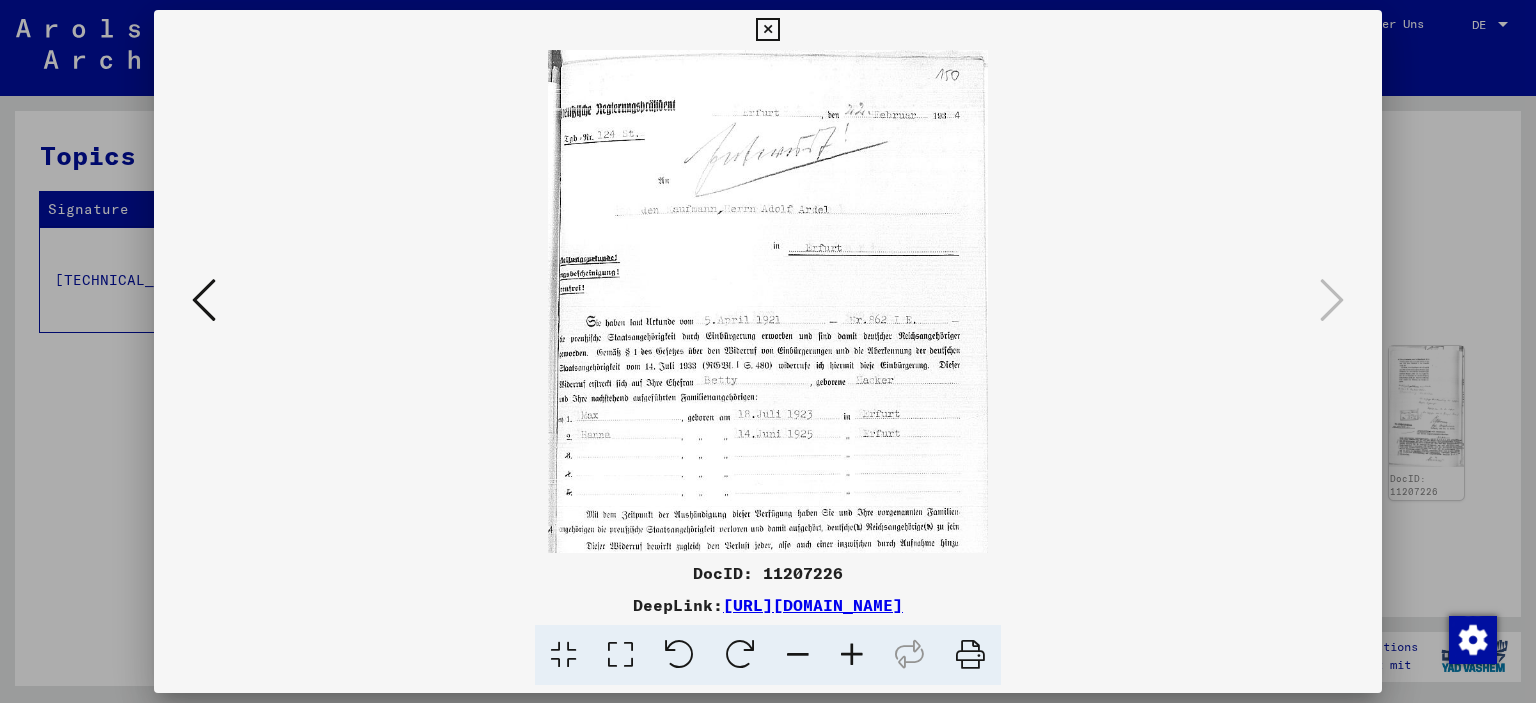 click at bounding box center [852, 655] 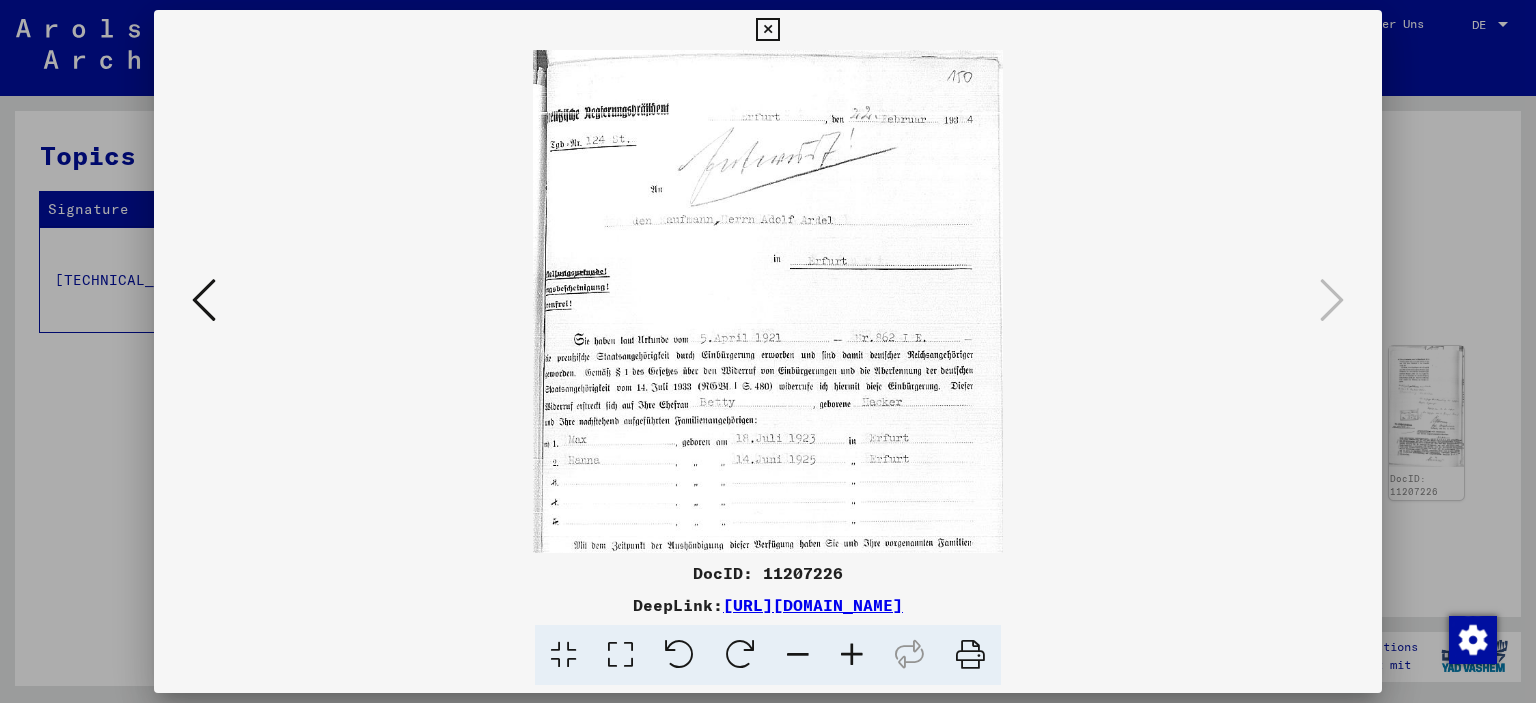 click at bounding box center (204, 300) 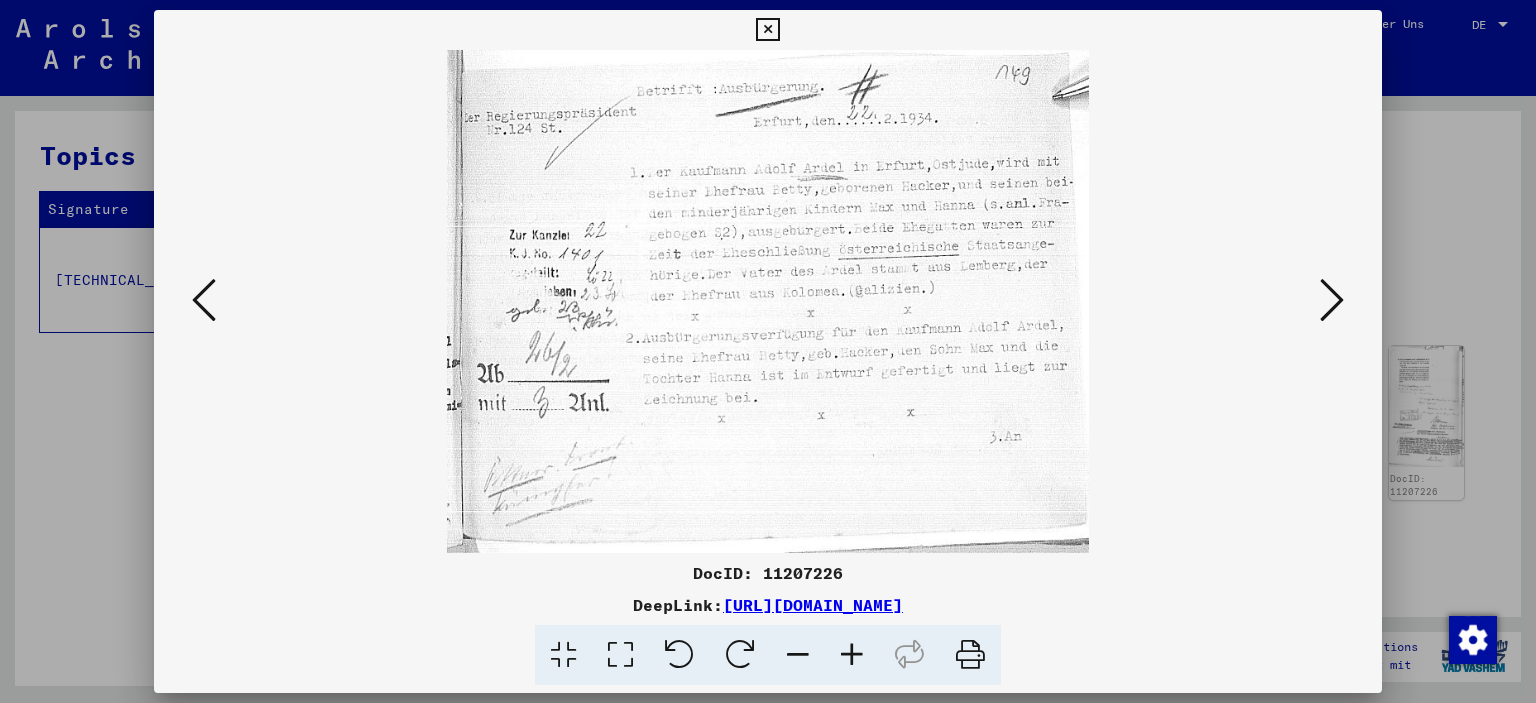 click at bounding box center (204, 300) 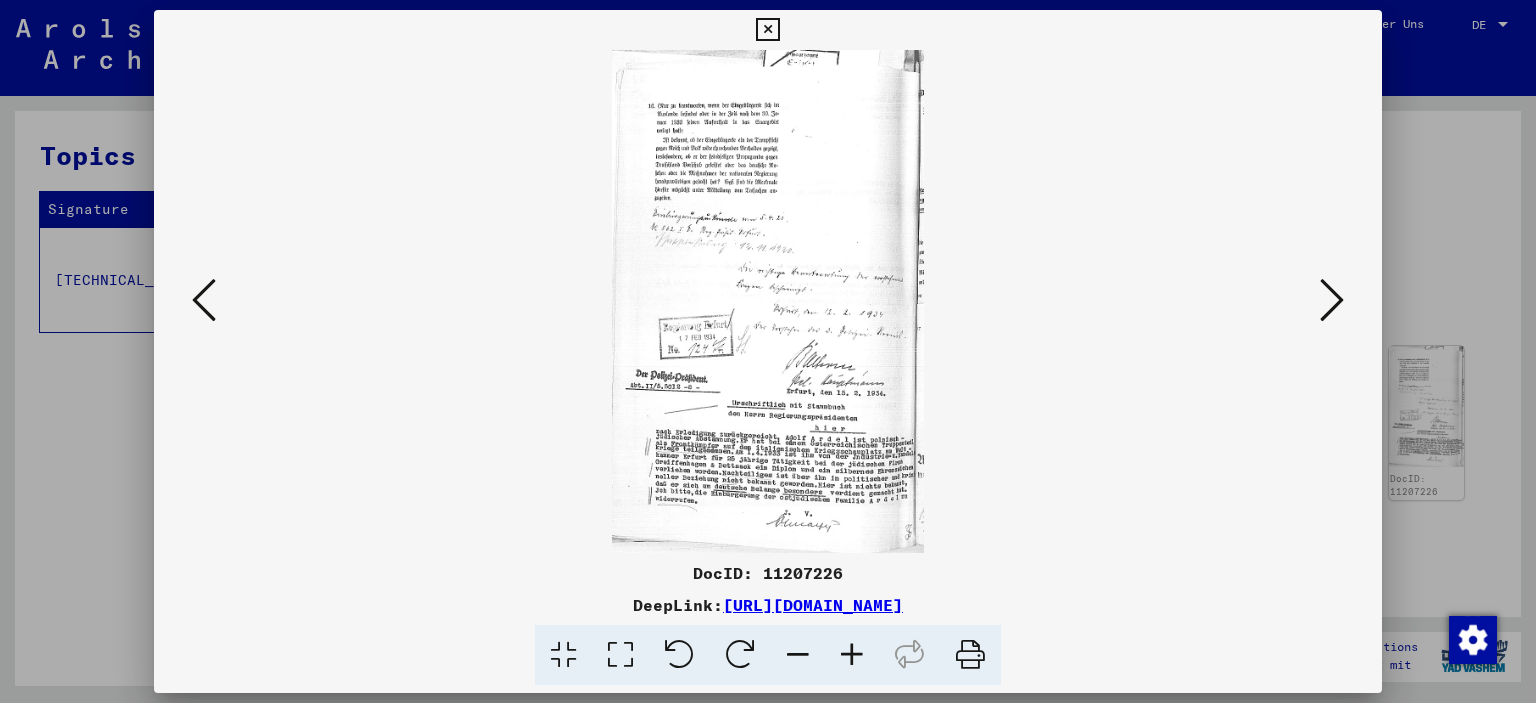 click at bounding box center [204, 300] 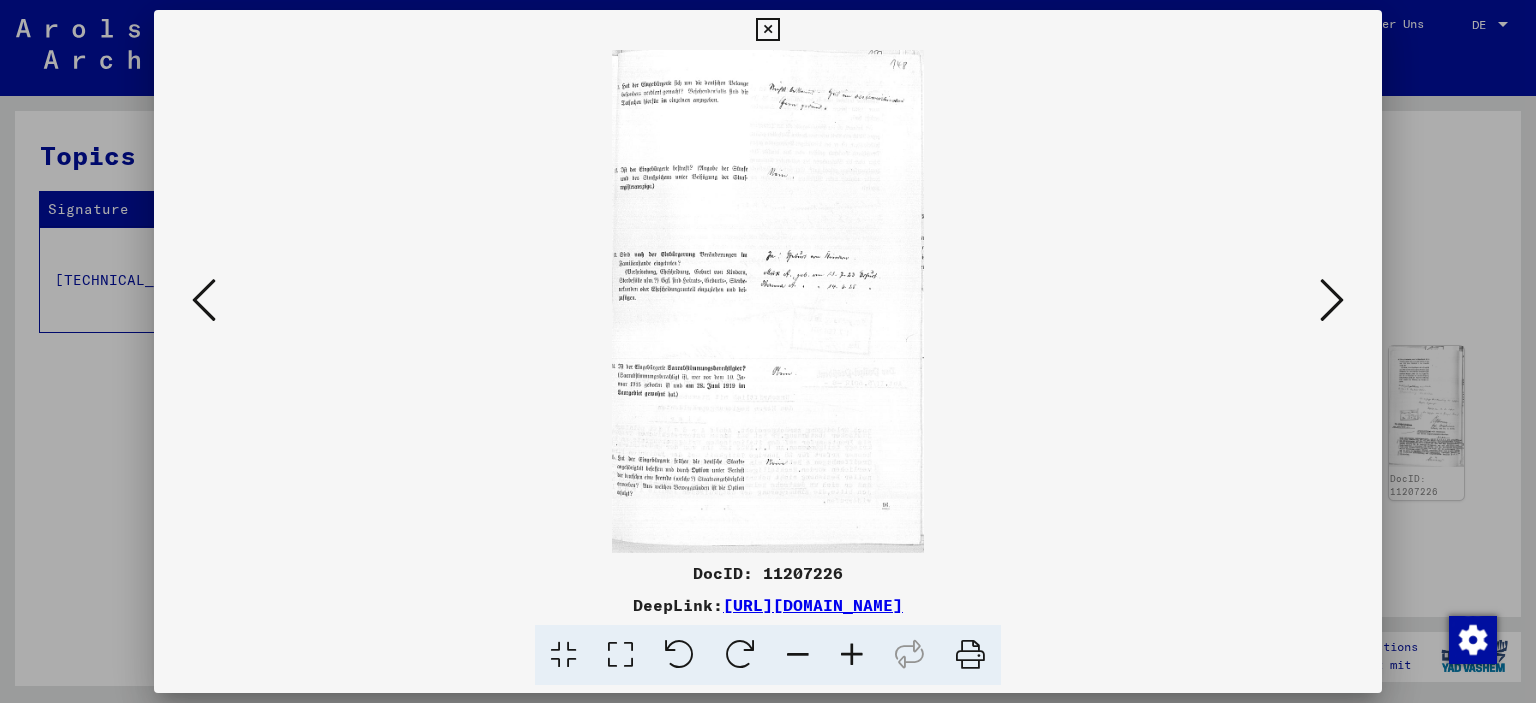 click at bounding box center (1332, 300) 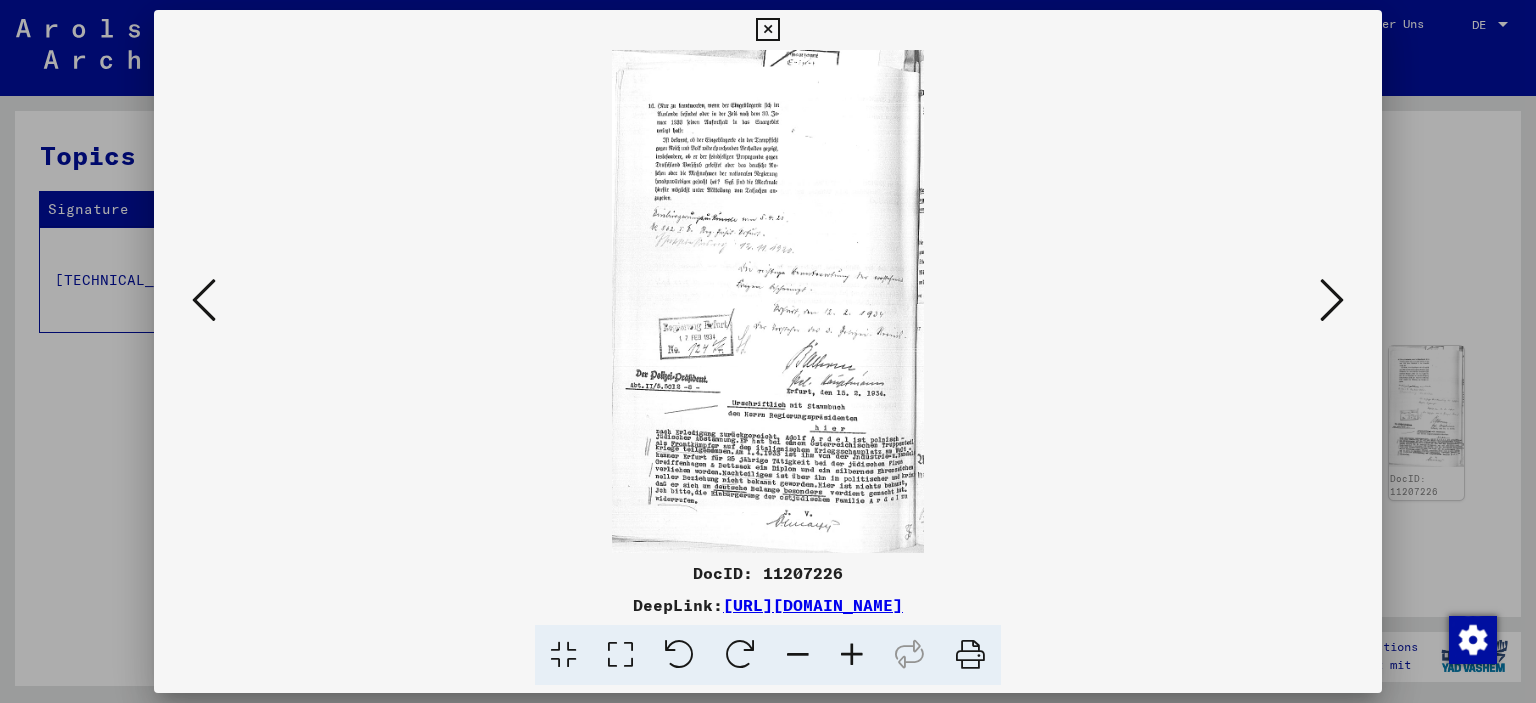 click at bounding box center [852, 655] 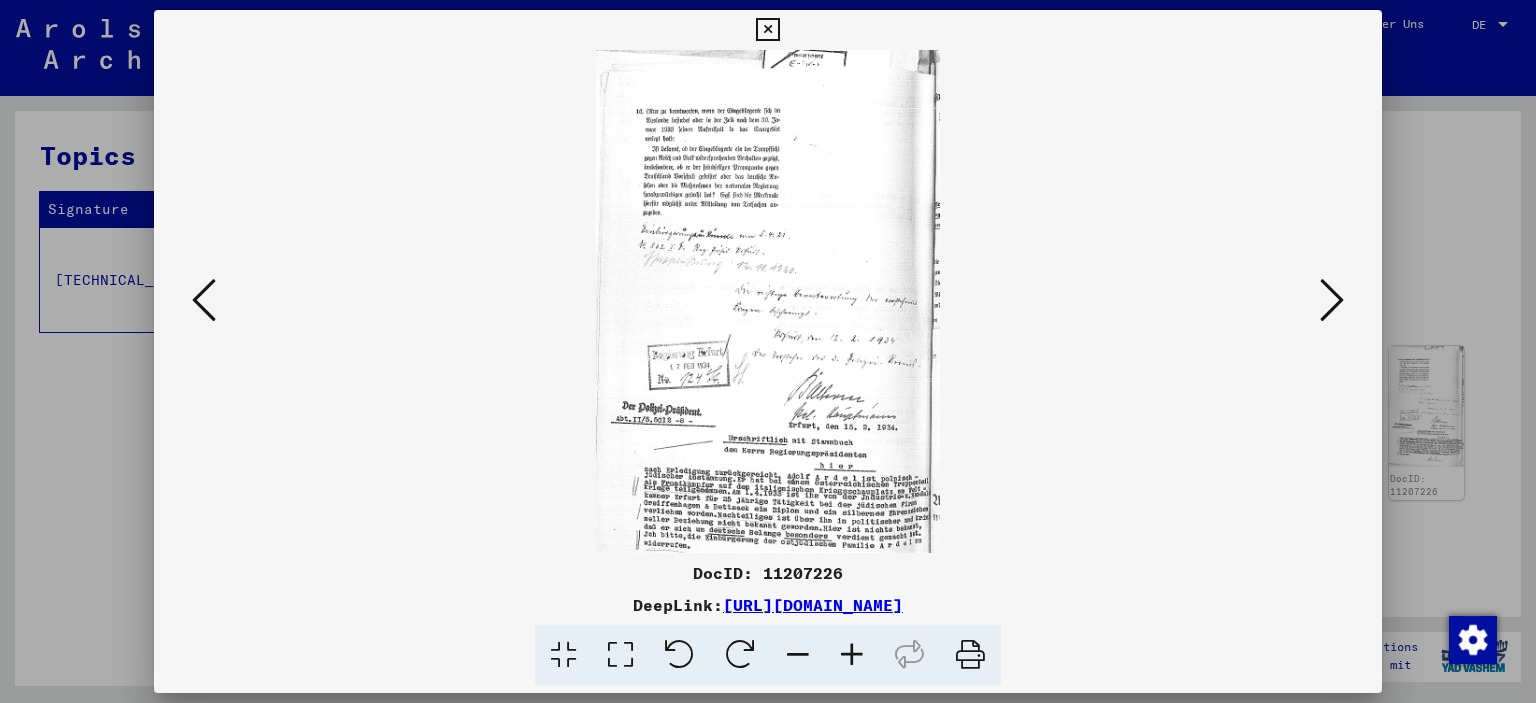 click at bounding box center (852, 655) 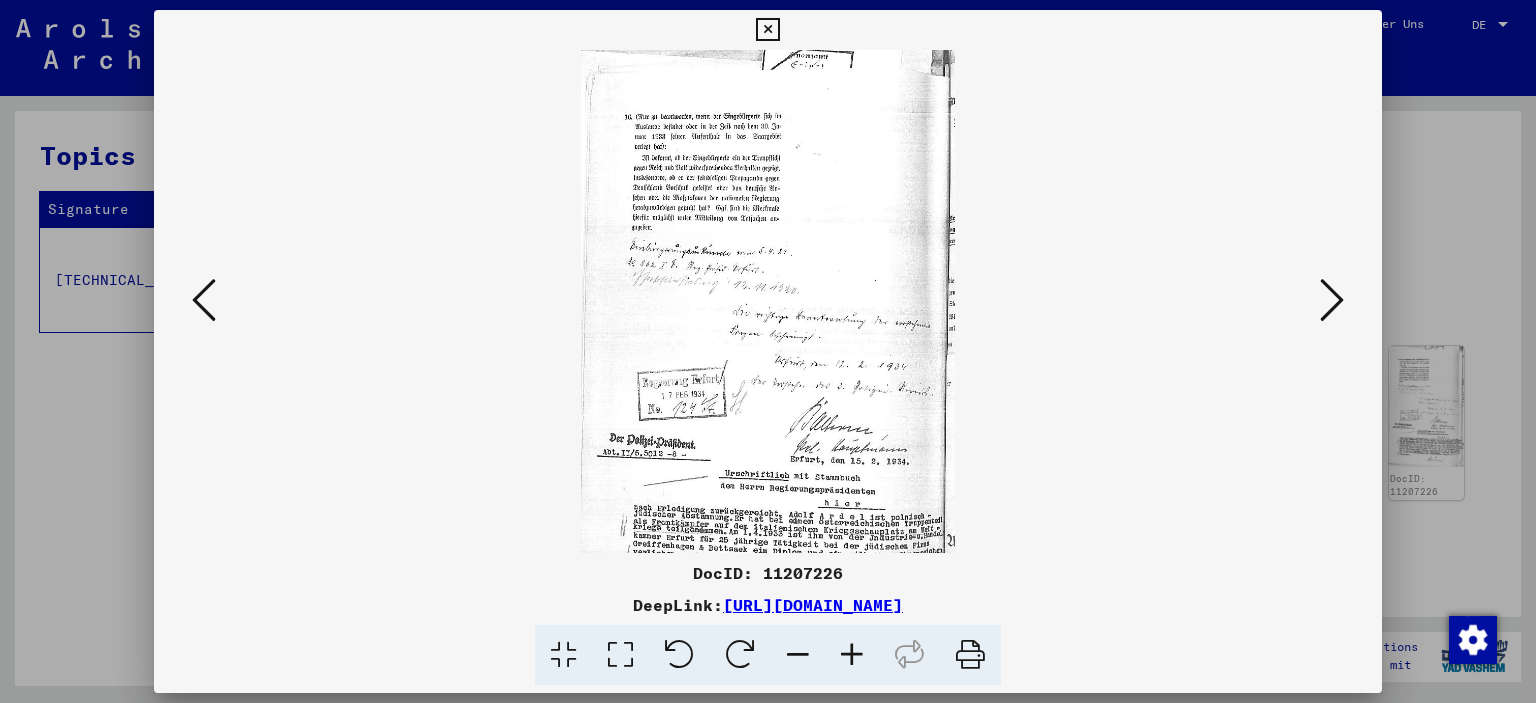 click at bounding box center (852, 655) 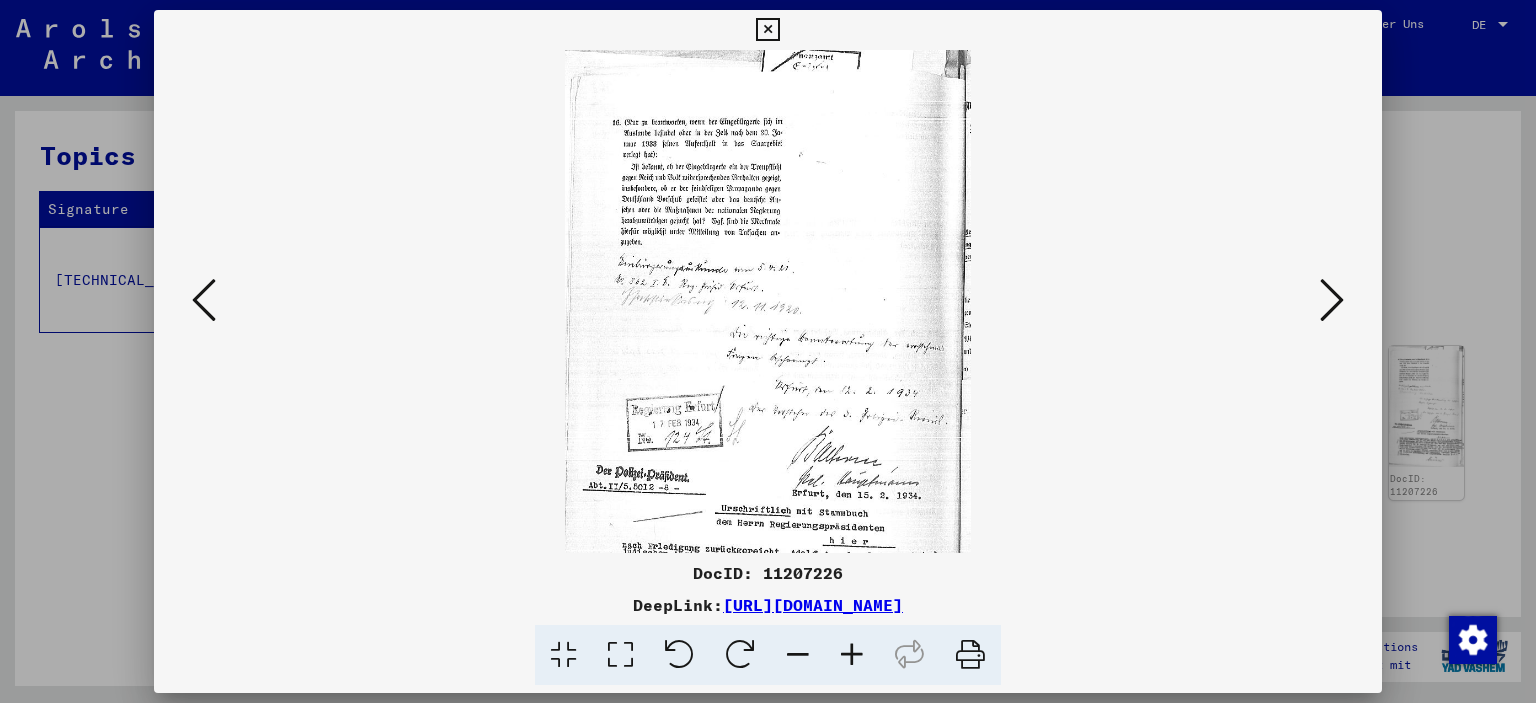 click at bounding box center (852, 655) 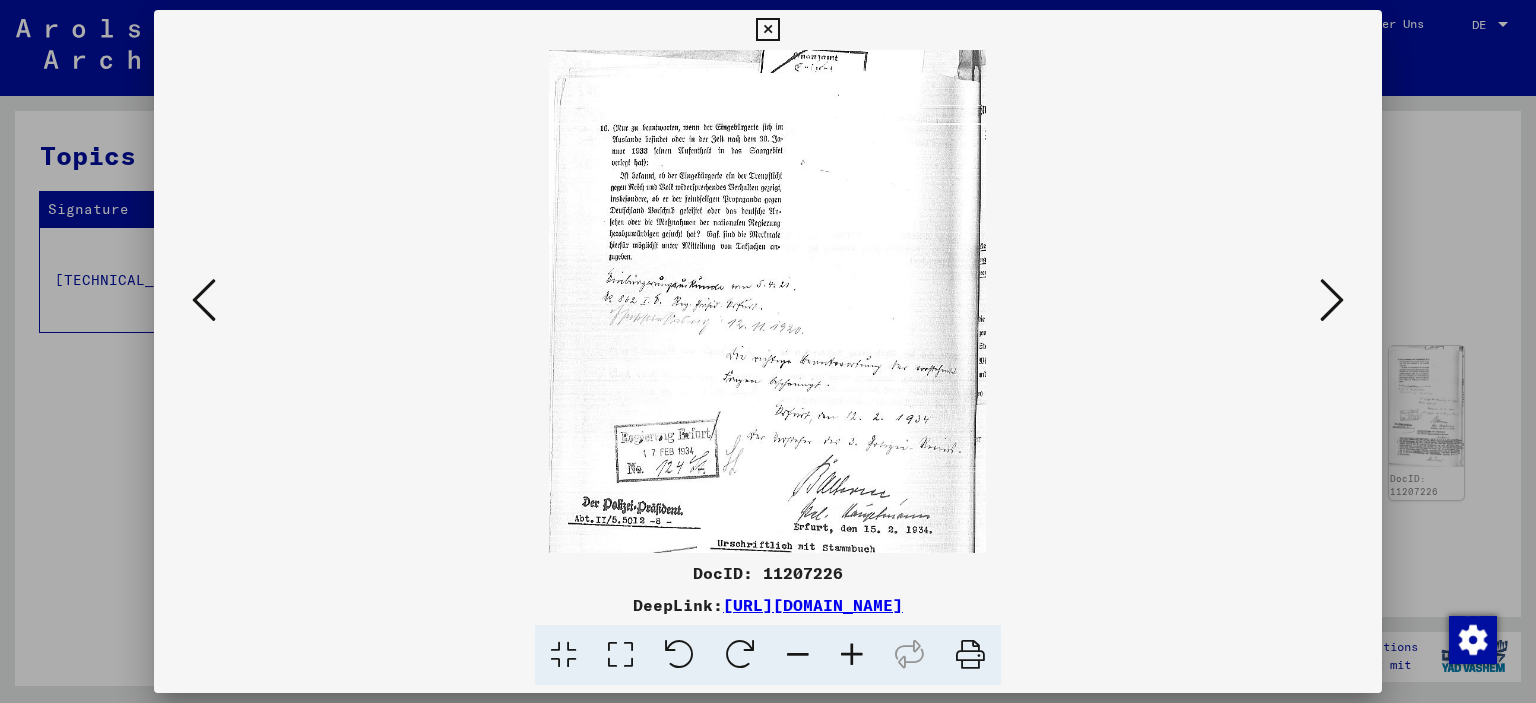 click at bounding box center [852, 655] 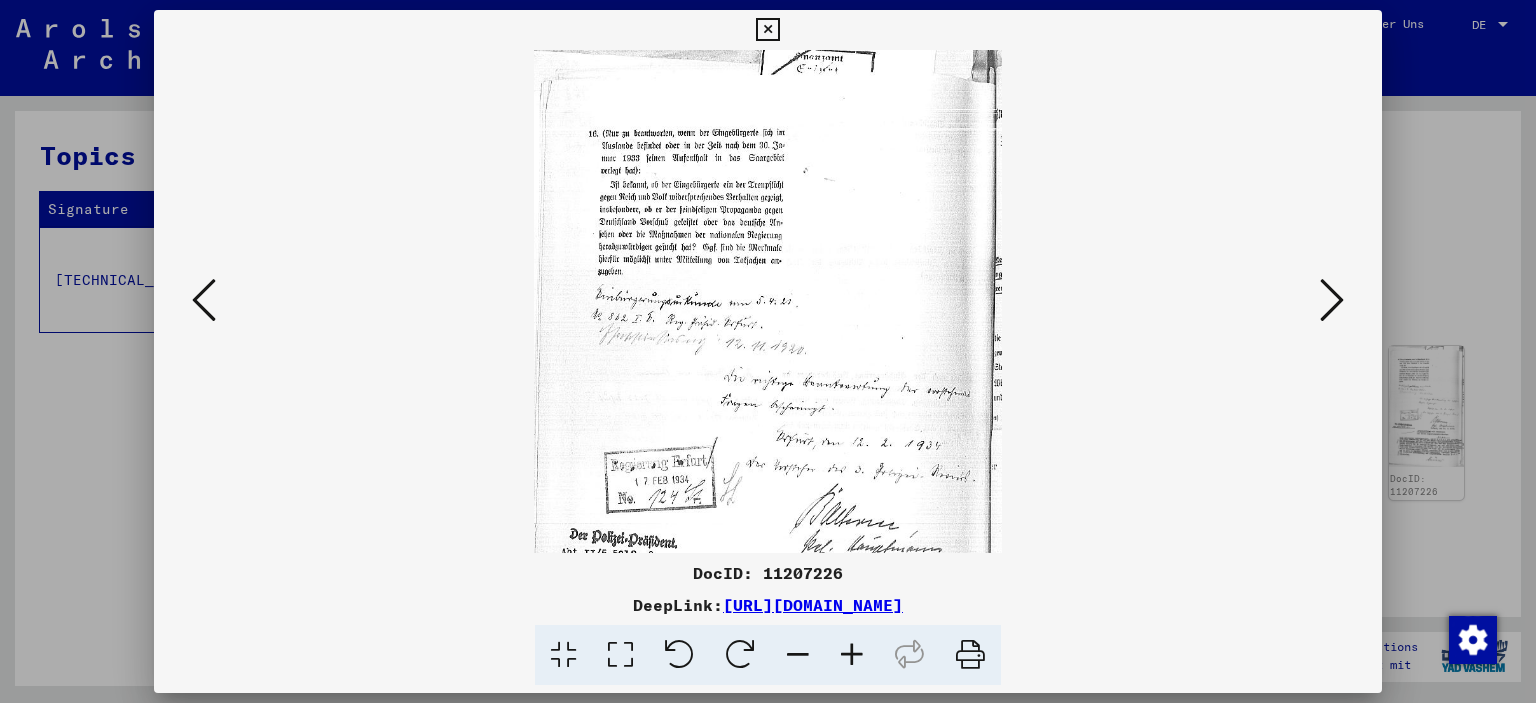 click at bounding box center (852, 655) 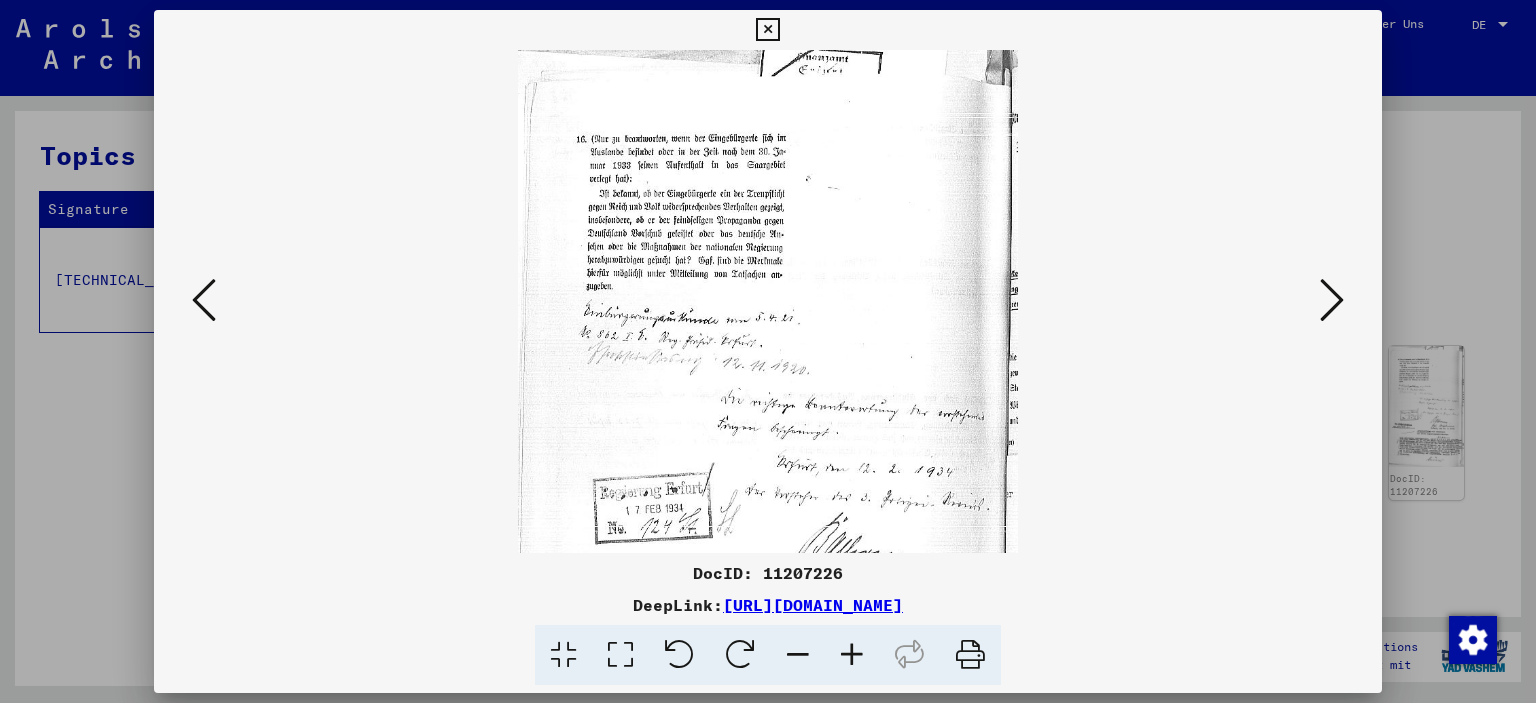 click at bounding box center (852, 655) 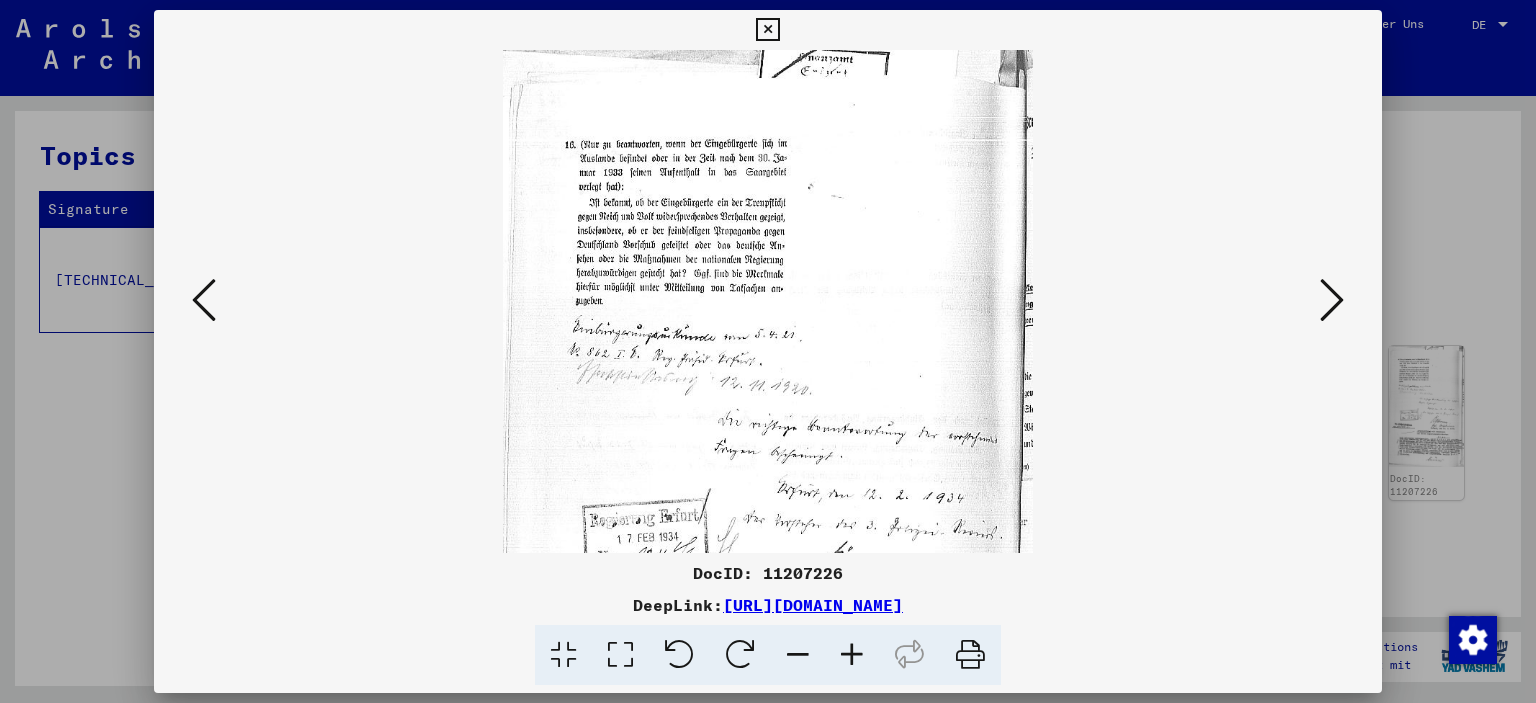 click at bounding box center (852, 655) 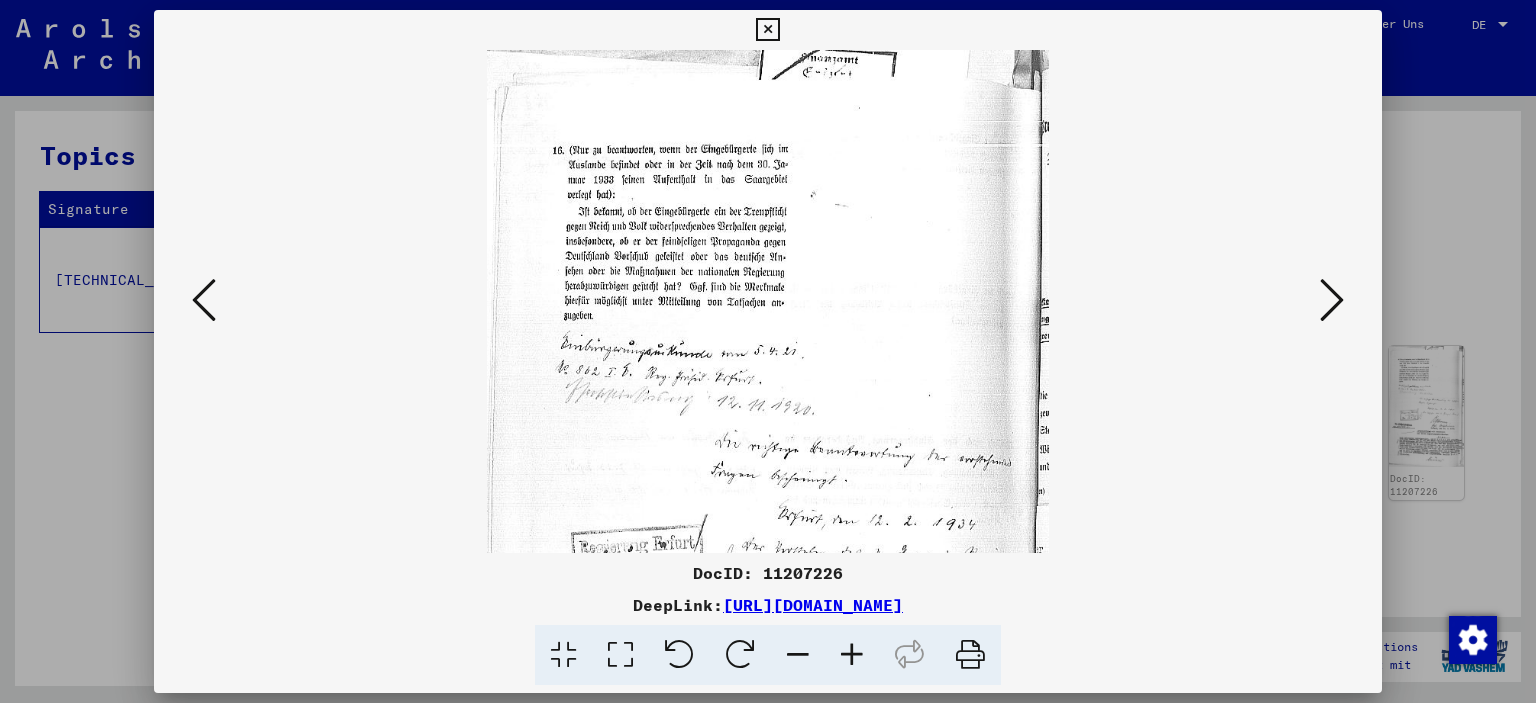 click at bounding box center [204, 300] 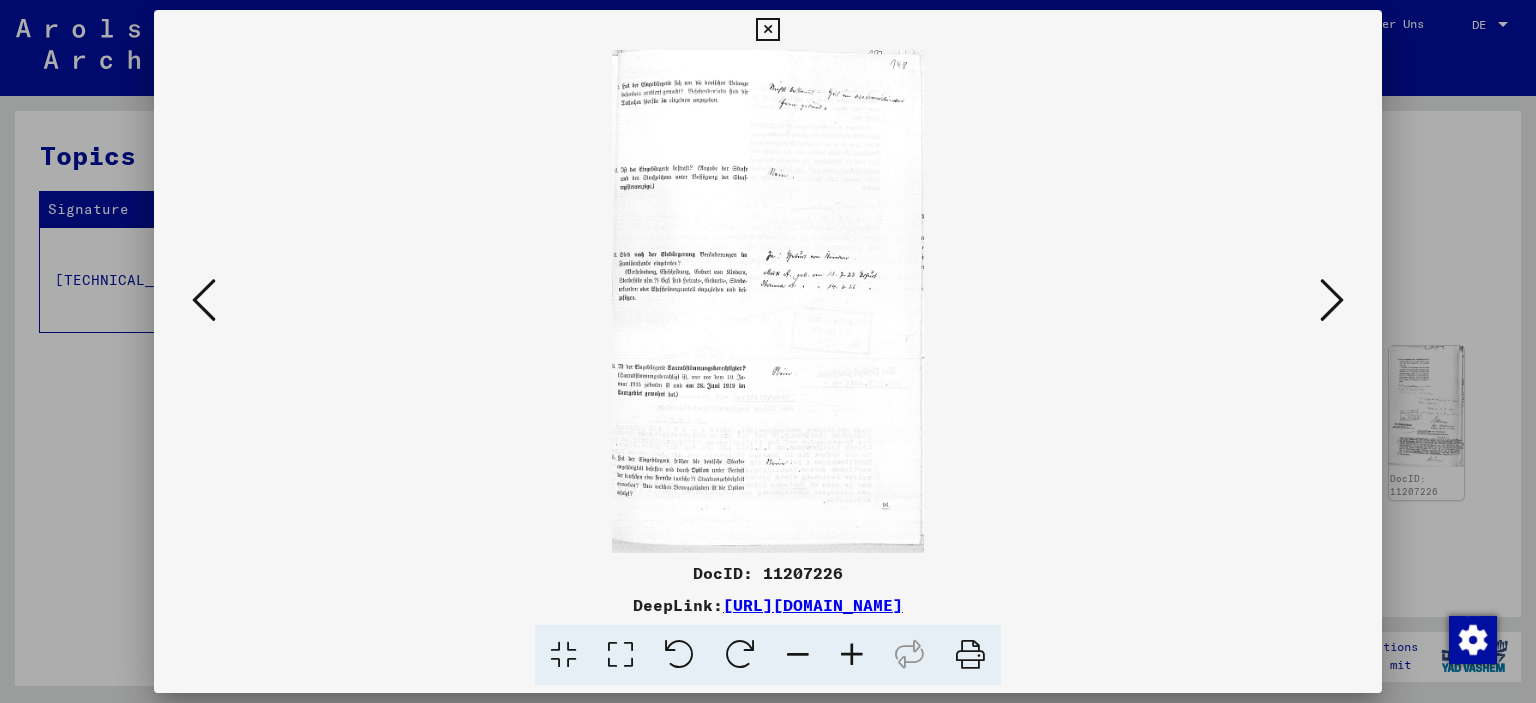 click at bounding box center (852, 655) 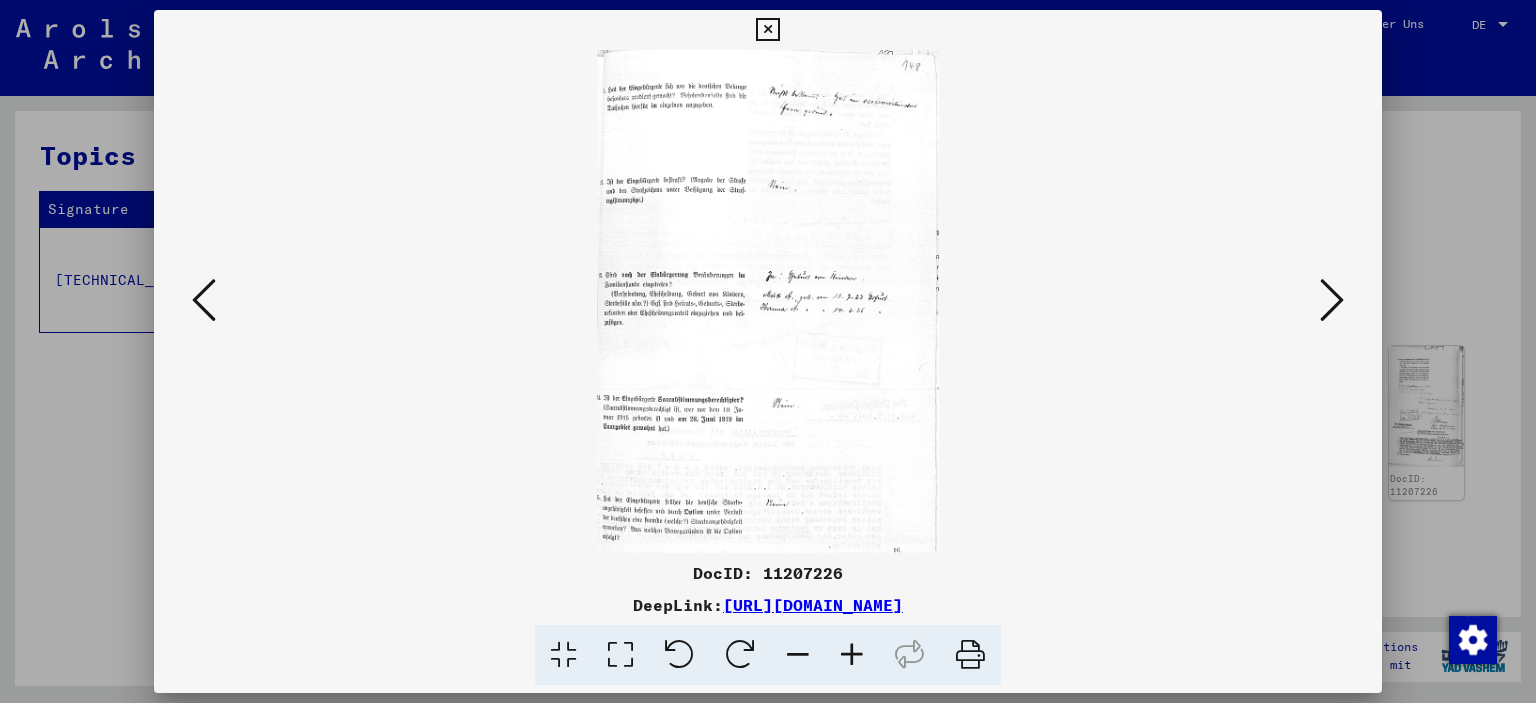 click at bounding box center (852, 655) 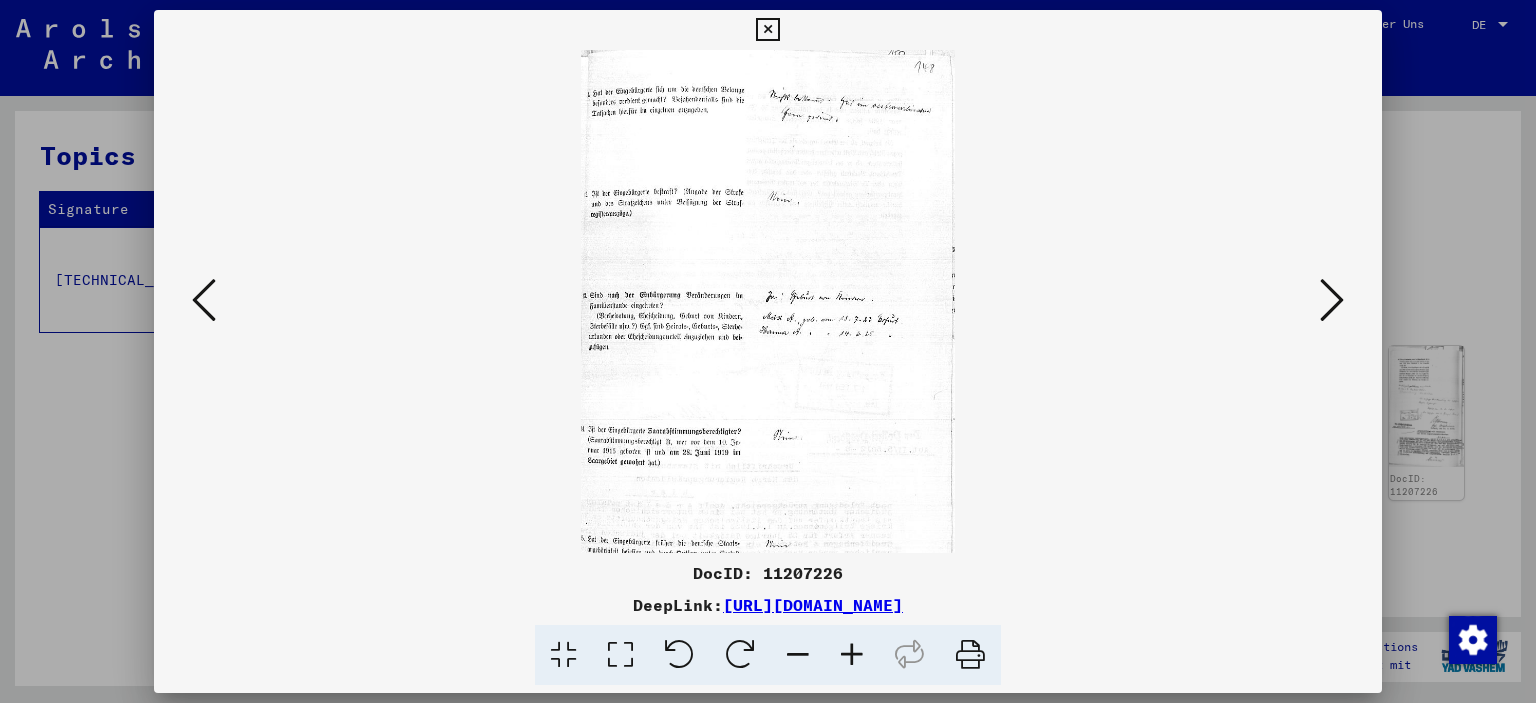 click at bounding box center (852, 655) 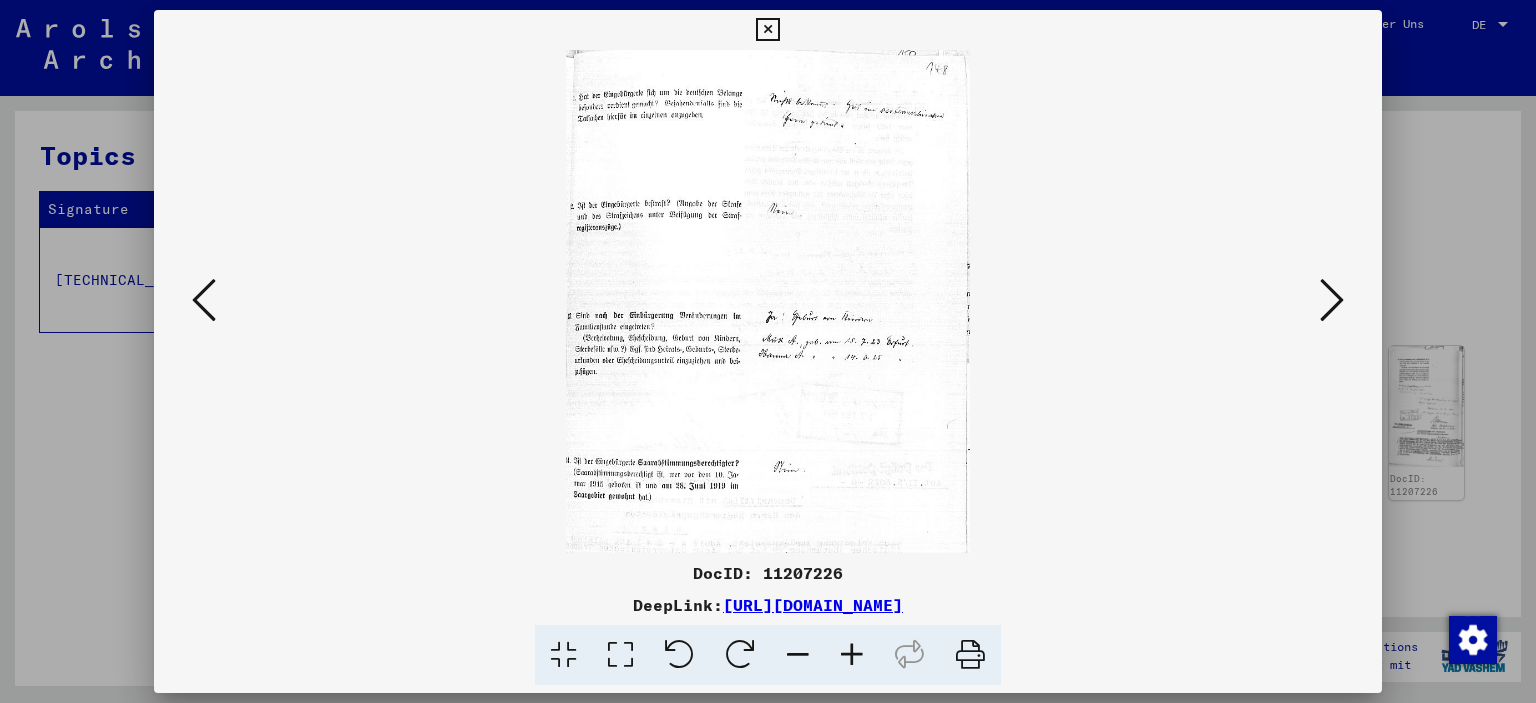 click at bounding box center [852, 655] 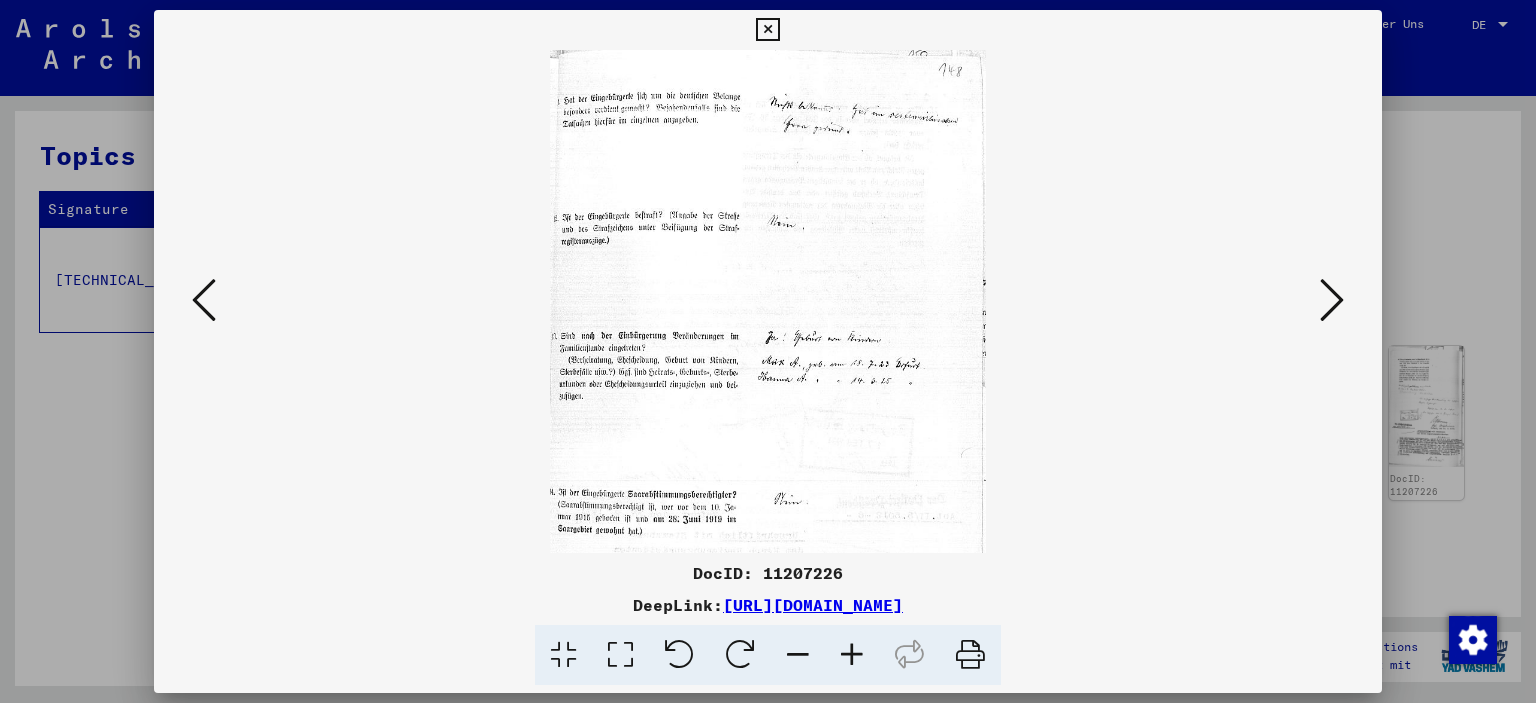 click at bounding box center (852, 655) 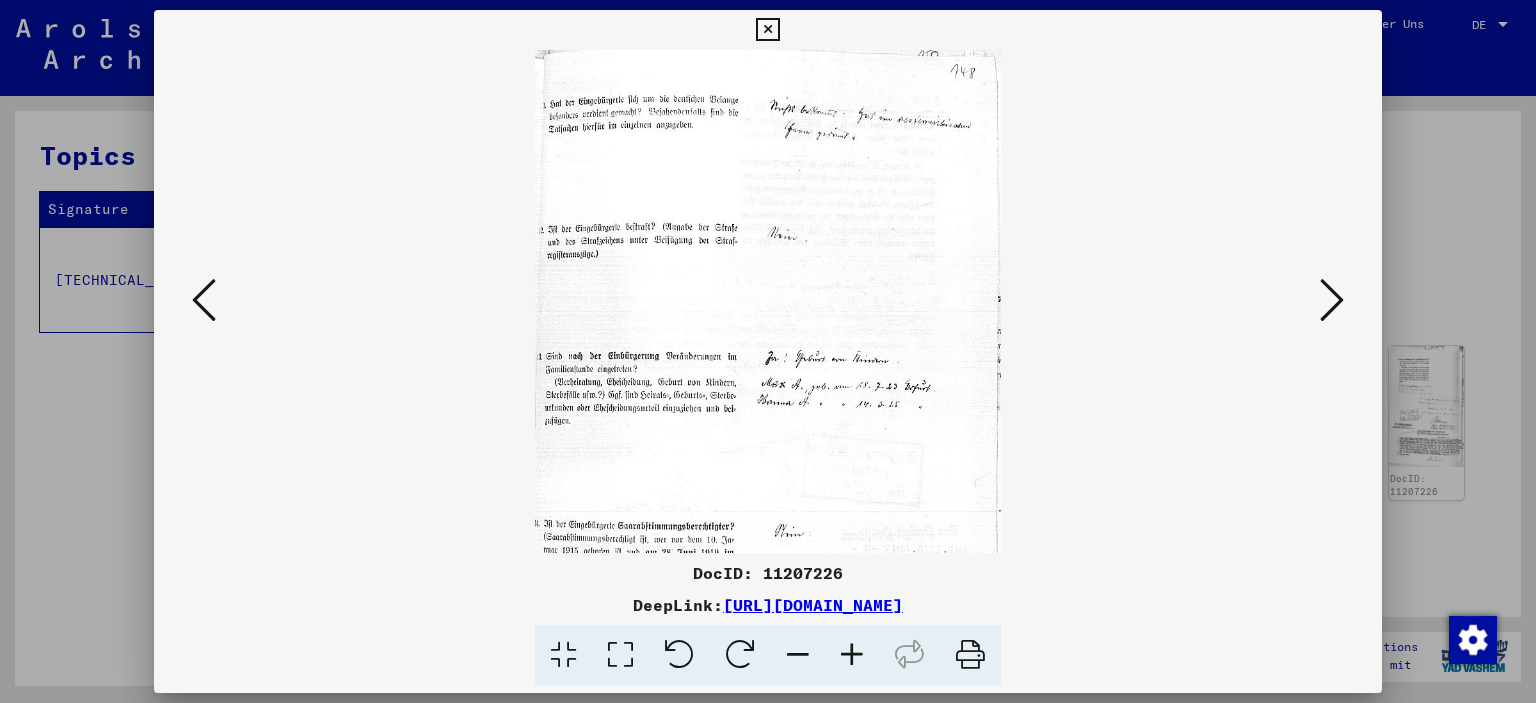 click at bounding box center [852, 655] 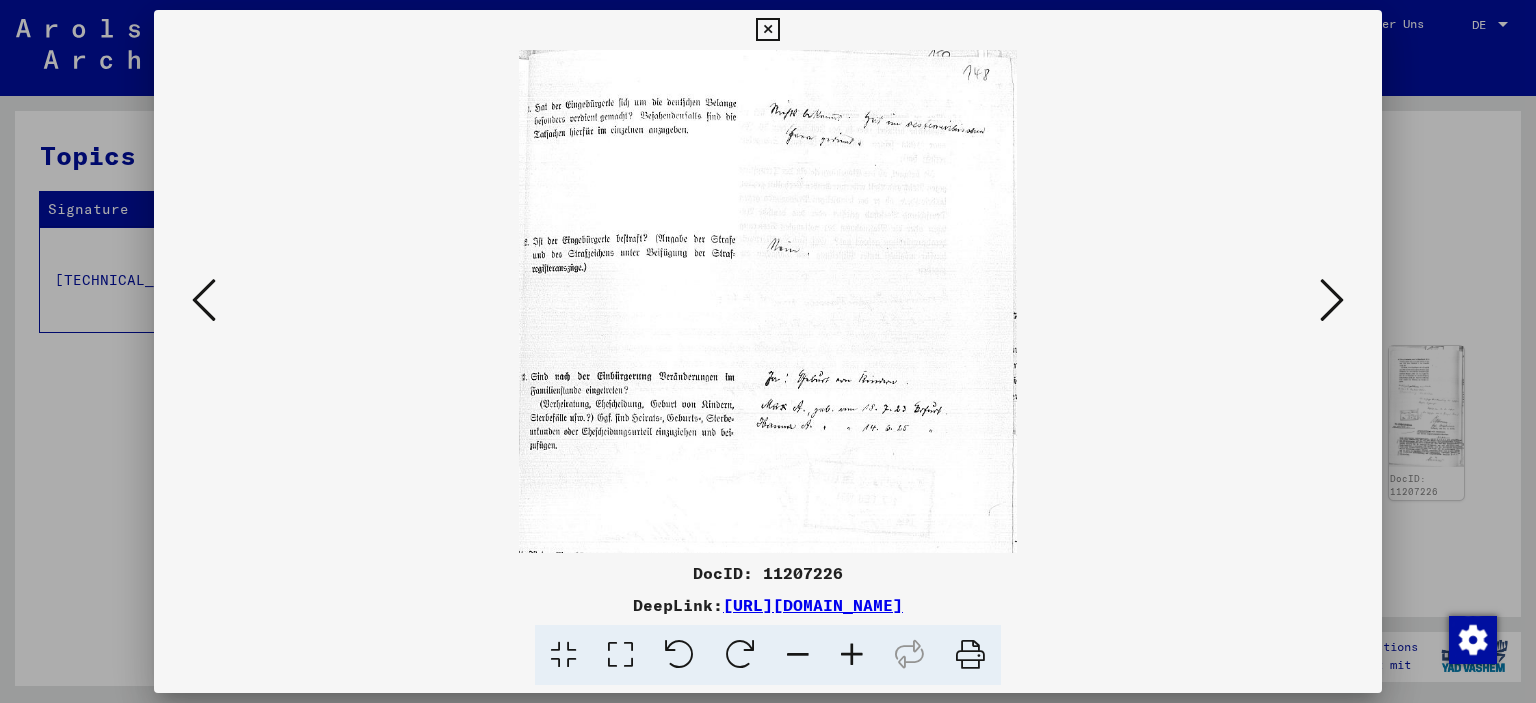 click at bounding box center [852, 655] 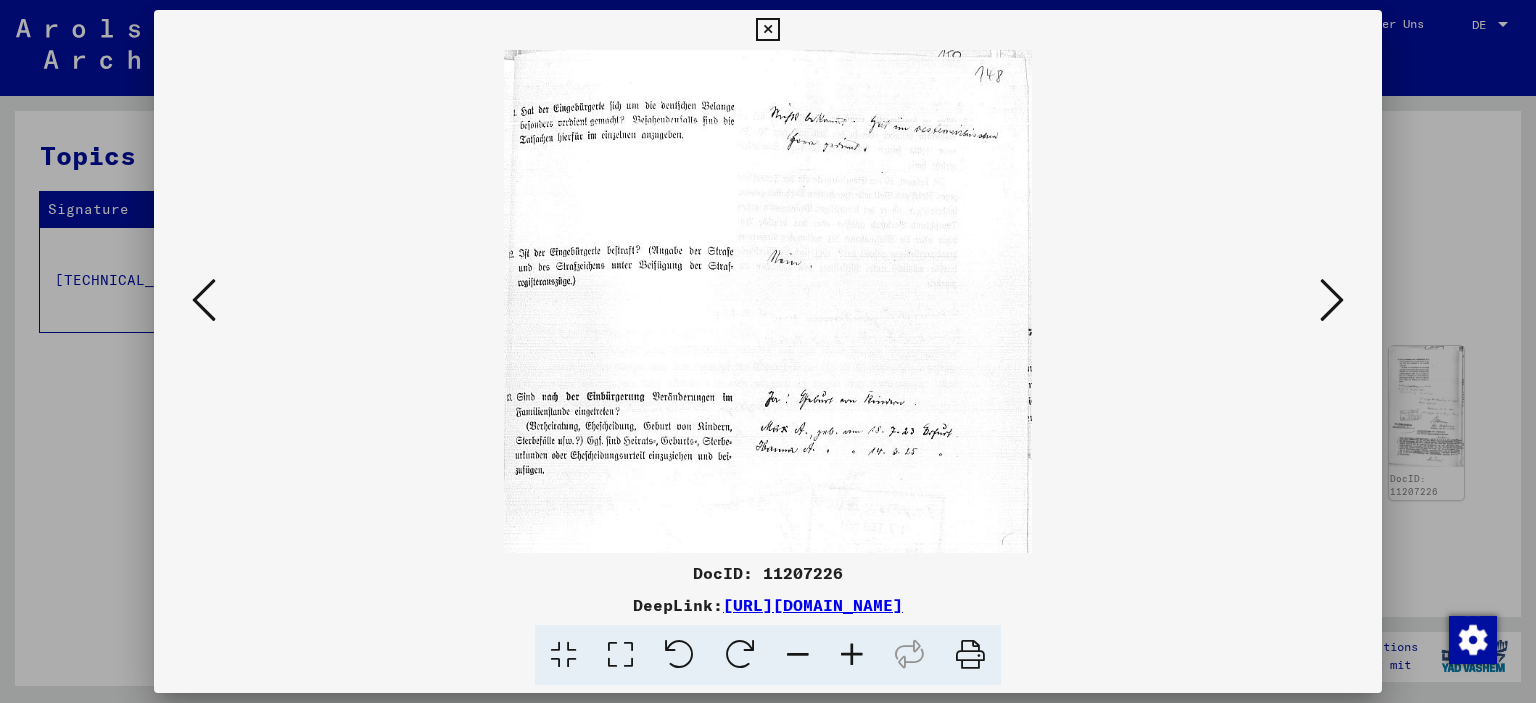 click at bounding box center (852, 655) 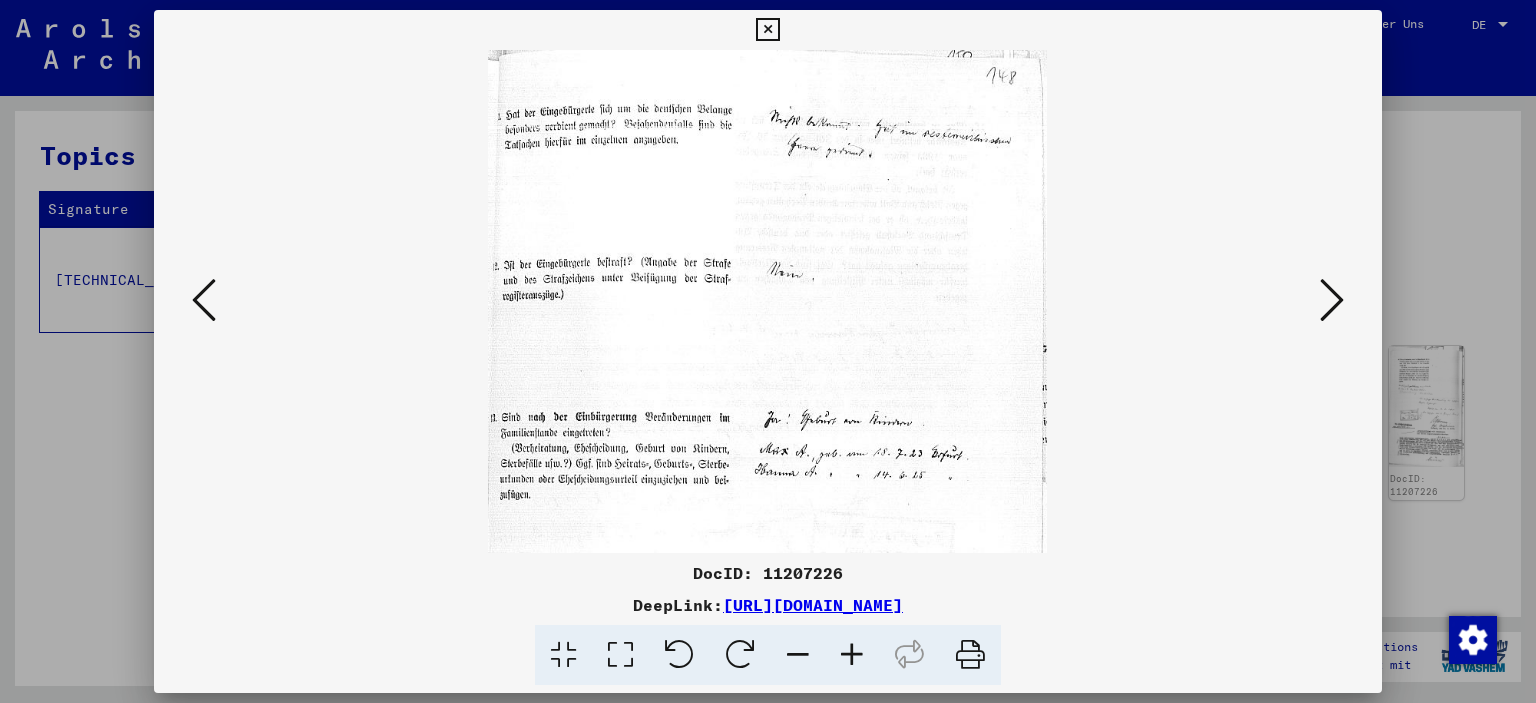 click at bounding box center [204, 301] 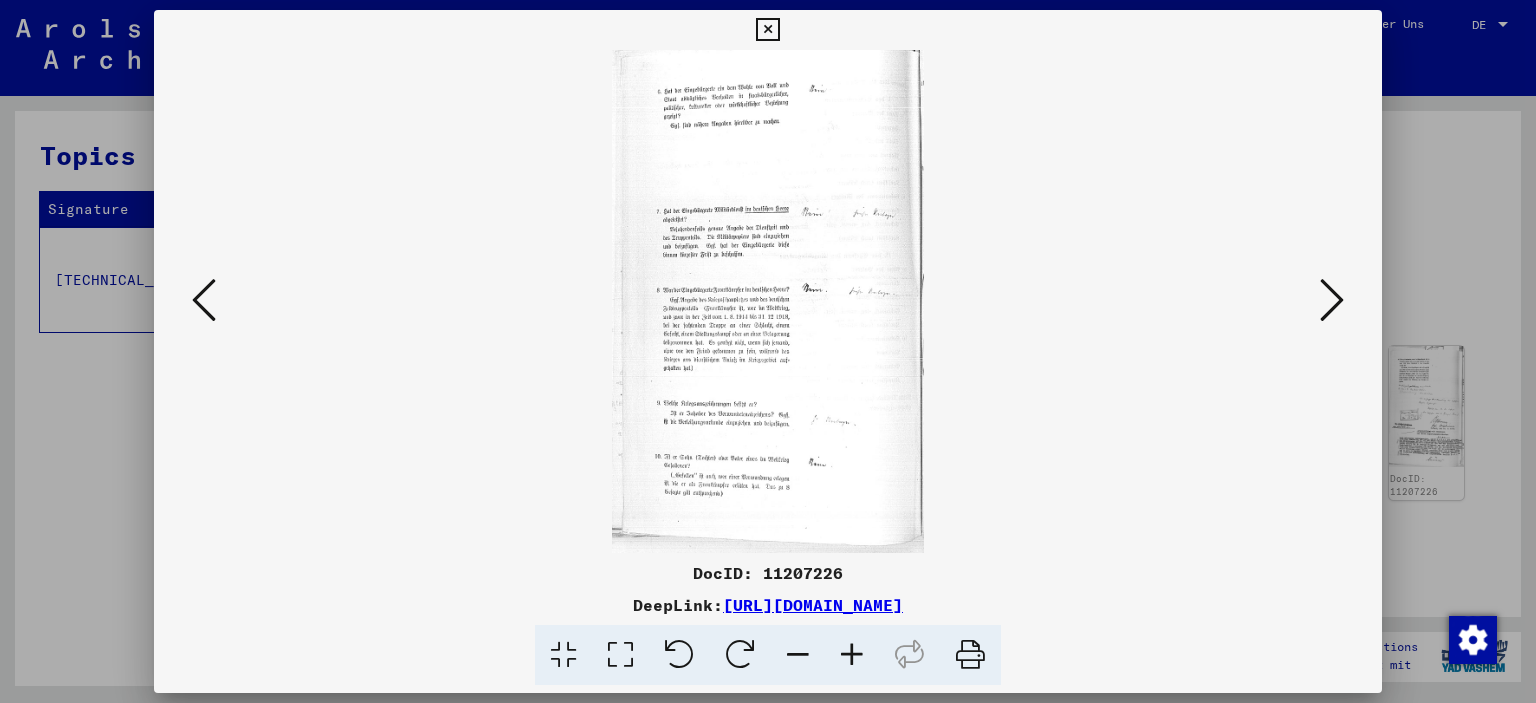 click at bounding box center [204, 301] 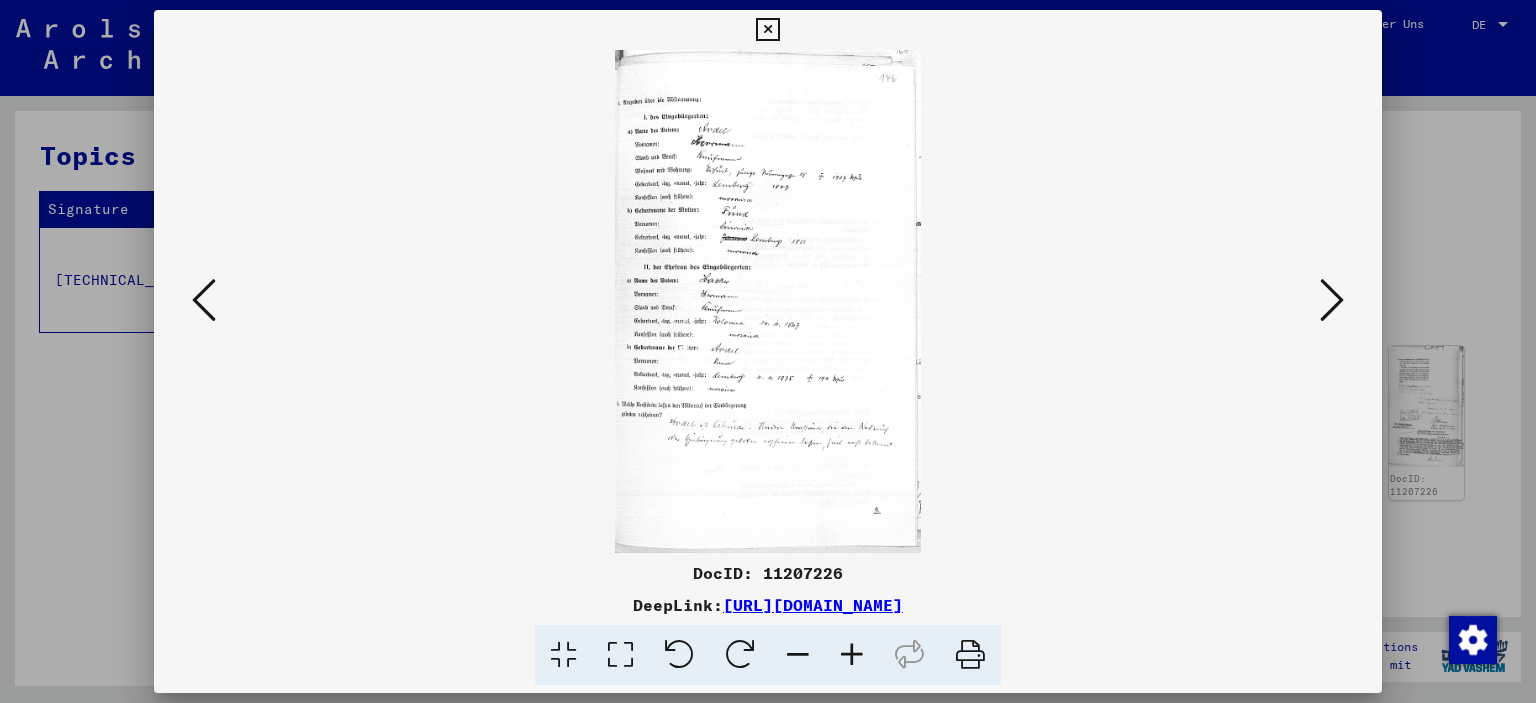 click at bounding box center (852, 655) 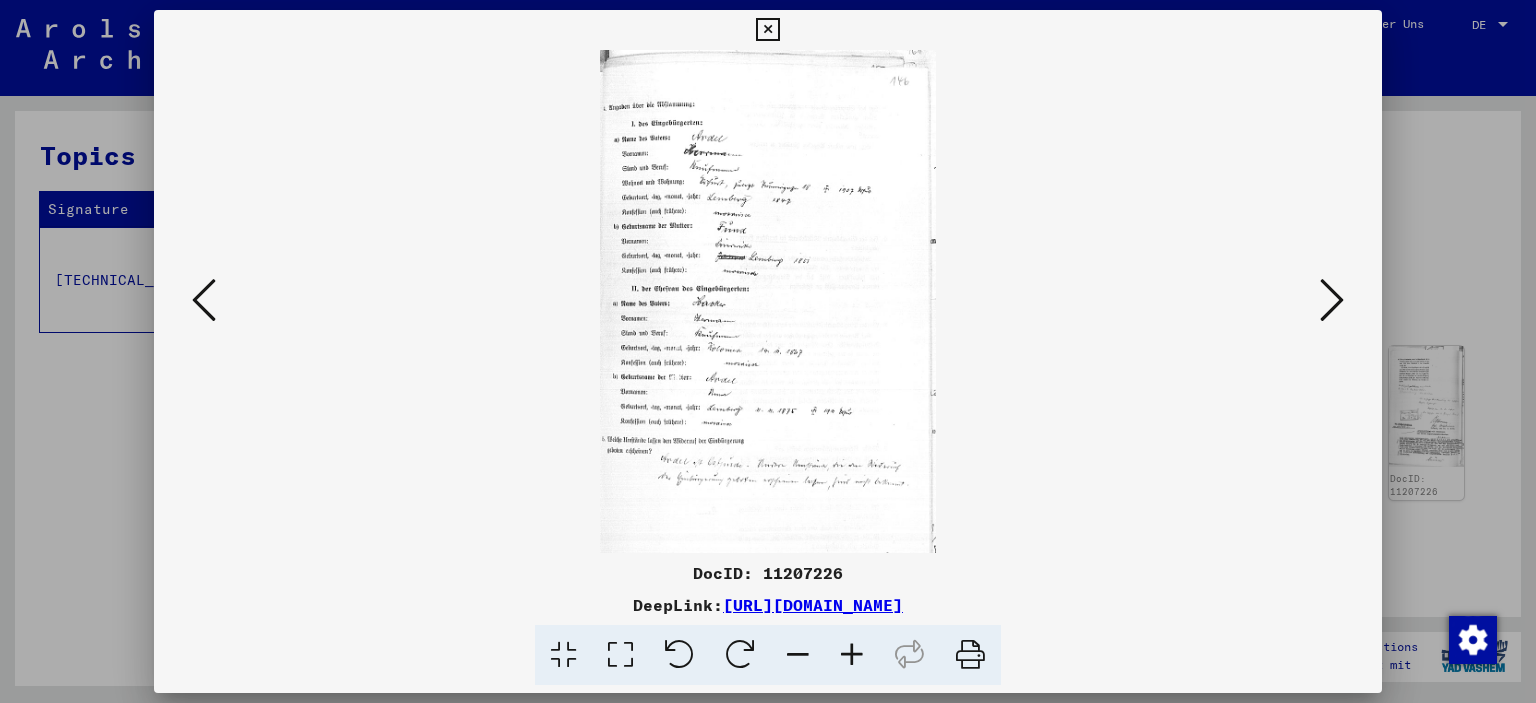click at bounding box center [852, 655] 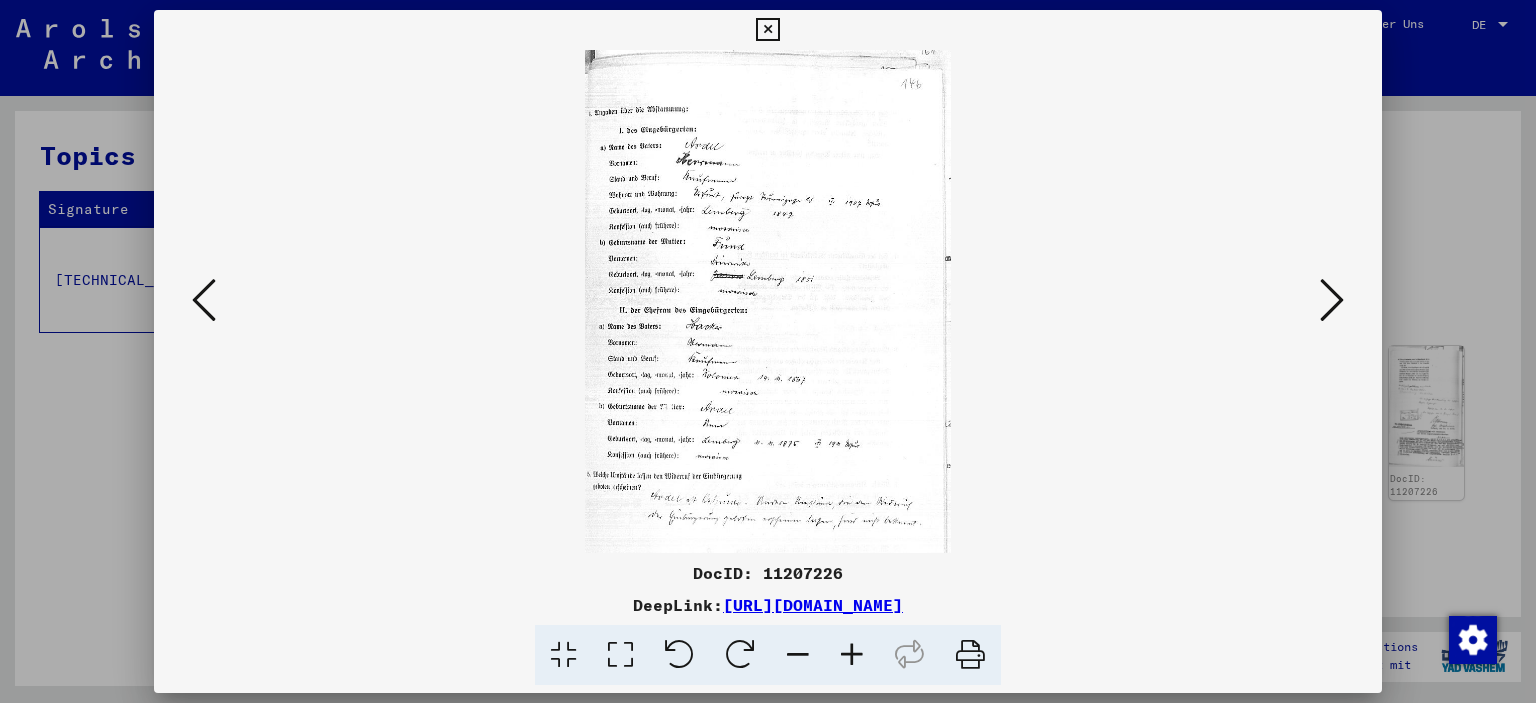 click at bounding box center (852, 655) 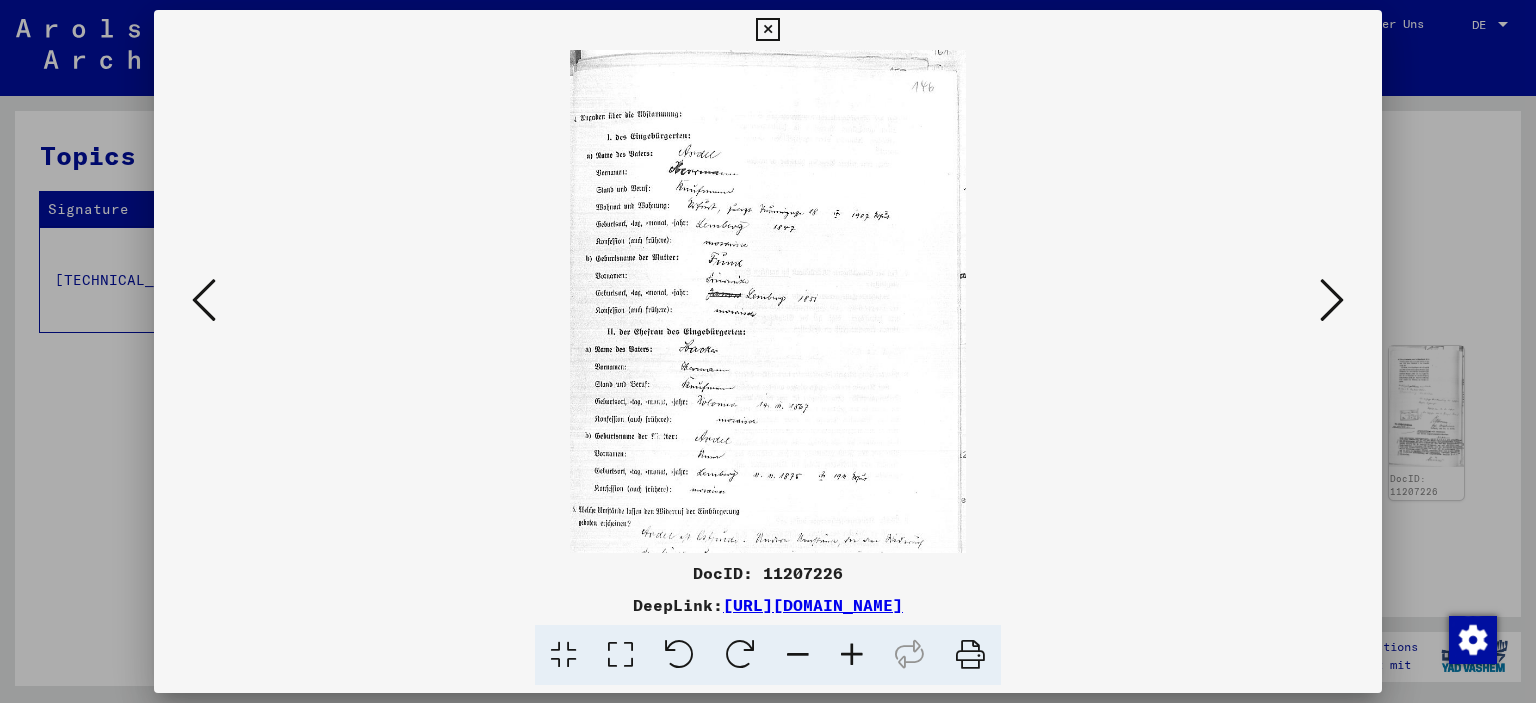click at bounding box center [852, 655] 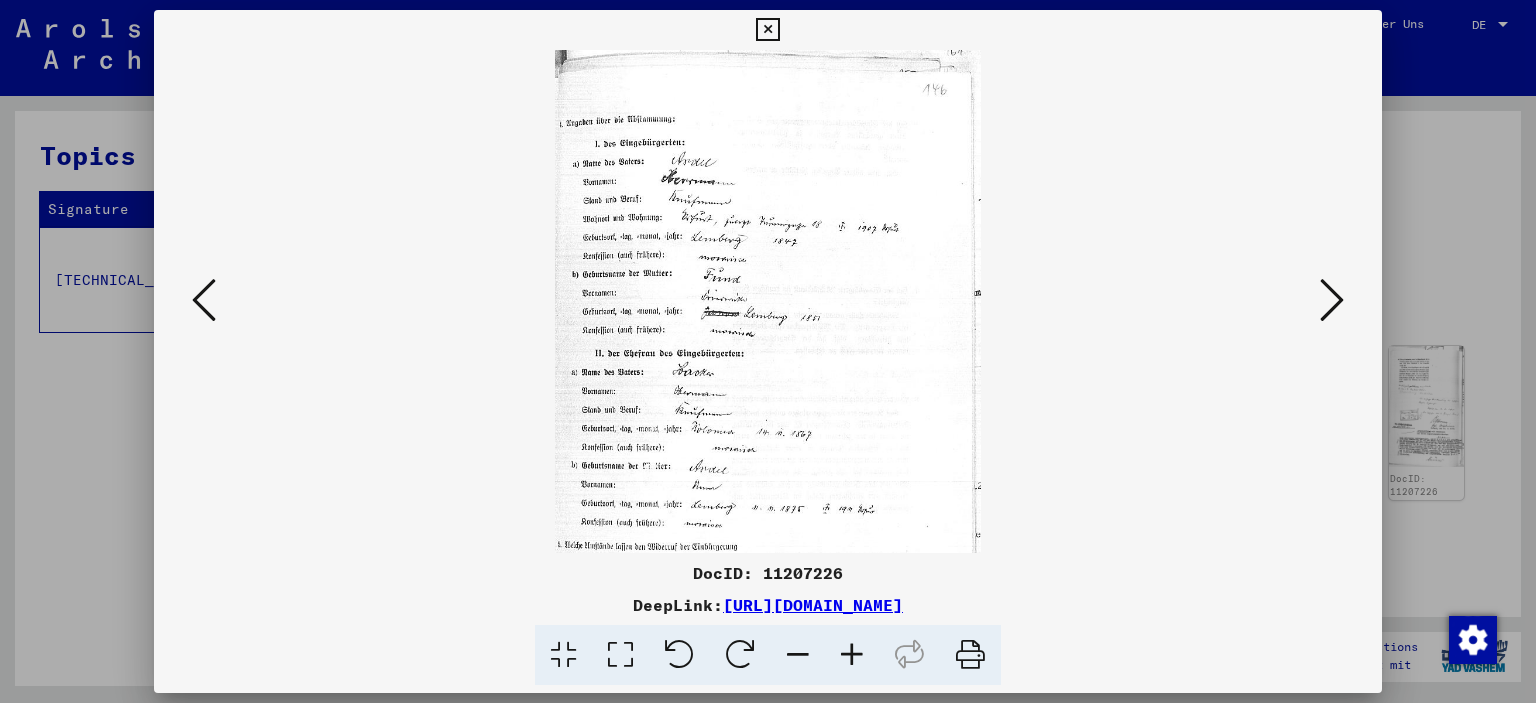 click at bounding box center [852, 655] 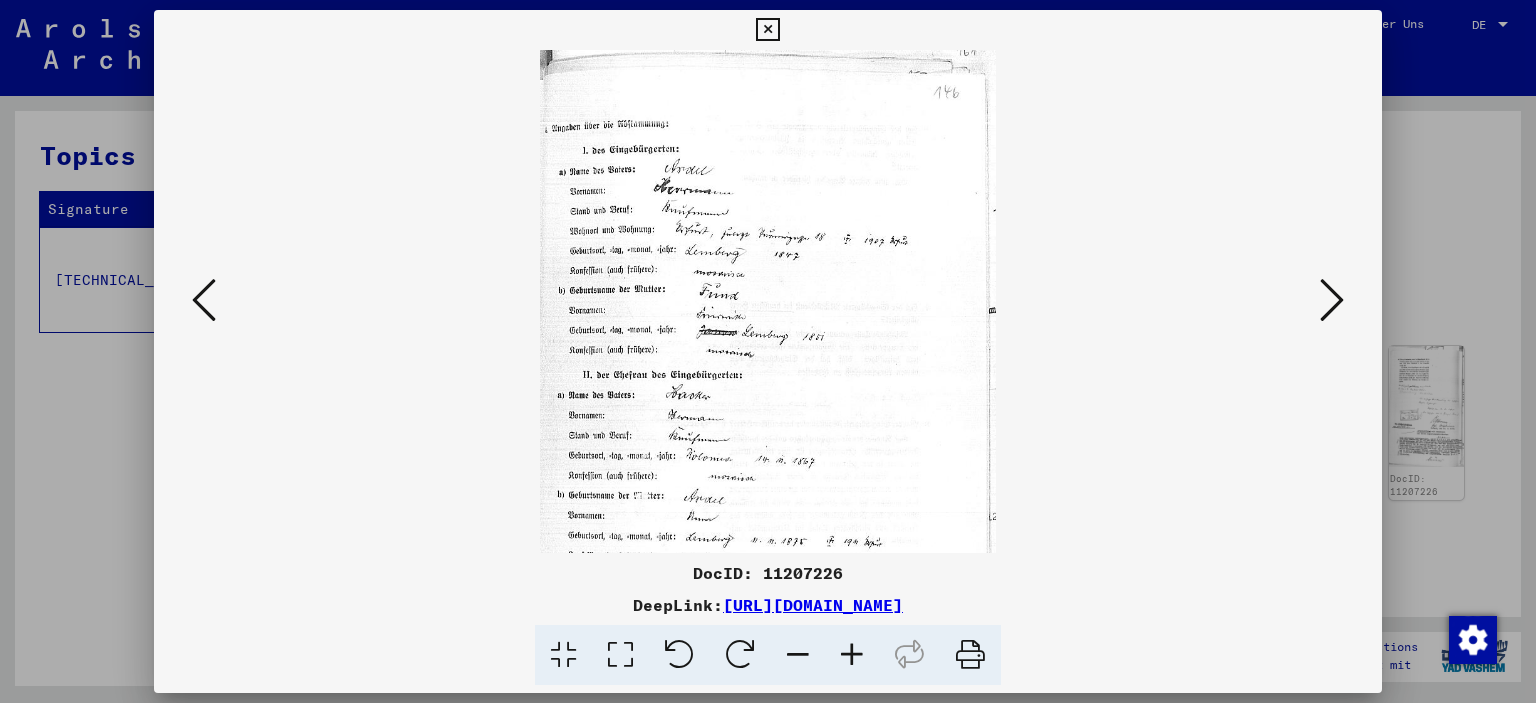 click at bounding box center (852, 655) 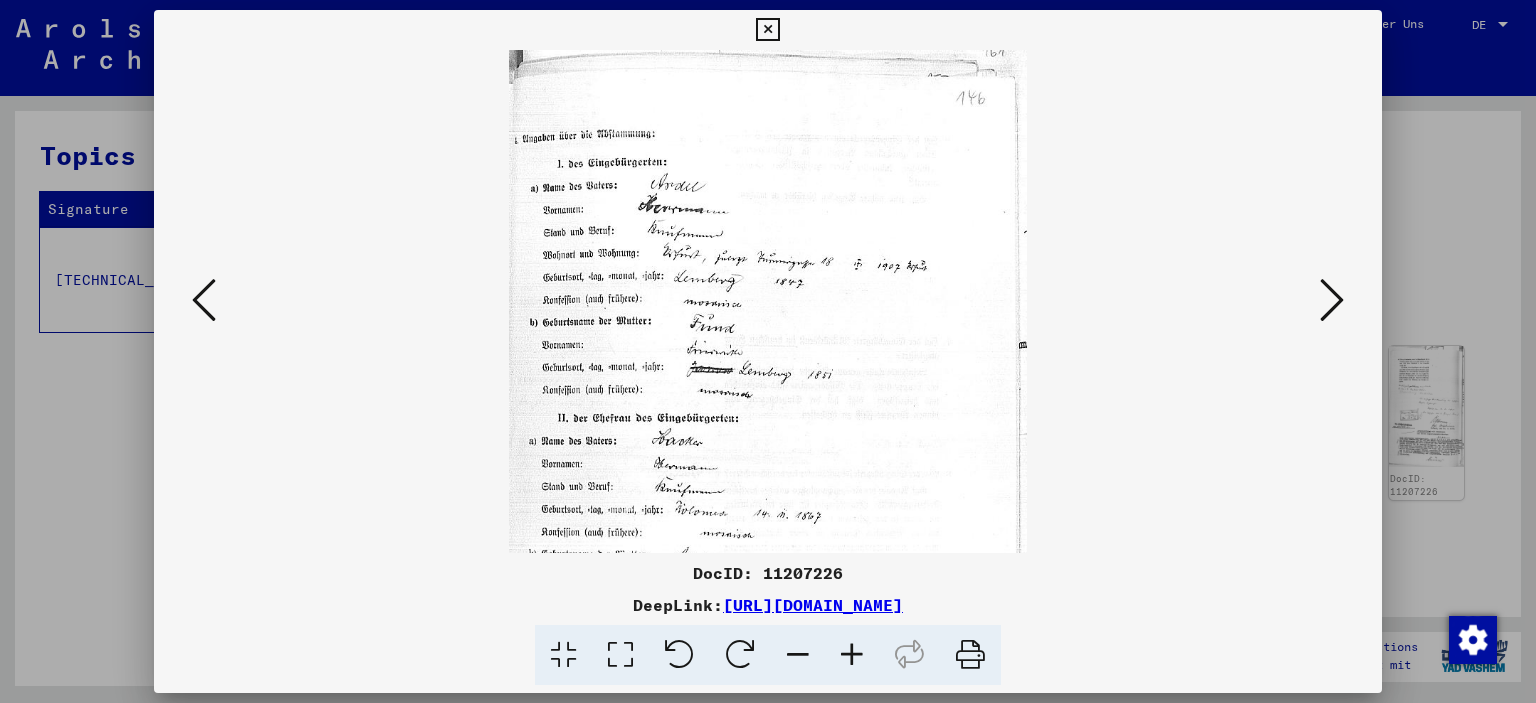 click at bounding box center [852, 655] 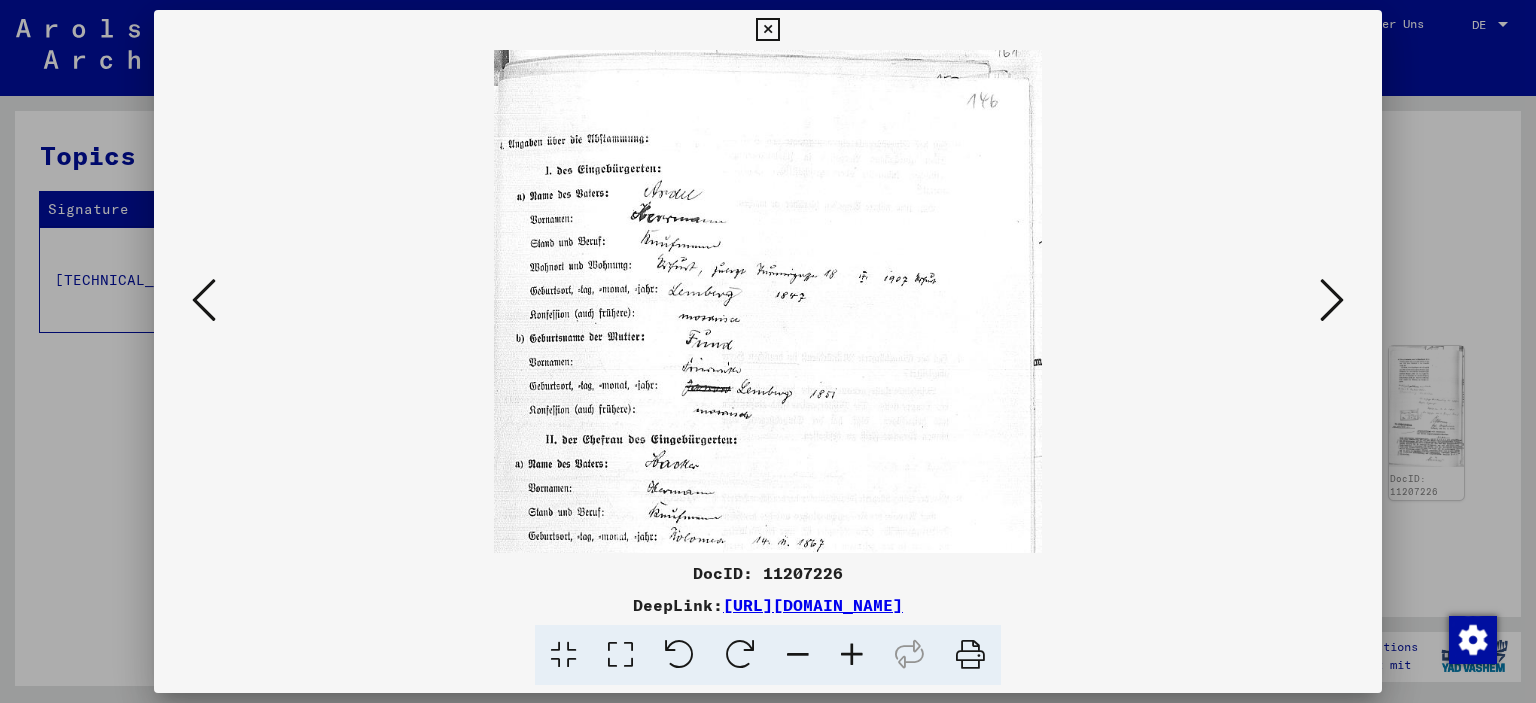click at bounding box center (852, 655) 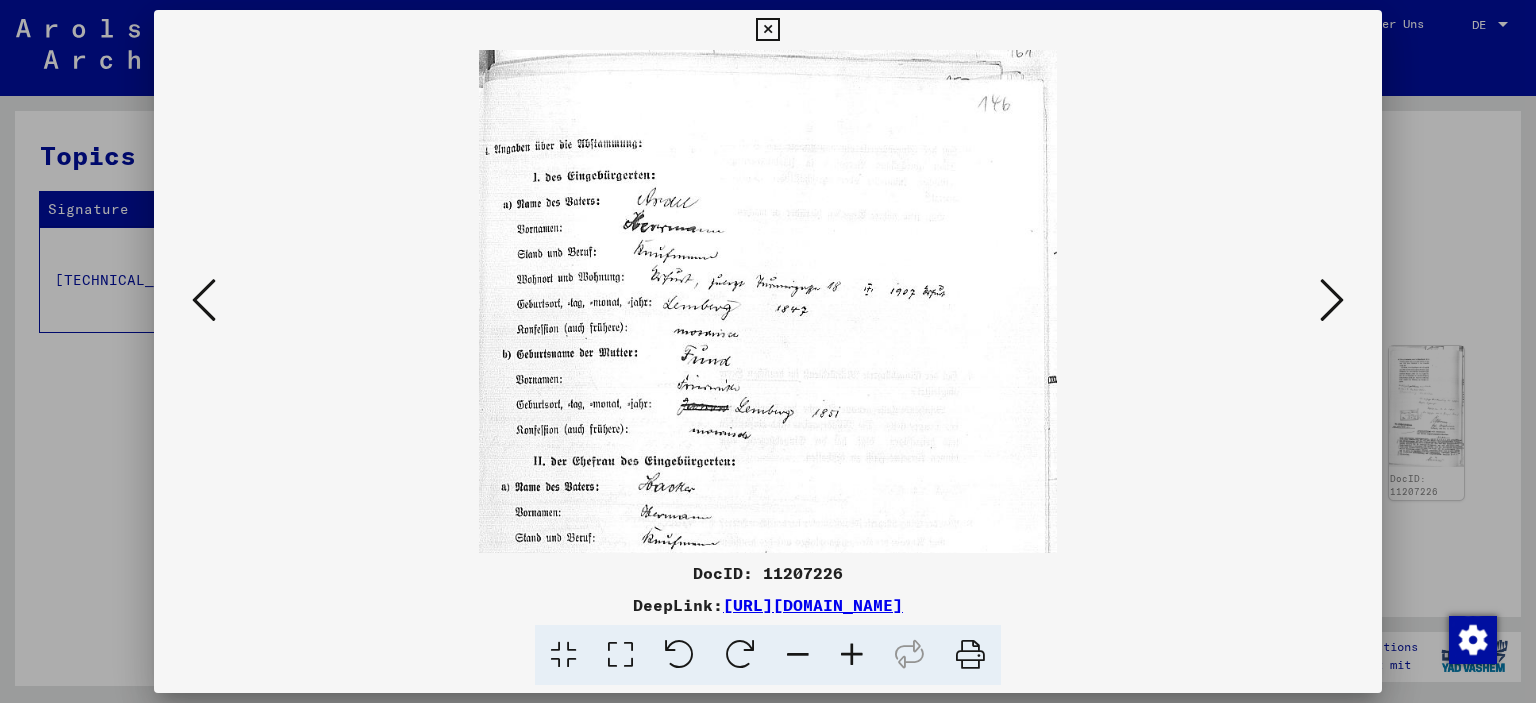 click at bounding box center [852, 655] 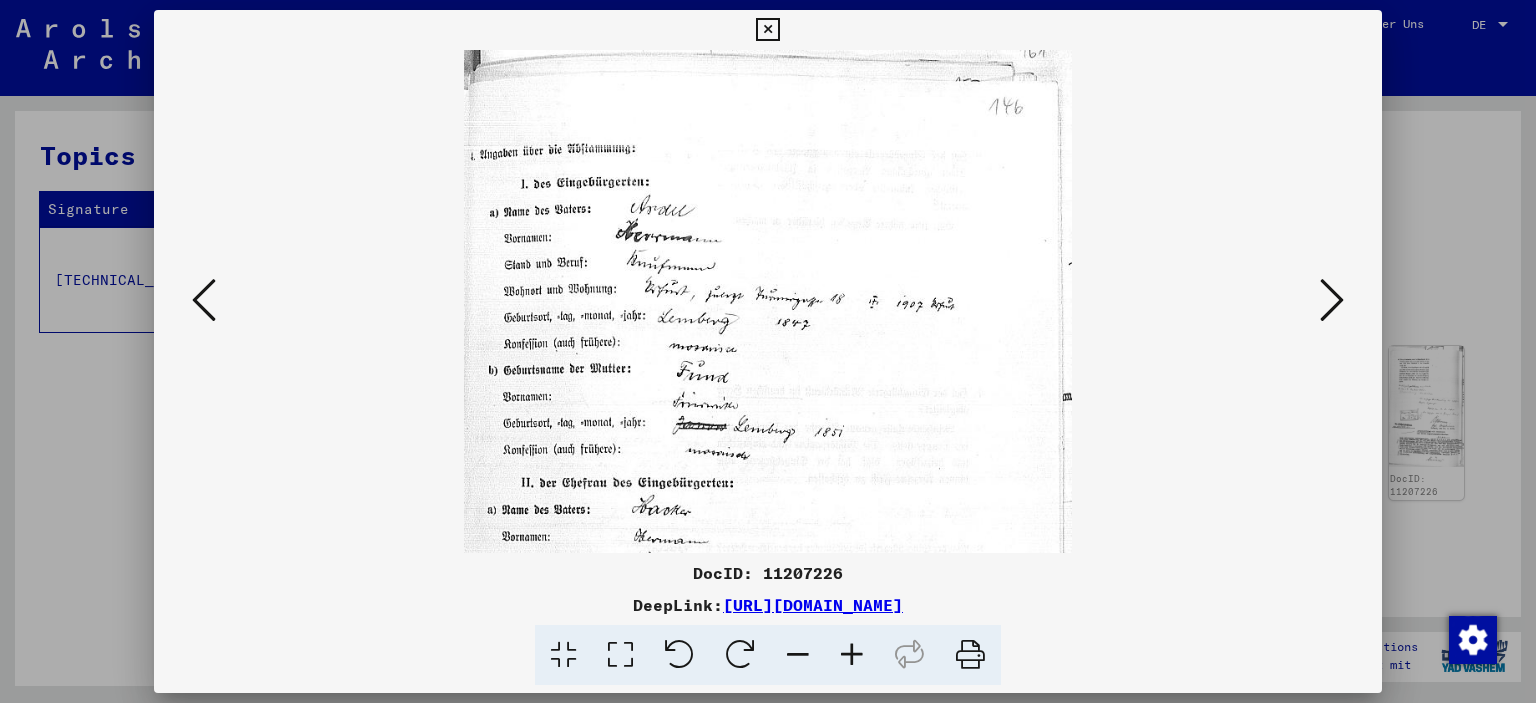 click at bounding box center [852, 655] 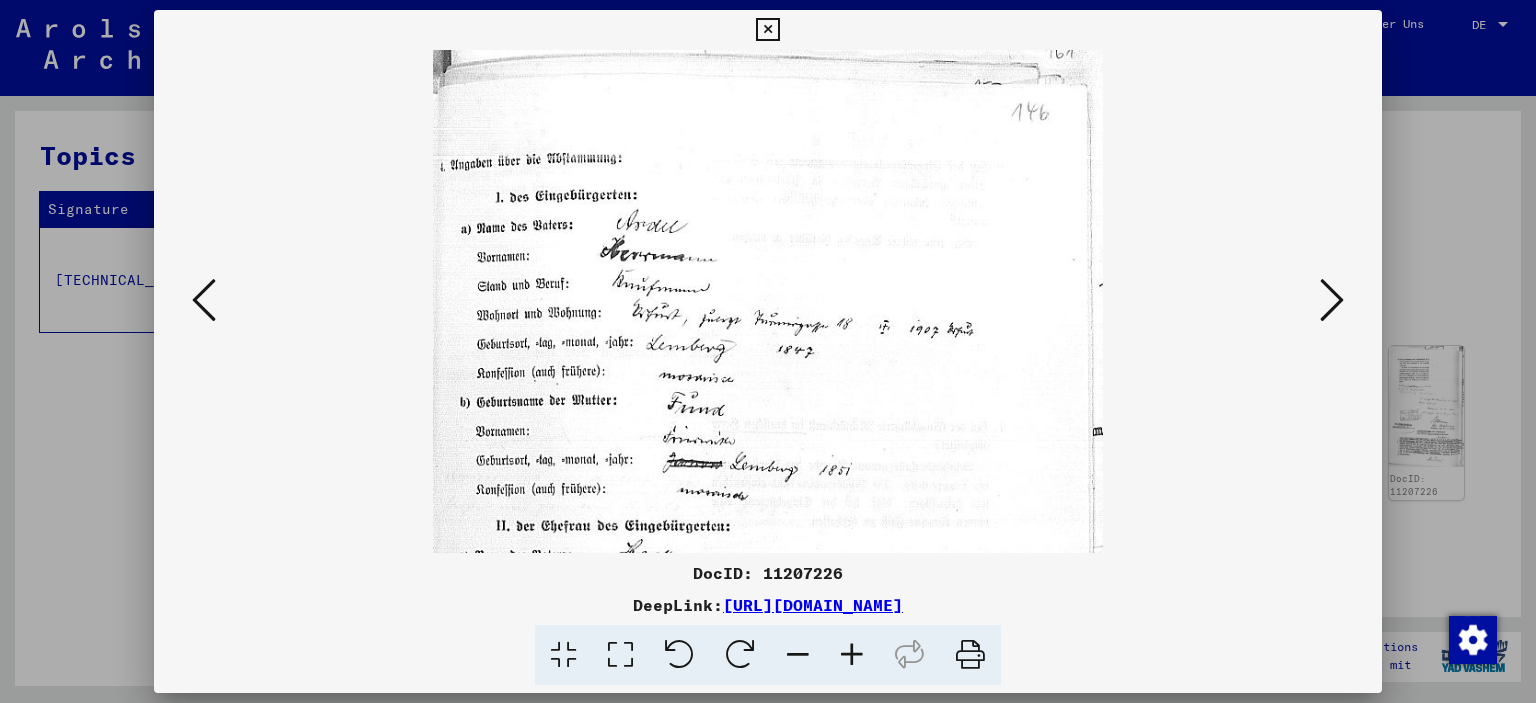 click at bounding box center [852, 655] 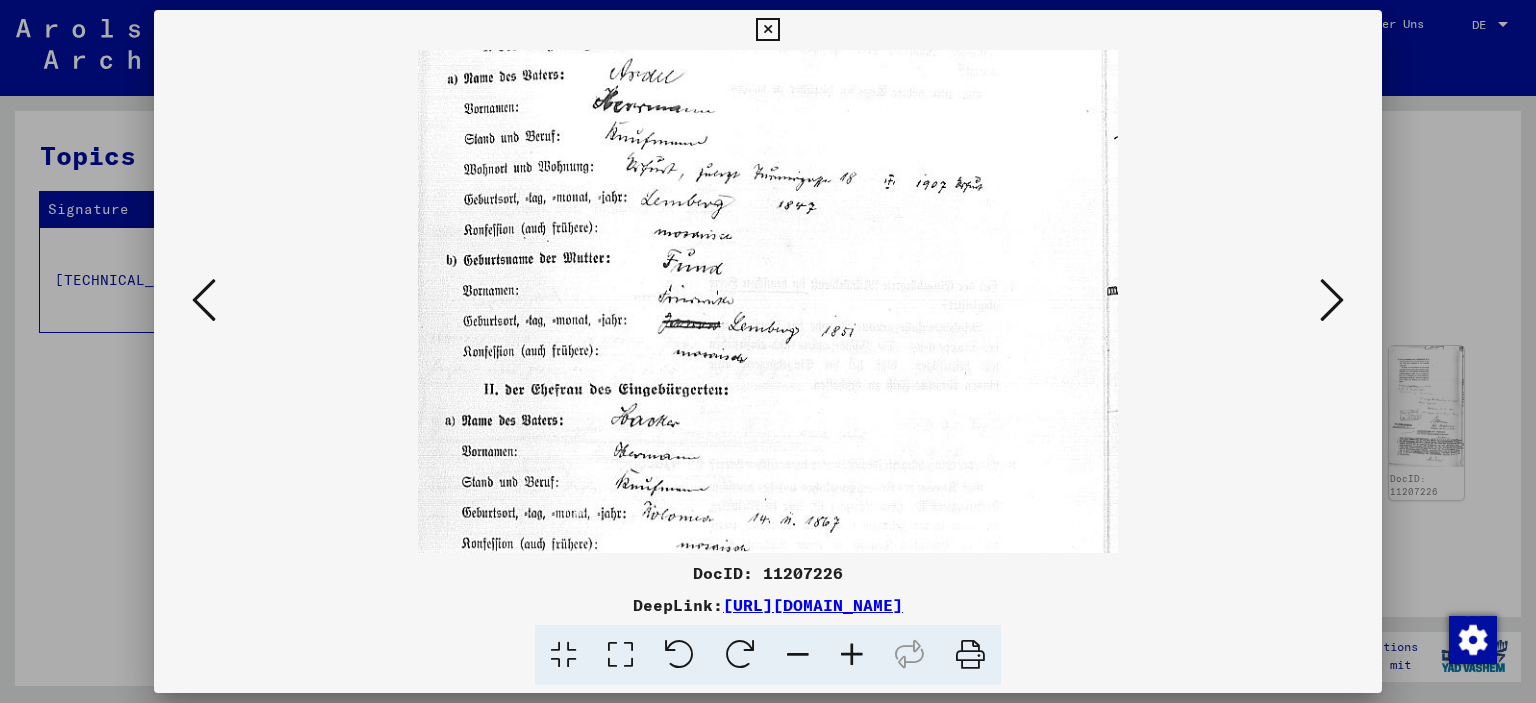 drag, startPoint x: 772, startPoint y: 445, endPoint x: 725, endPoint y: 286, distance: 165.80109 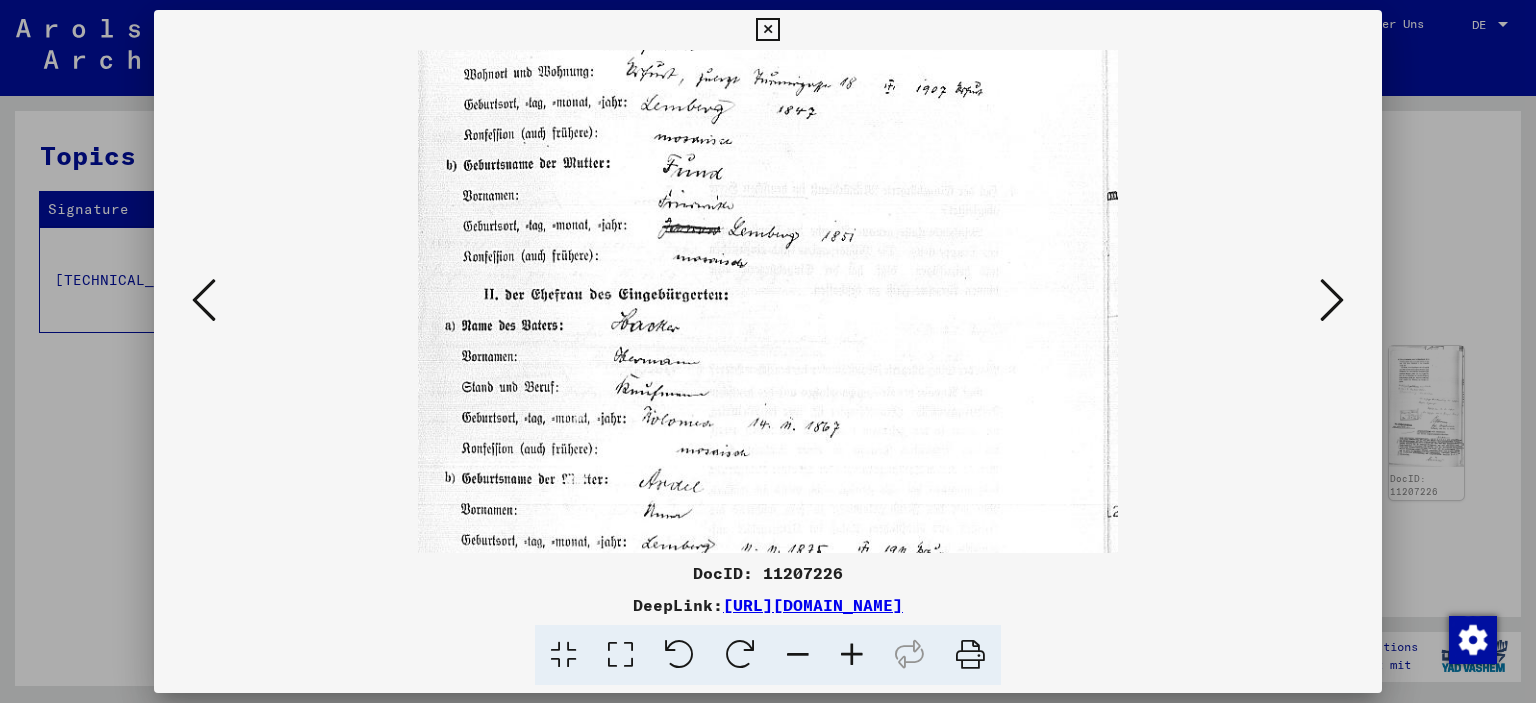 scroll, scrollTop: 258, scrollLeft: 0, axis: vertical 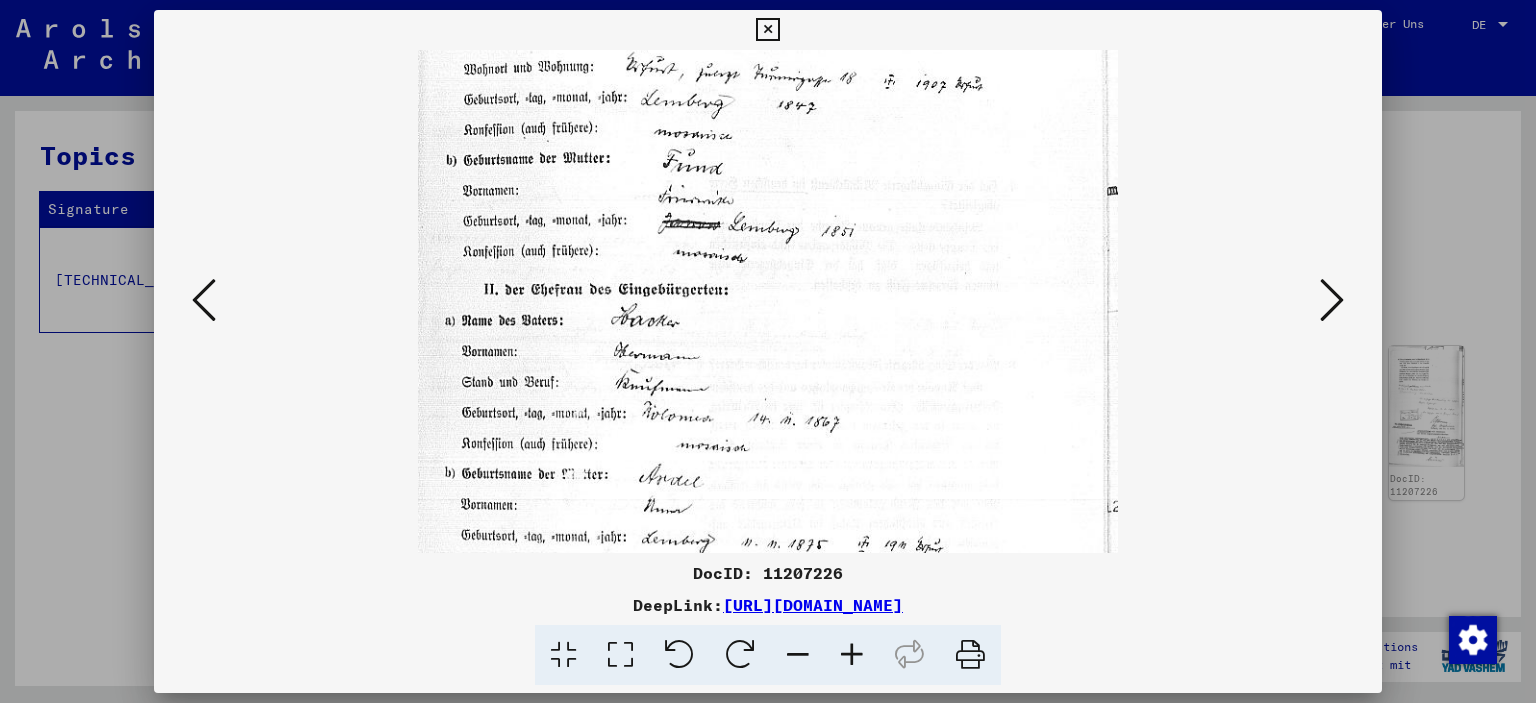 drag, startPoint x: 754, startPoint y: 450, endPoint x: 750, endPoint y: 351, distance: 99.08077 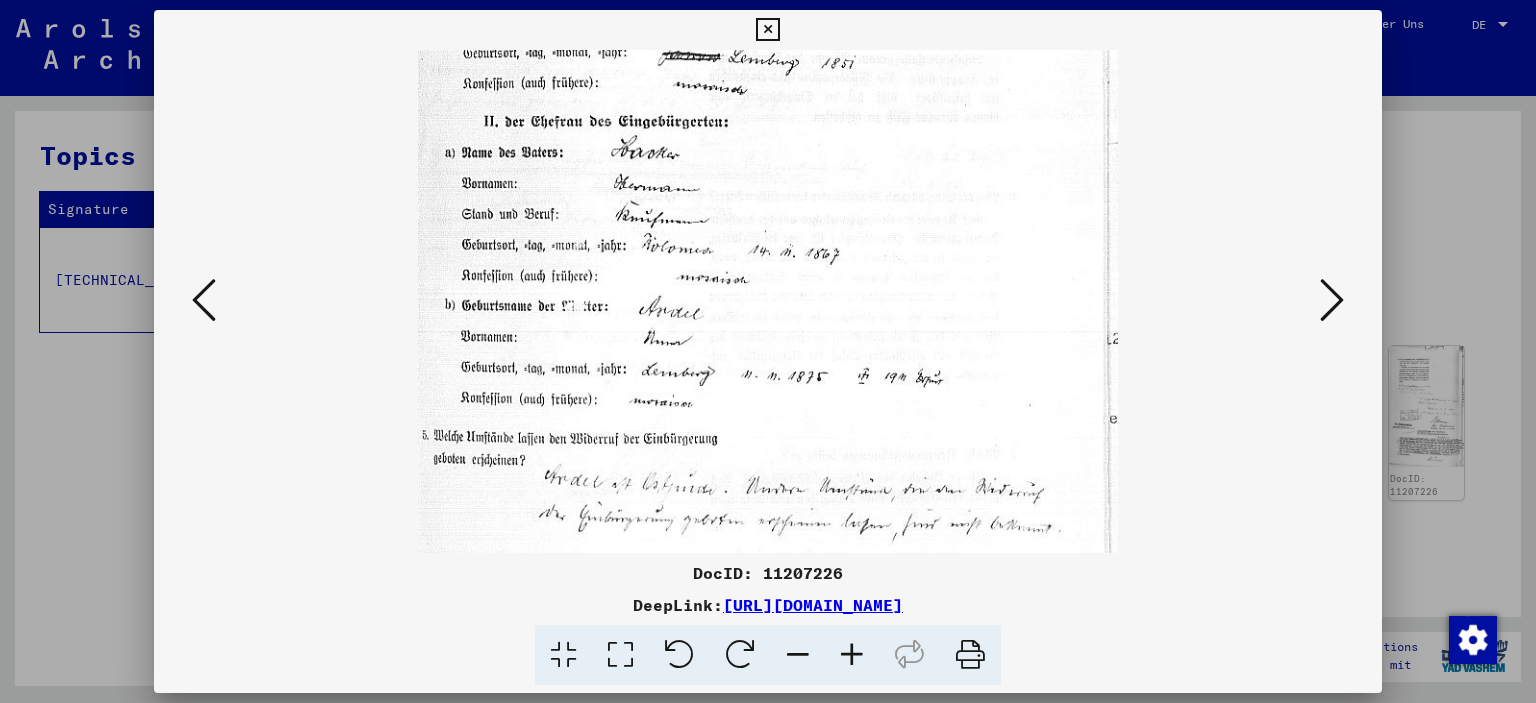 drag, startPoint x: 746, startPoint y: 453, endPoint x: 747, endPoint y: 286, distance: 167.00299 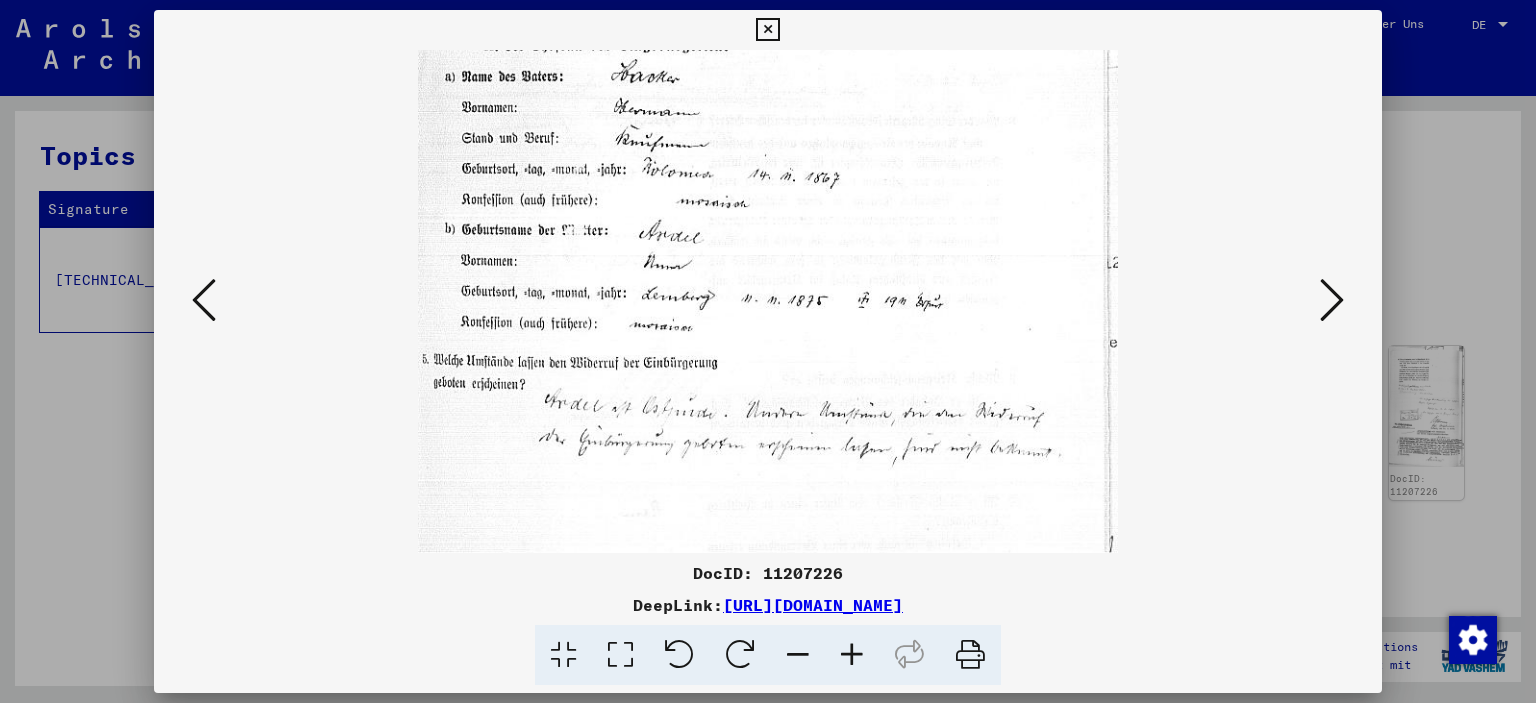 scroll, scrollTop: 505, scrollLeft: 0, axis: vertical 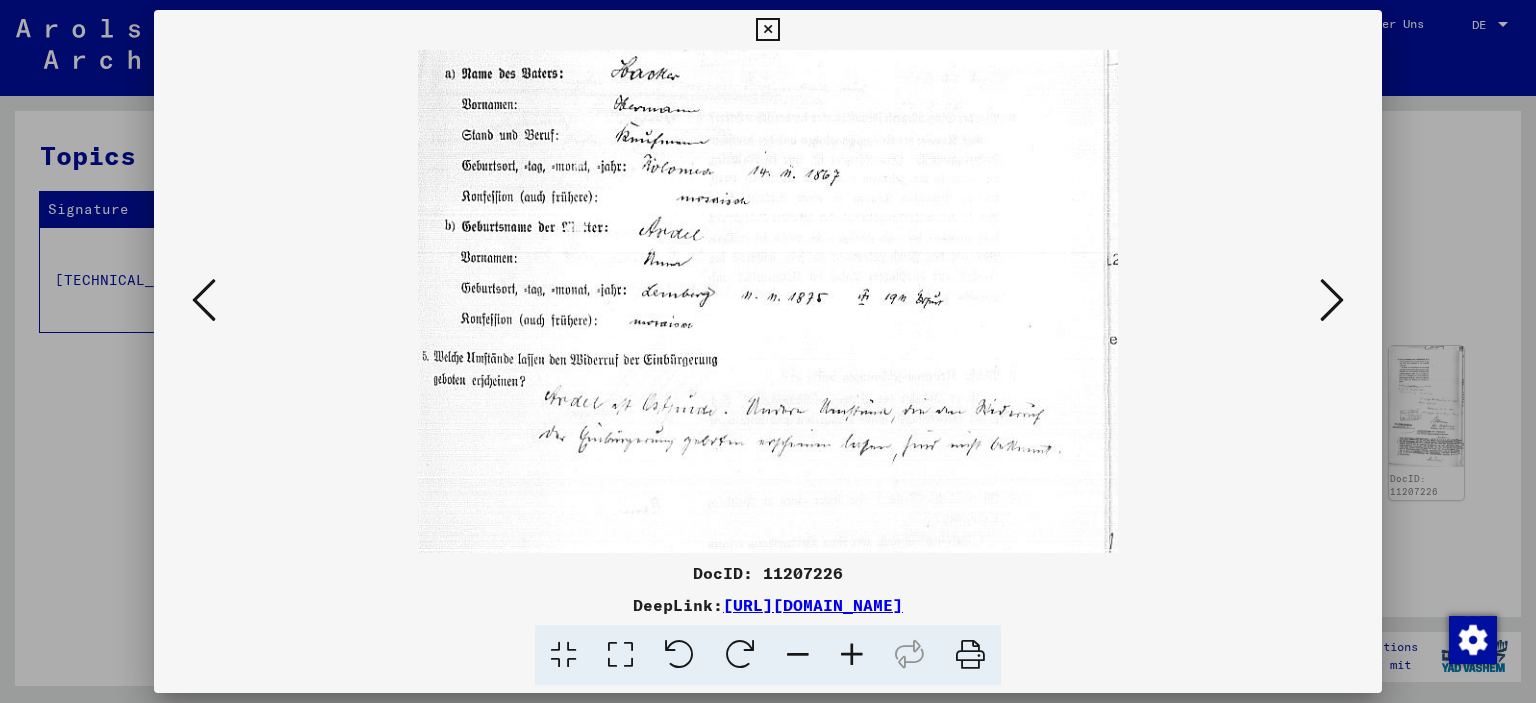 drag, startPoint x: 770, startPoint y: 417, endPoint x: 770, endPoint y: 342, distance: 75 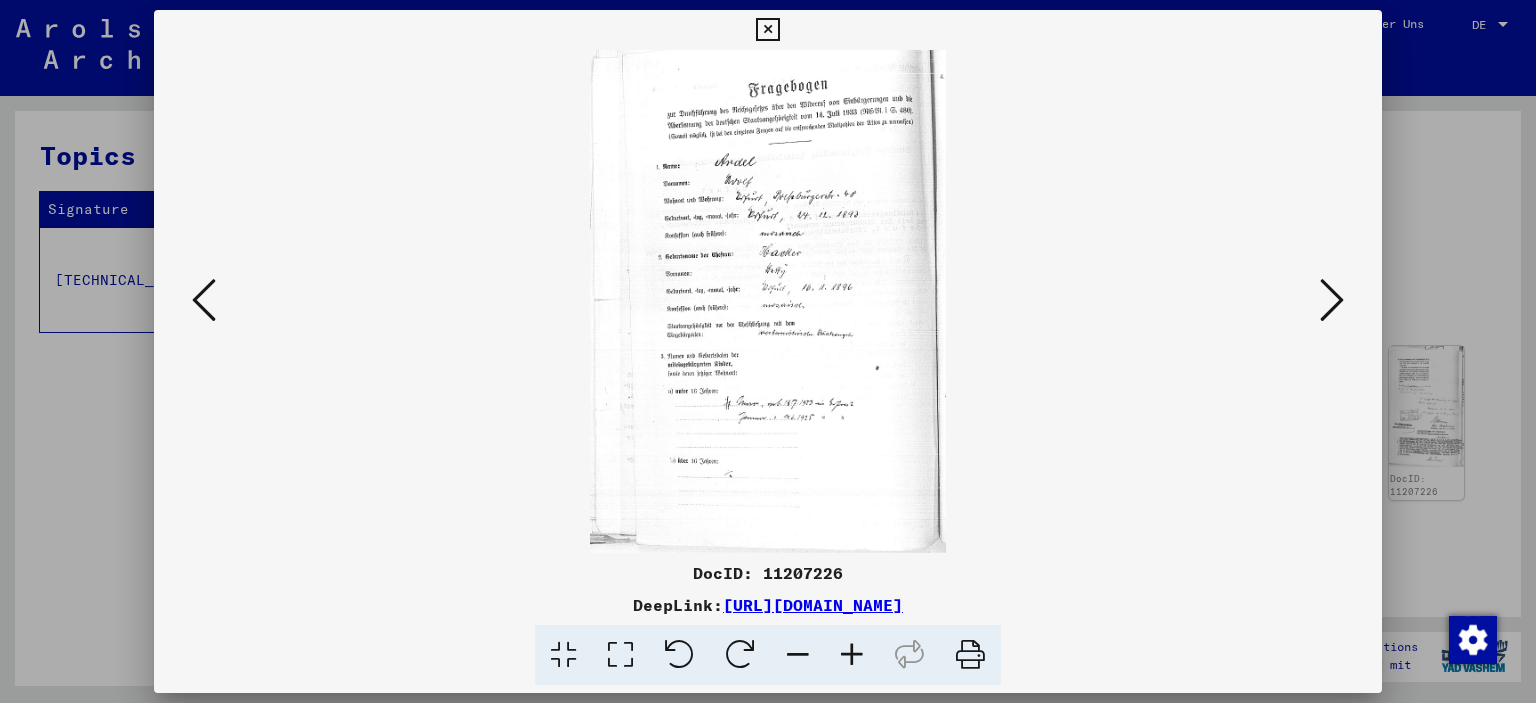 scroll, scrollTop: 0, scrollLeft: 0, axis: both 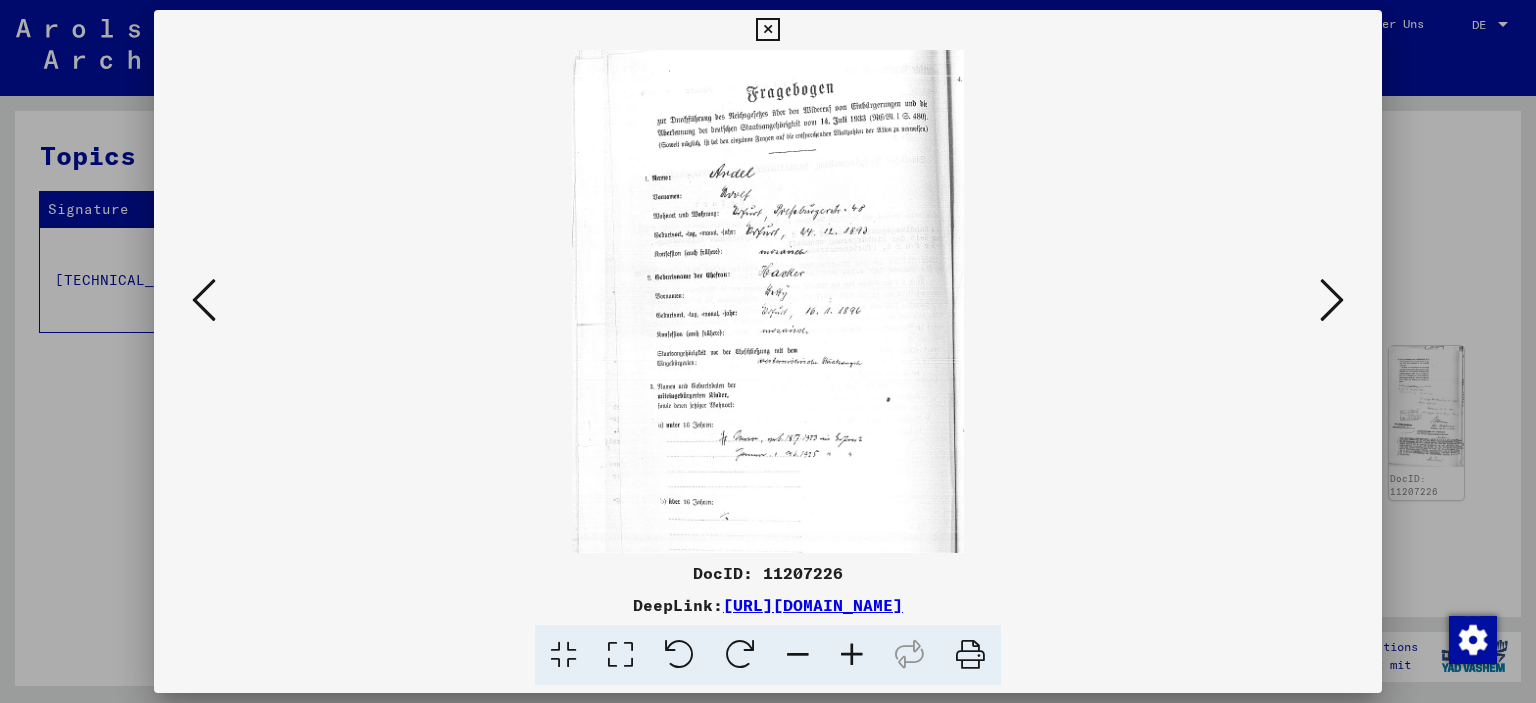 click at bounding box center (852, 655) 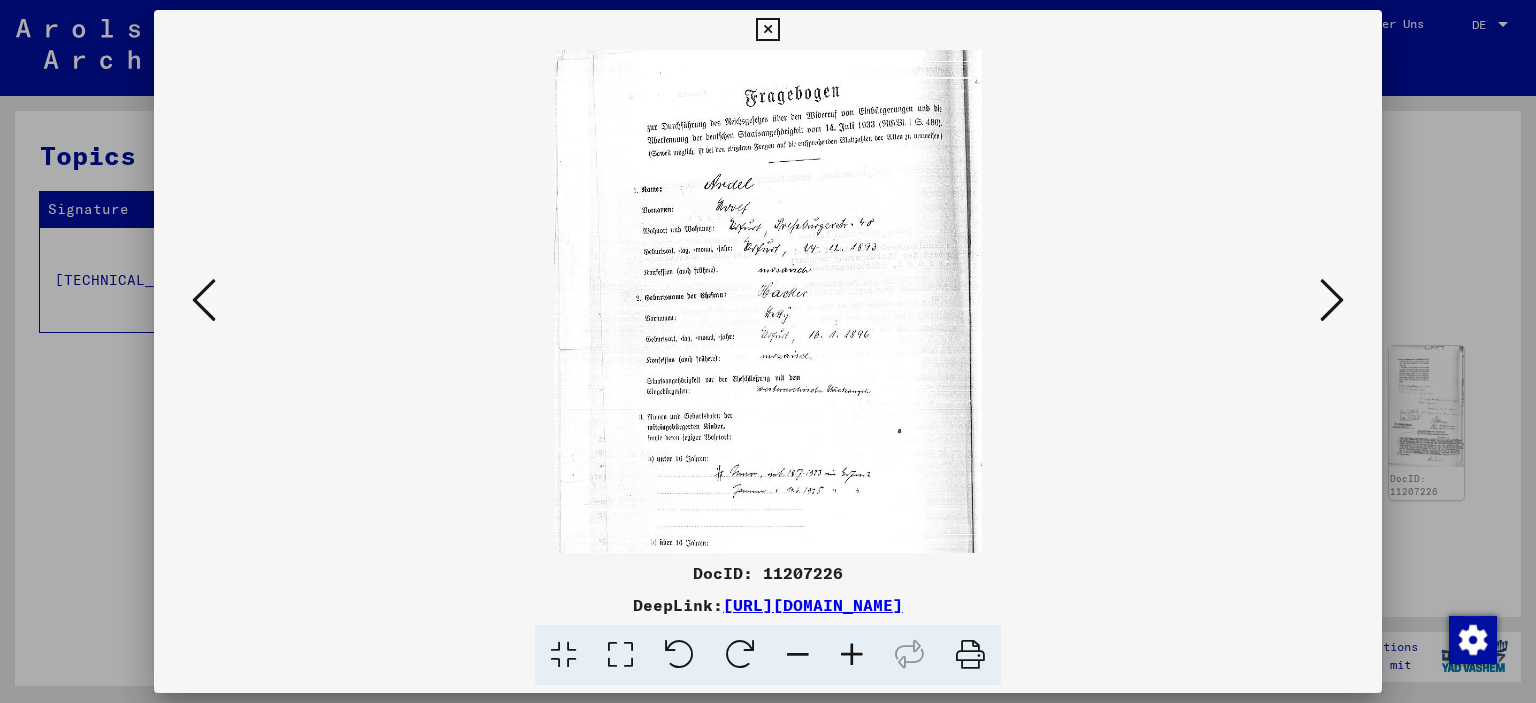click at bounding box center [852, 655] 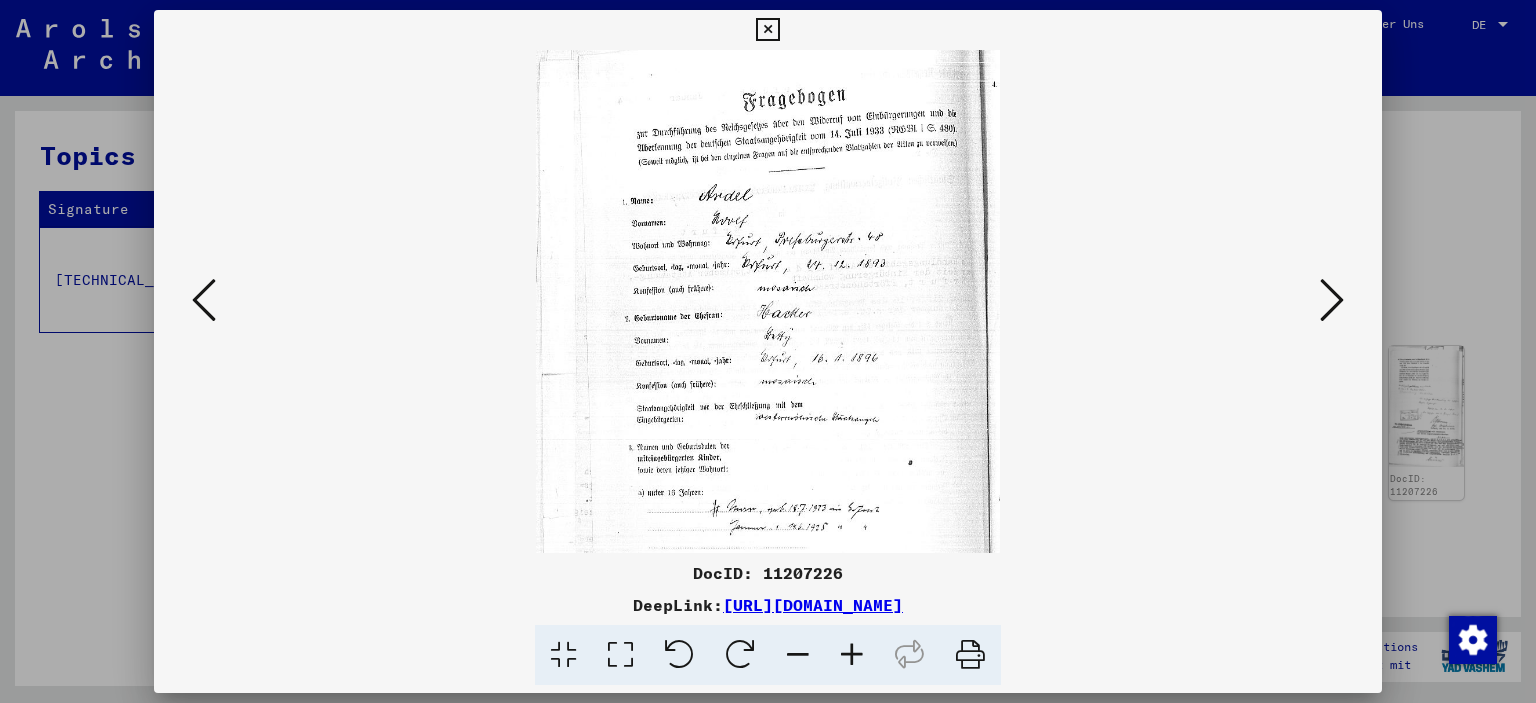 click at bounding box center [852, 655] 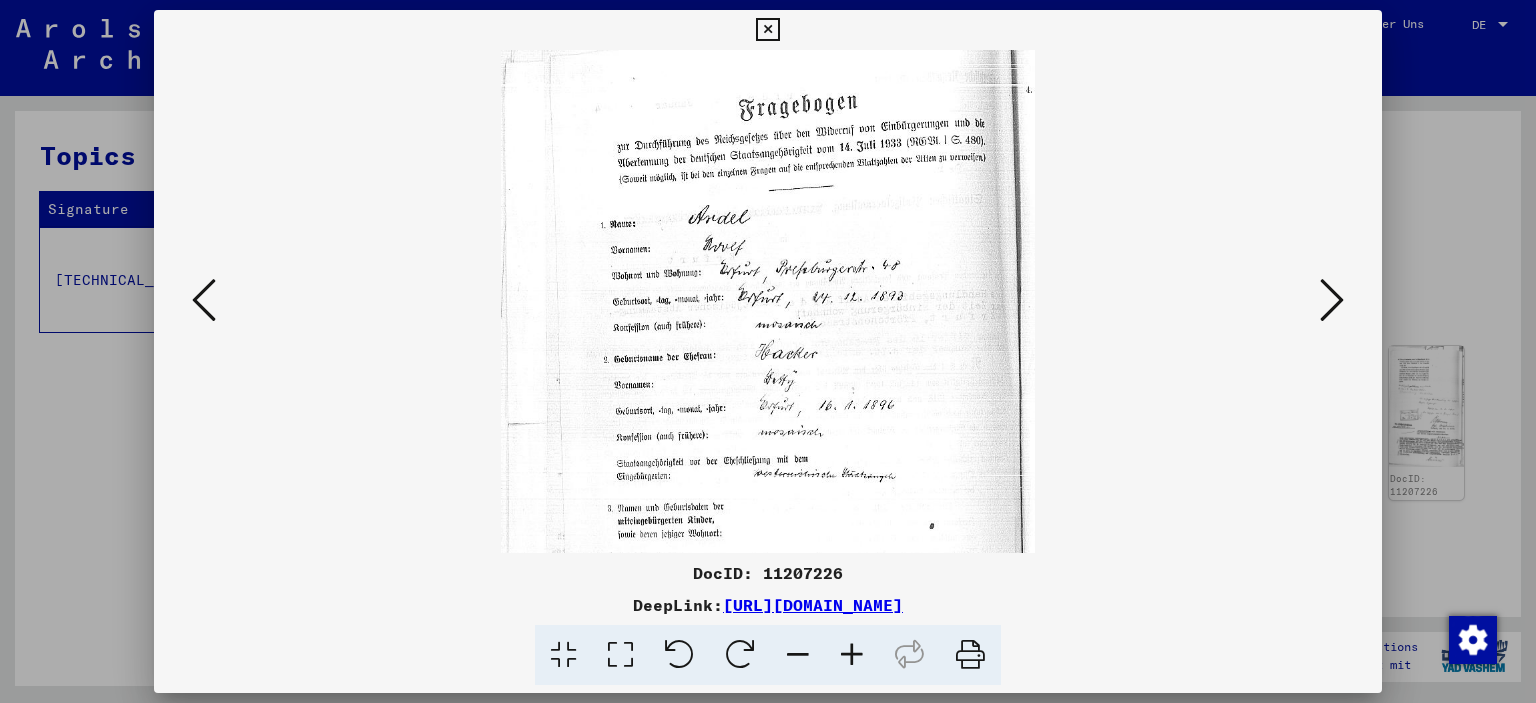click at bounding box center (852, 655) 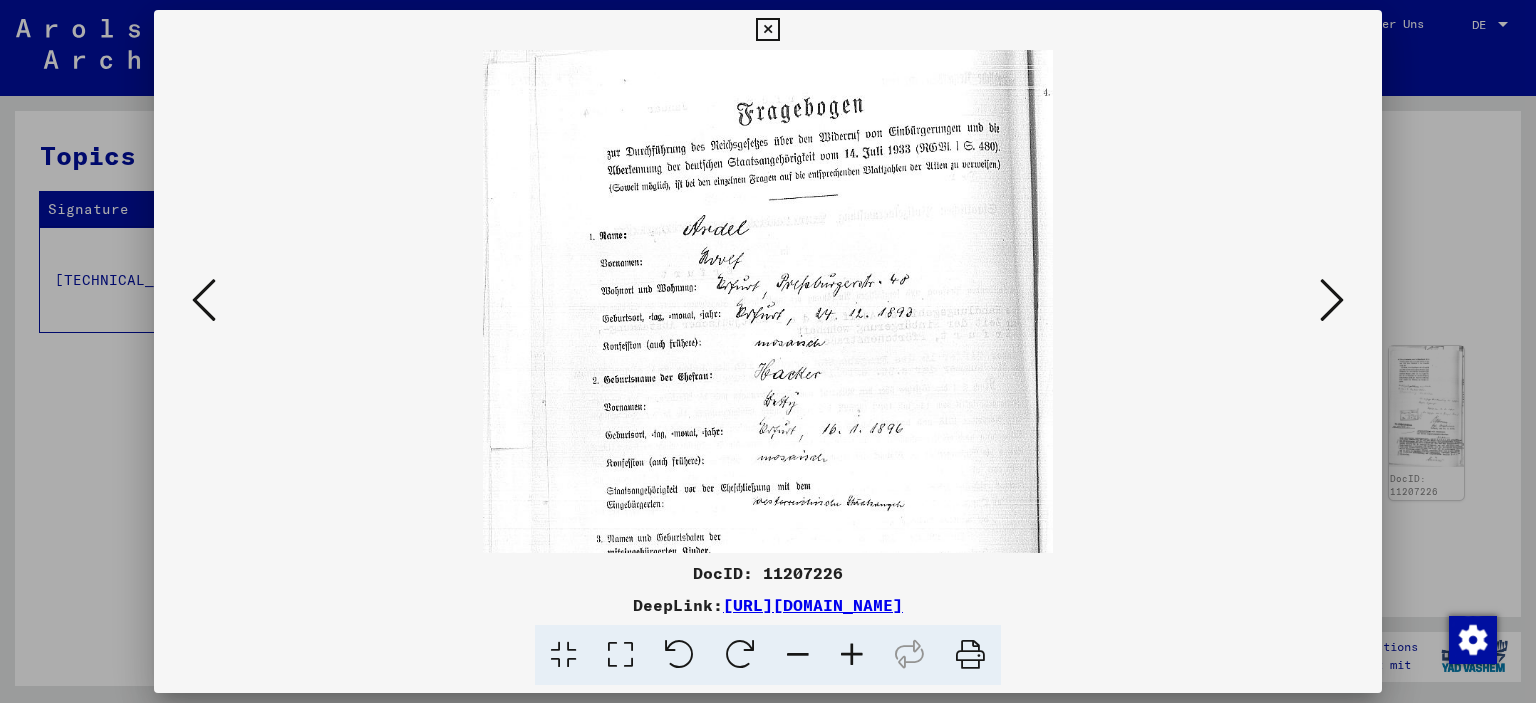 click at bounding box center (852, 655) 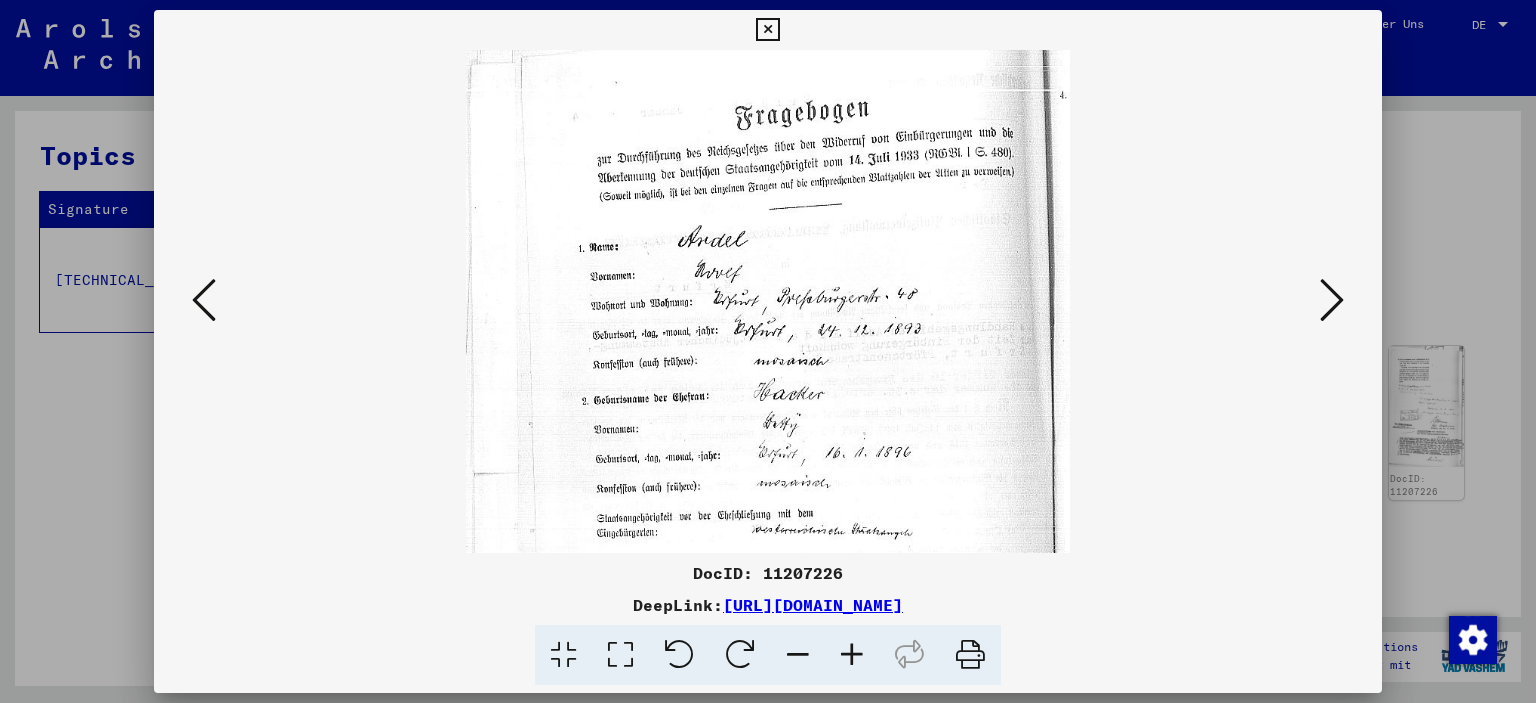 click at bounding box center [852, 655] 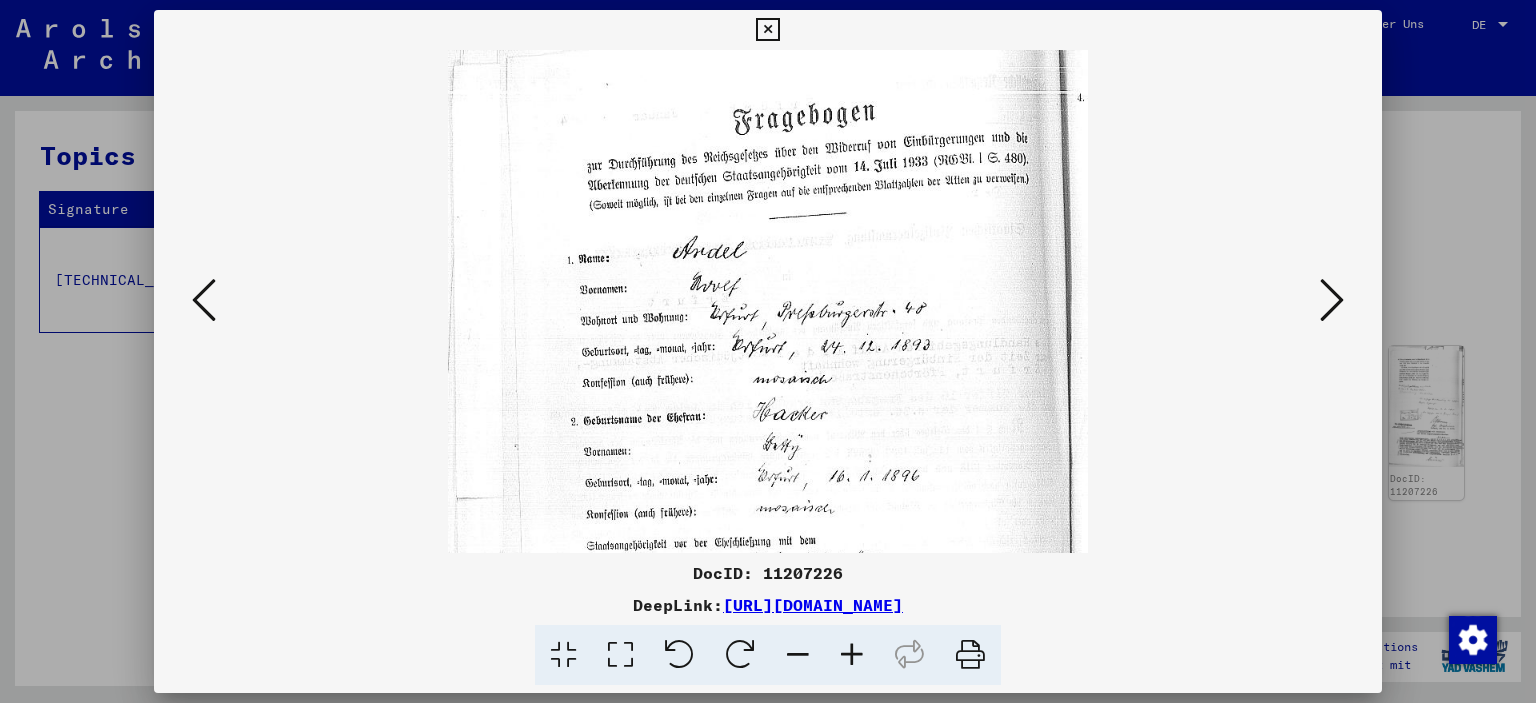 click at bounding box center (852, 655) 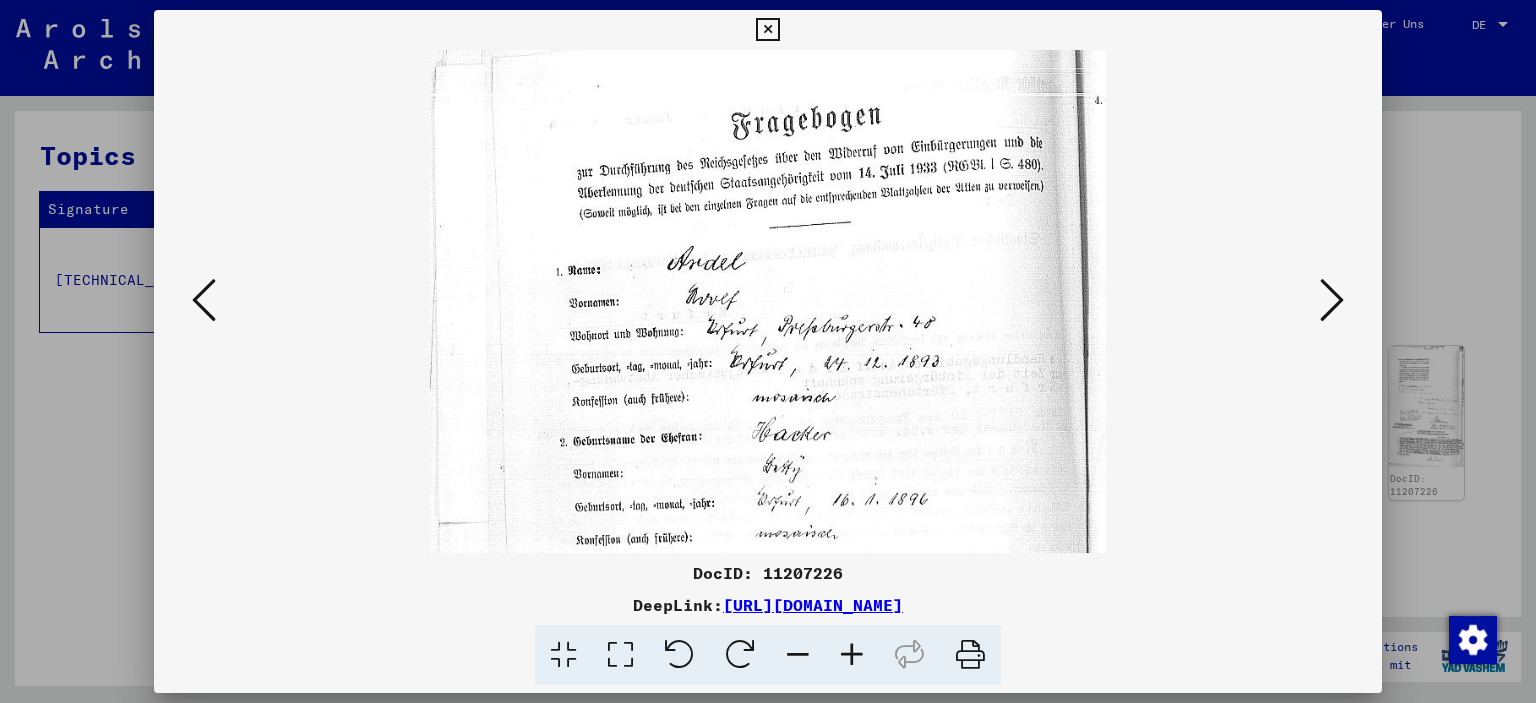 click at bounding box center (852, 655) 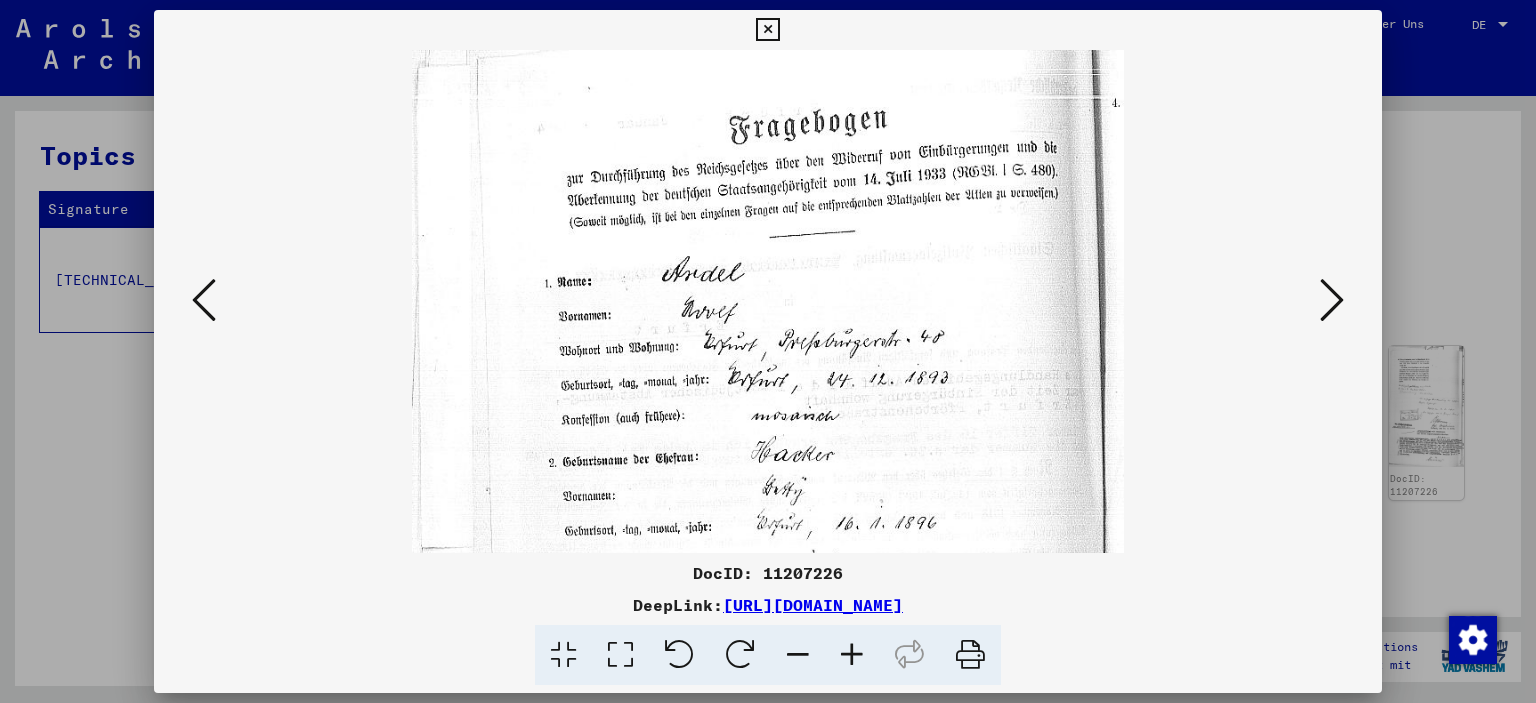 click at bounding box center [852, 655] 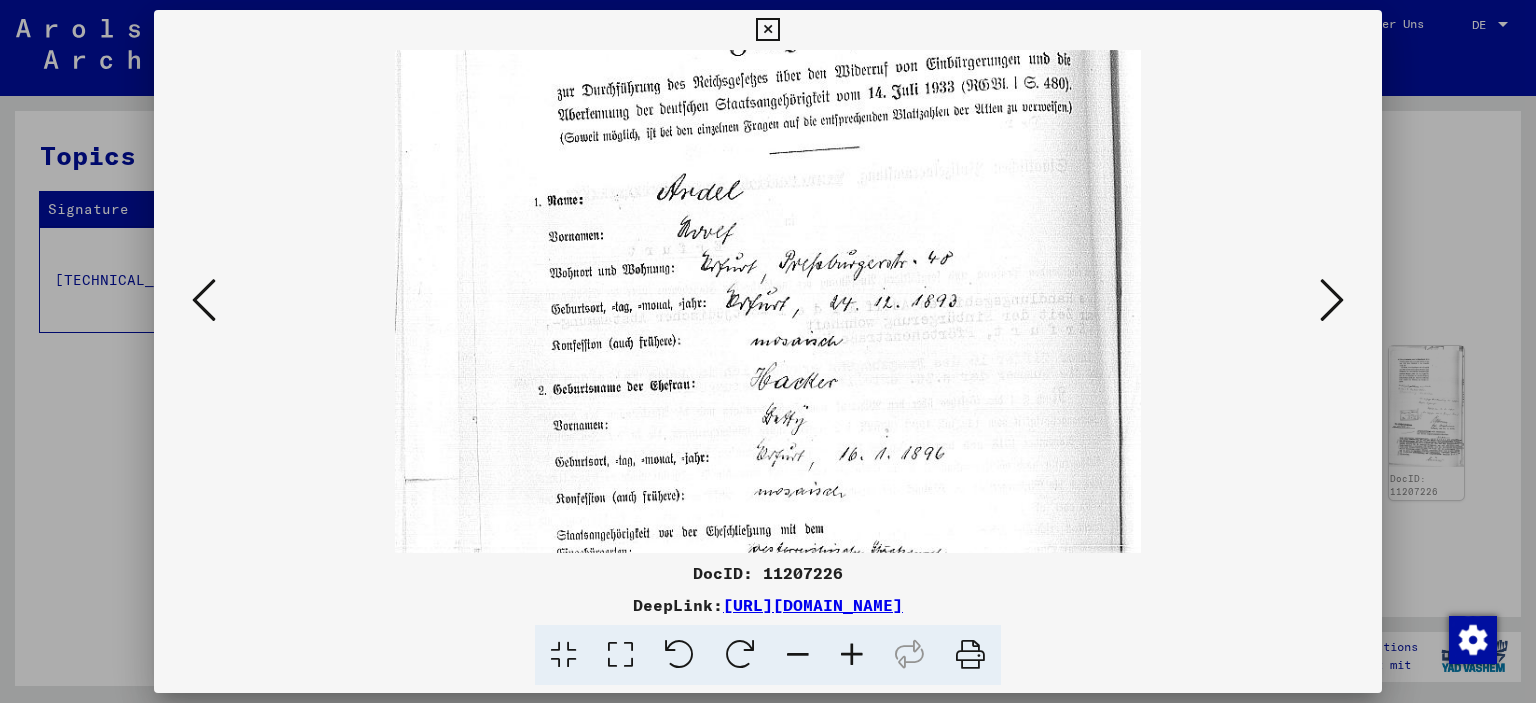 drag, startPoint x: 867, startPoint y: 498, endPoint x: 846, endPoint y: 405, distance: 95.34149 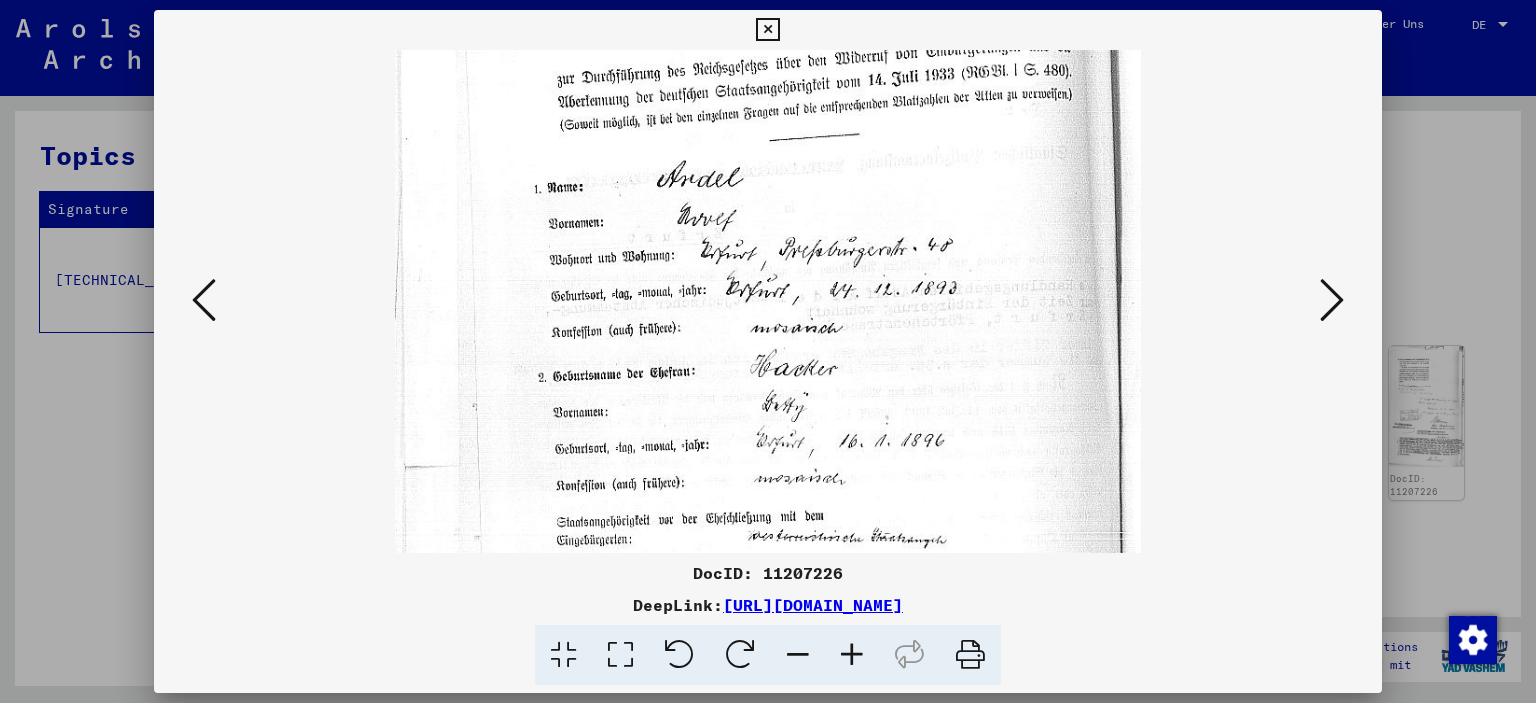 scroll, scrollTop: 110, scrollLeft: 0, axis: vertical 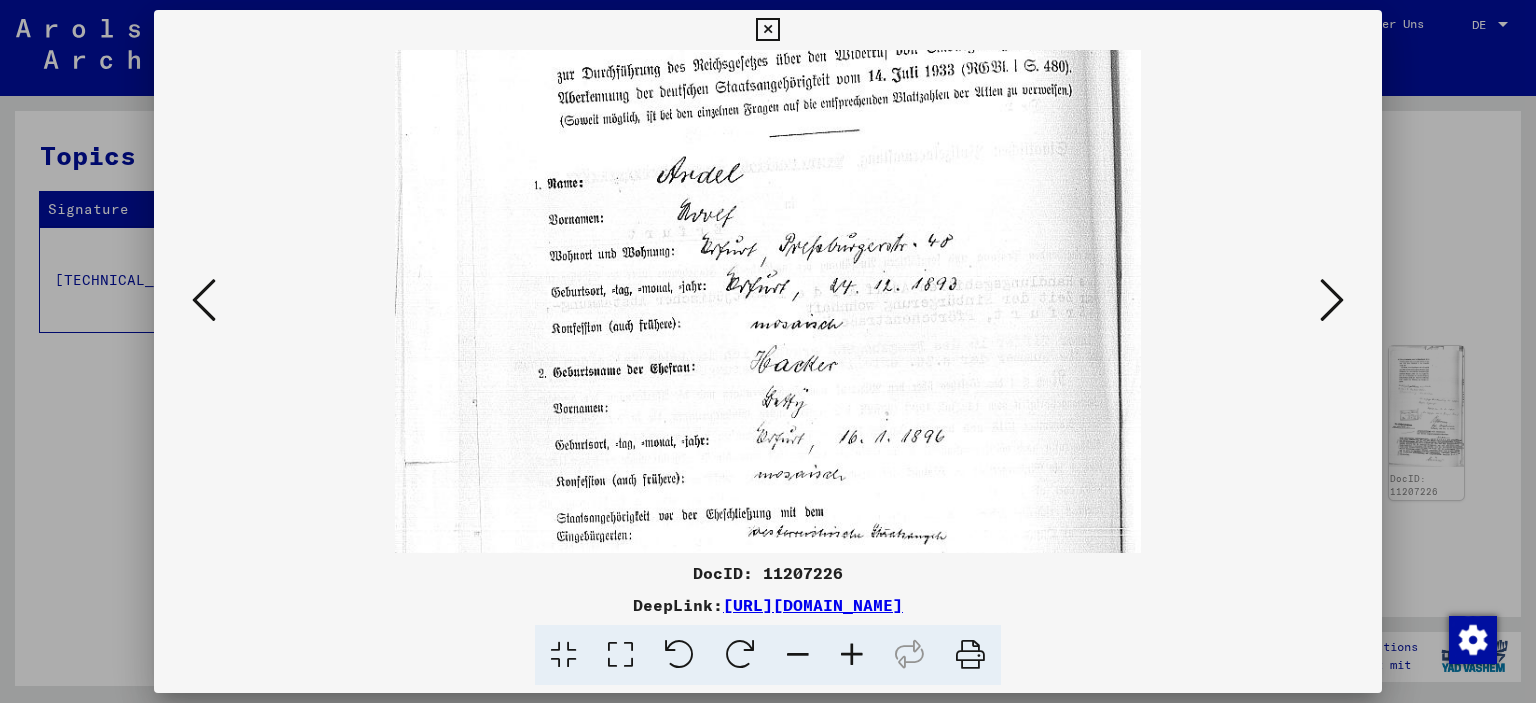drag, startPoint x: 846, startPoint y: 495, endPoint x: 846, endPoint y: 478, distance: 17 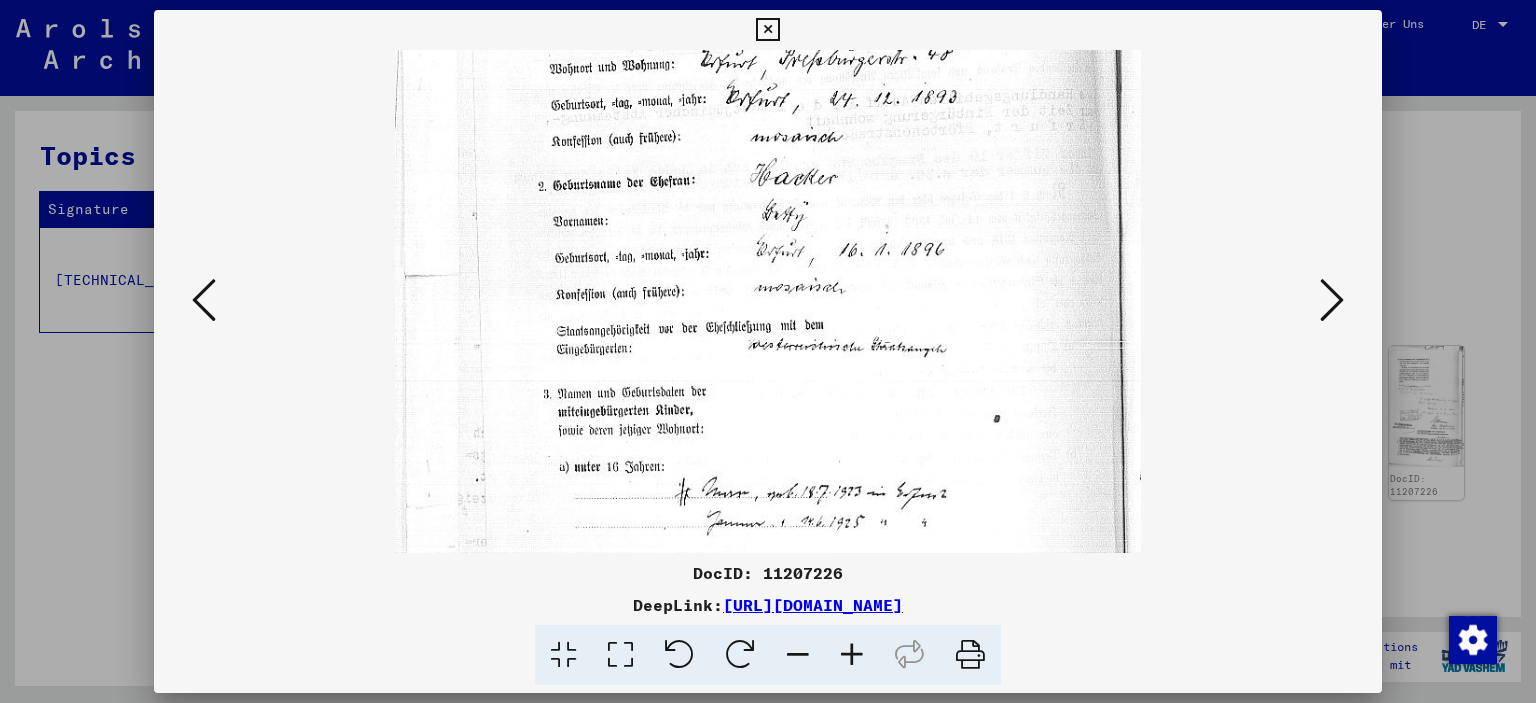 drag, startPoint x: 792, startPoint y: 502, endPoint x: 792, endPoint y: 315, distance: 187 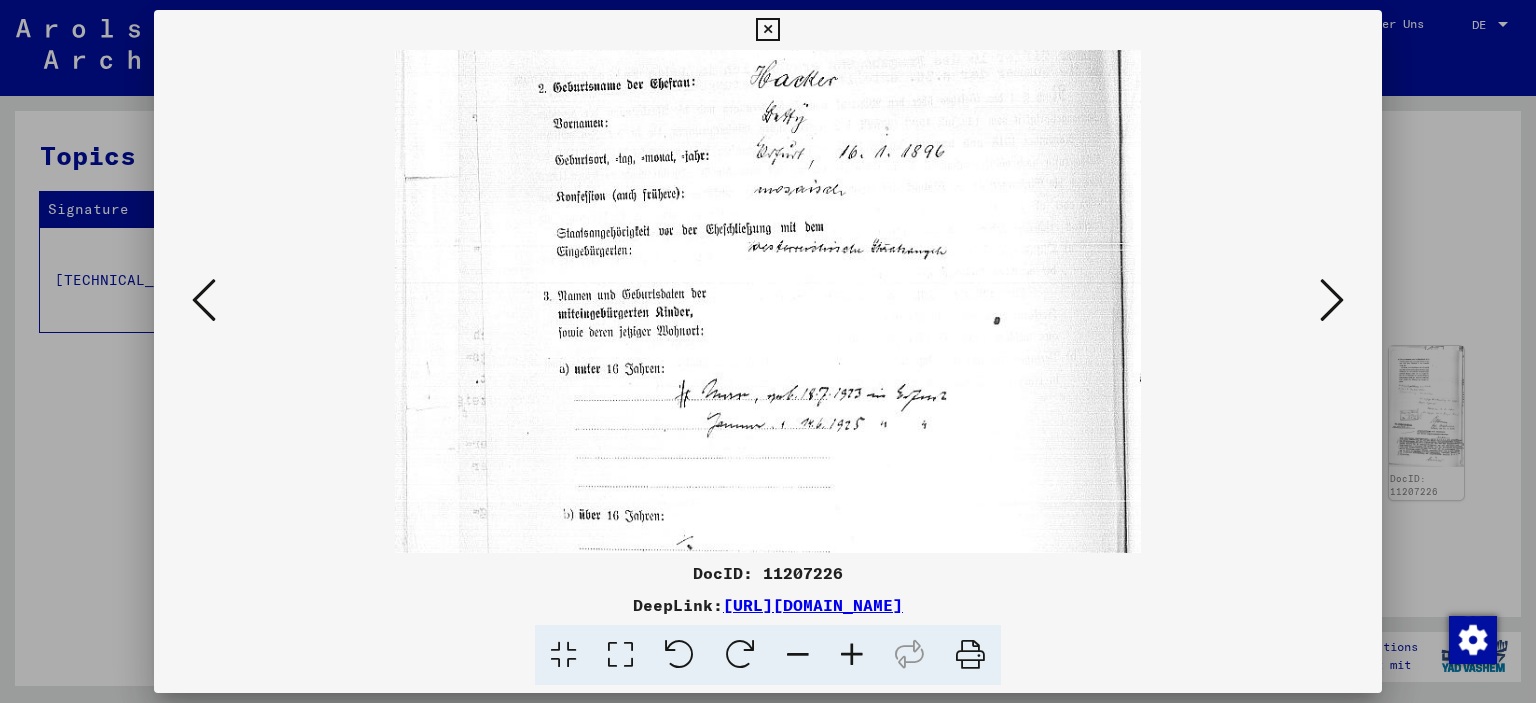 scroll, scrollTop: 397, scrollLeft: 0, axis: vertical 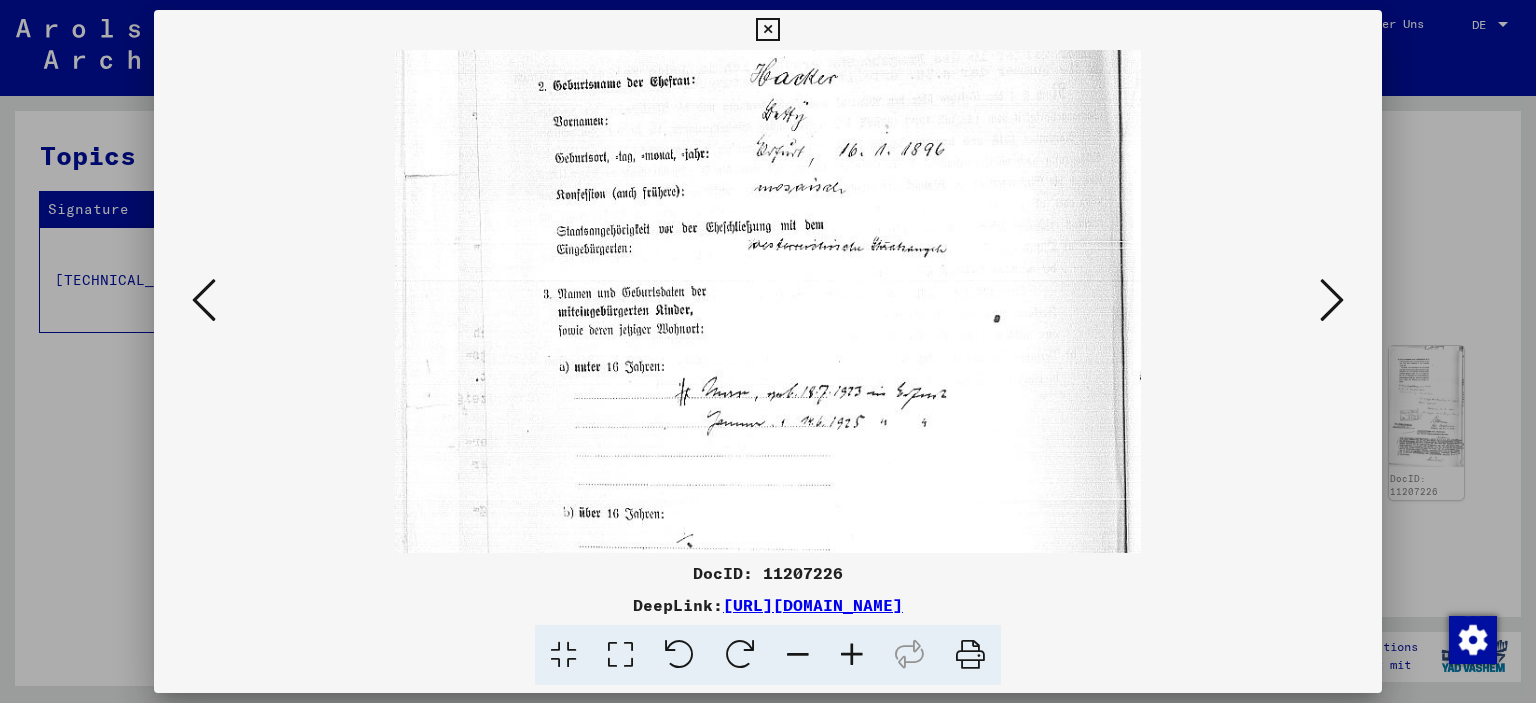 drag, startPoint x: 766, startPoint y: 442, endPoint x: 766, endPoint y: 342, distance: 100 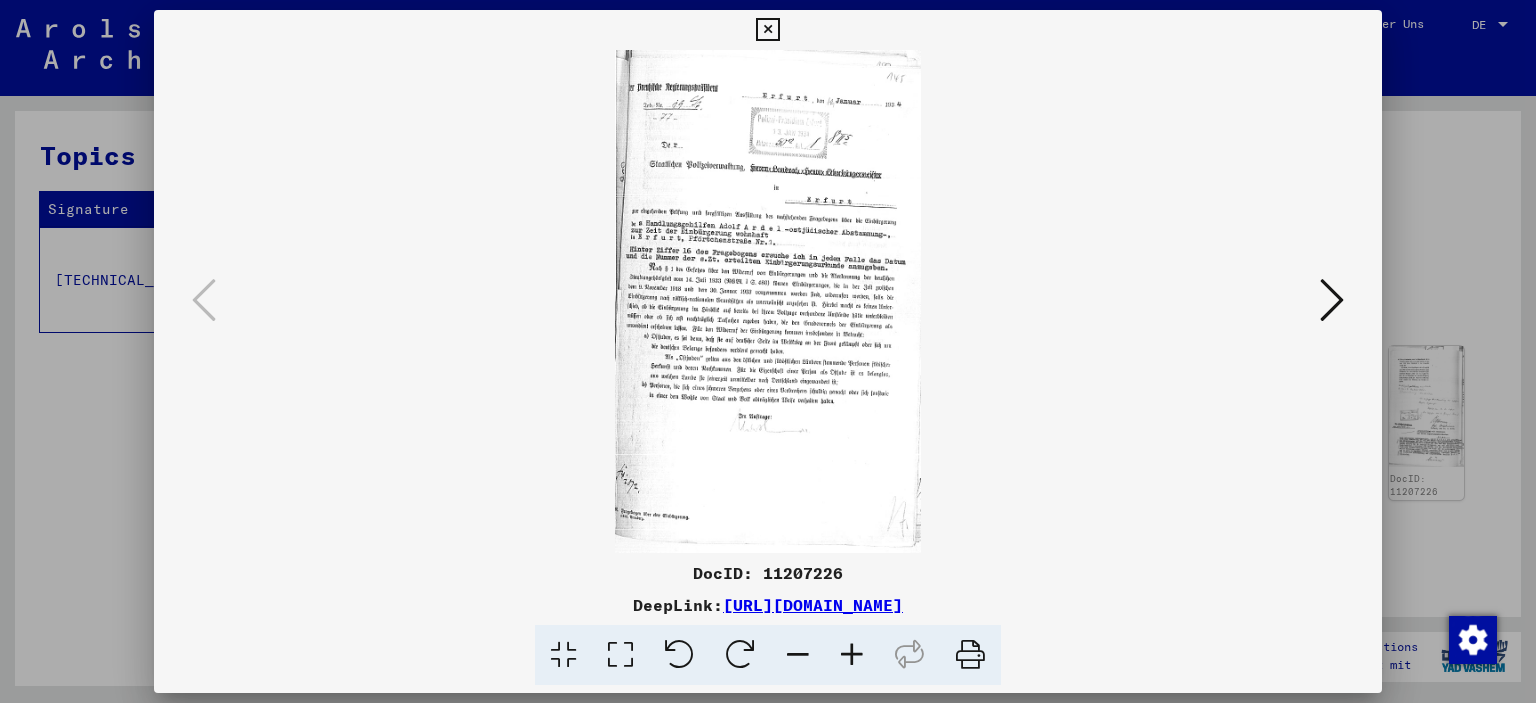 click at bounding box center [767, 30] 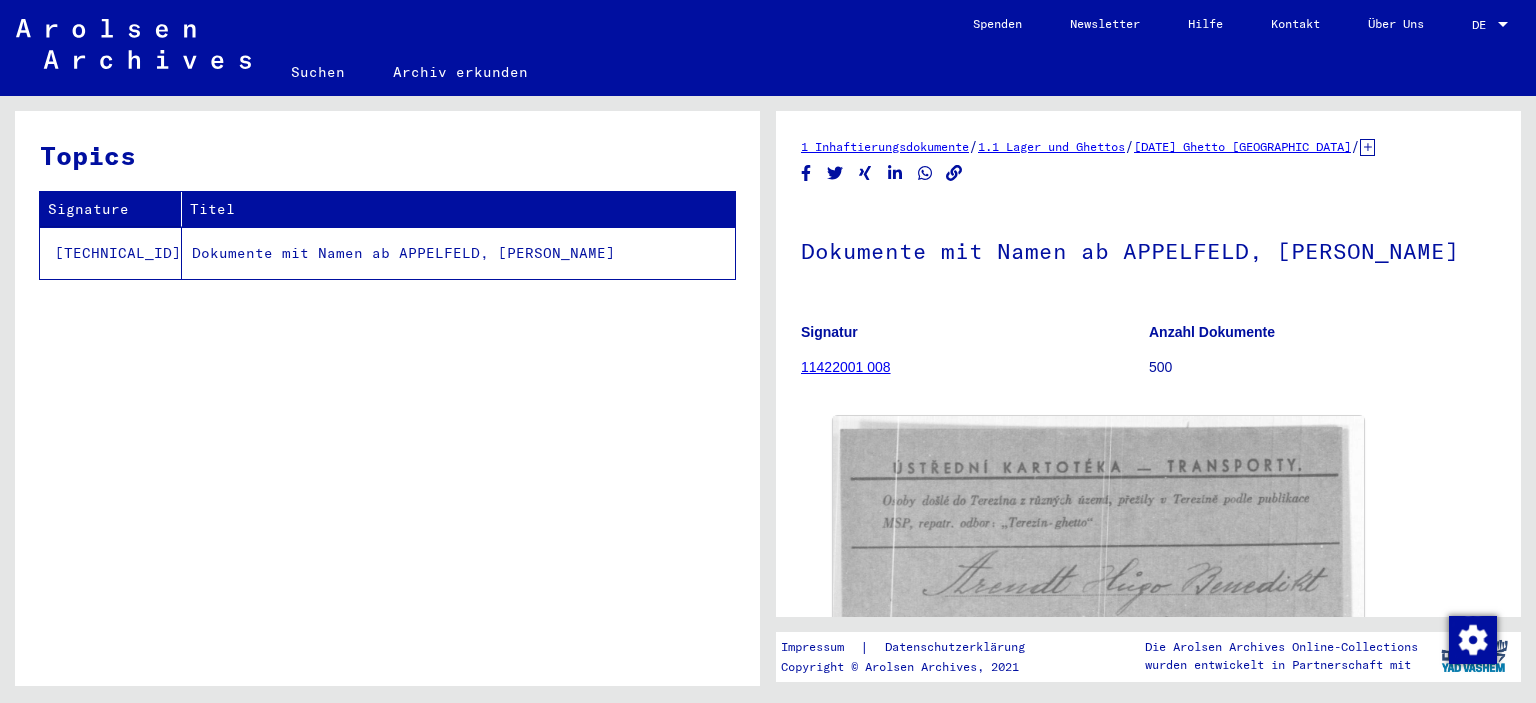 scroll, scrollTop: 0, scrollLeft: 0, axis: both 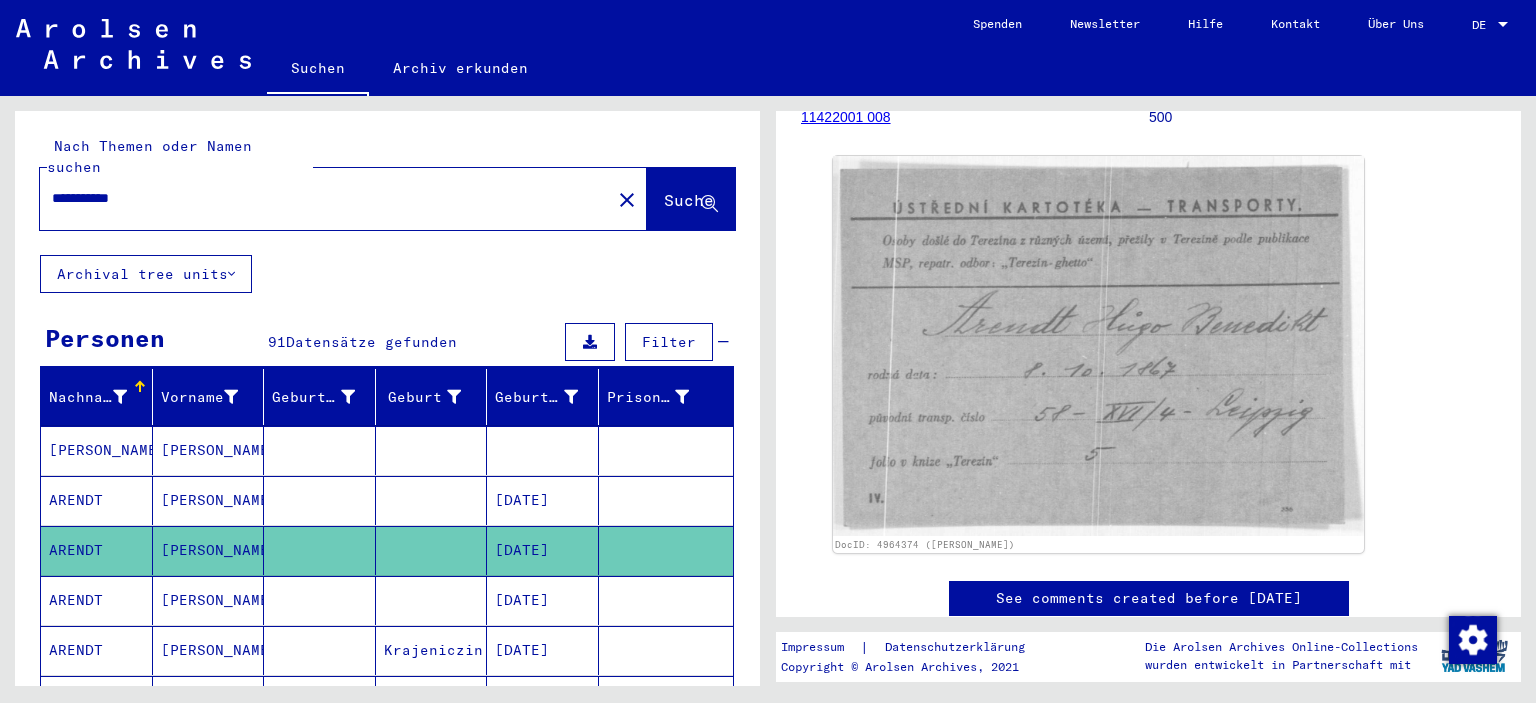 drag, startPoint x: 194, startPoint y: 194, endPoint x: 158, endPoint y: 189, distance: 36.345562 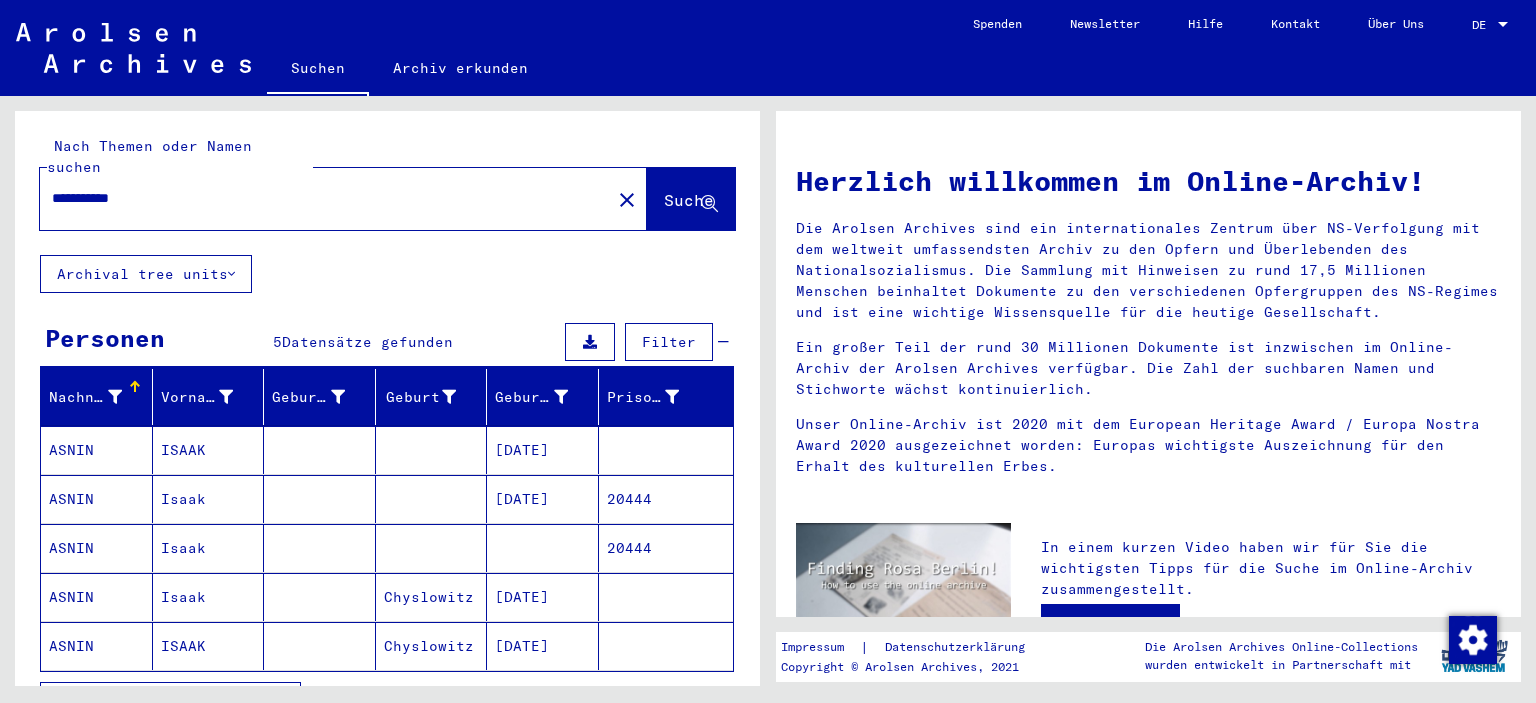 click on "ASNIN" at bounding box center [97, 499] 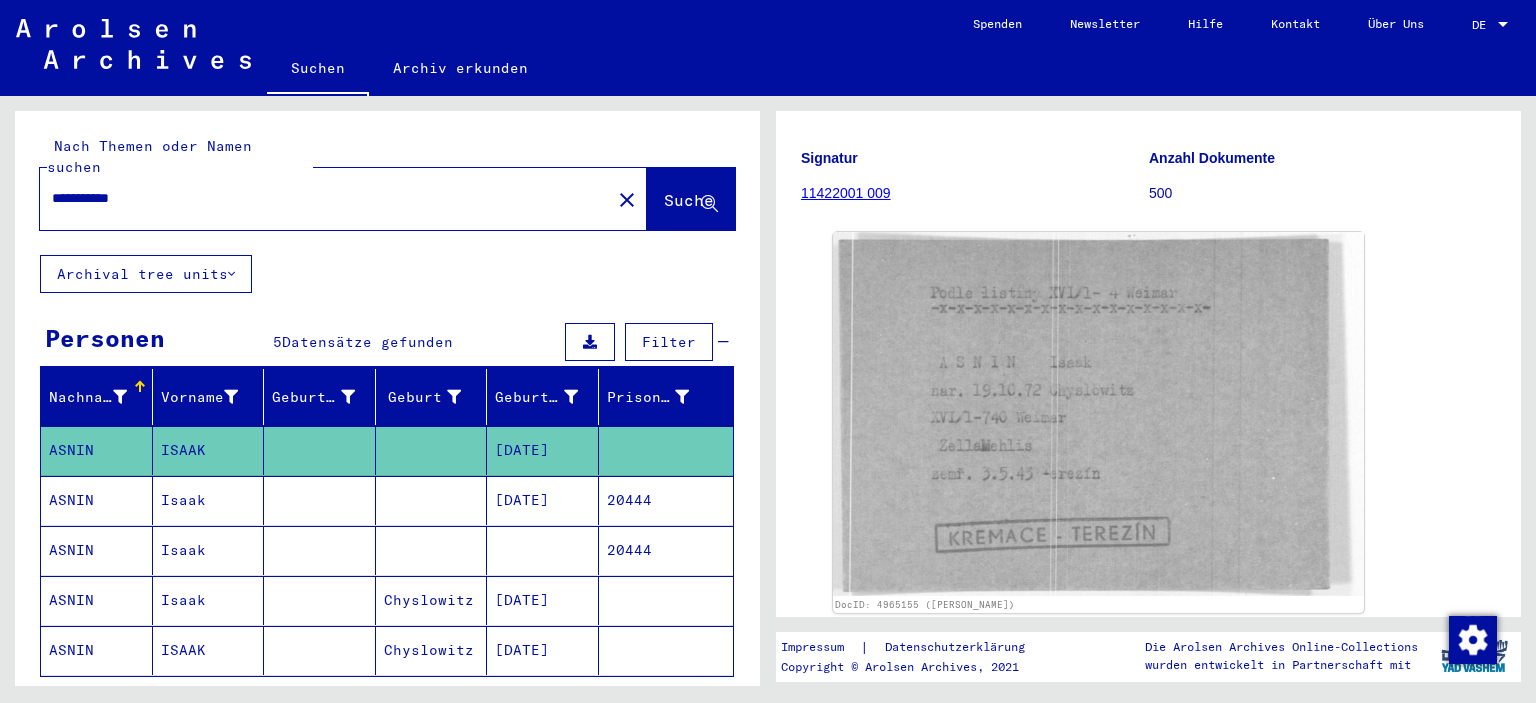 scroll, scrollTop: 198, scrollLeft: 0, axis: vertical 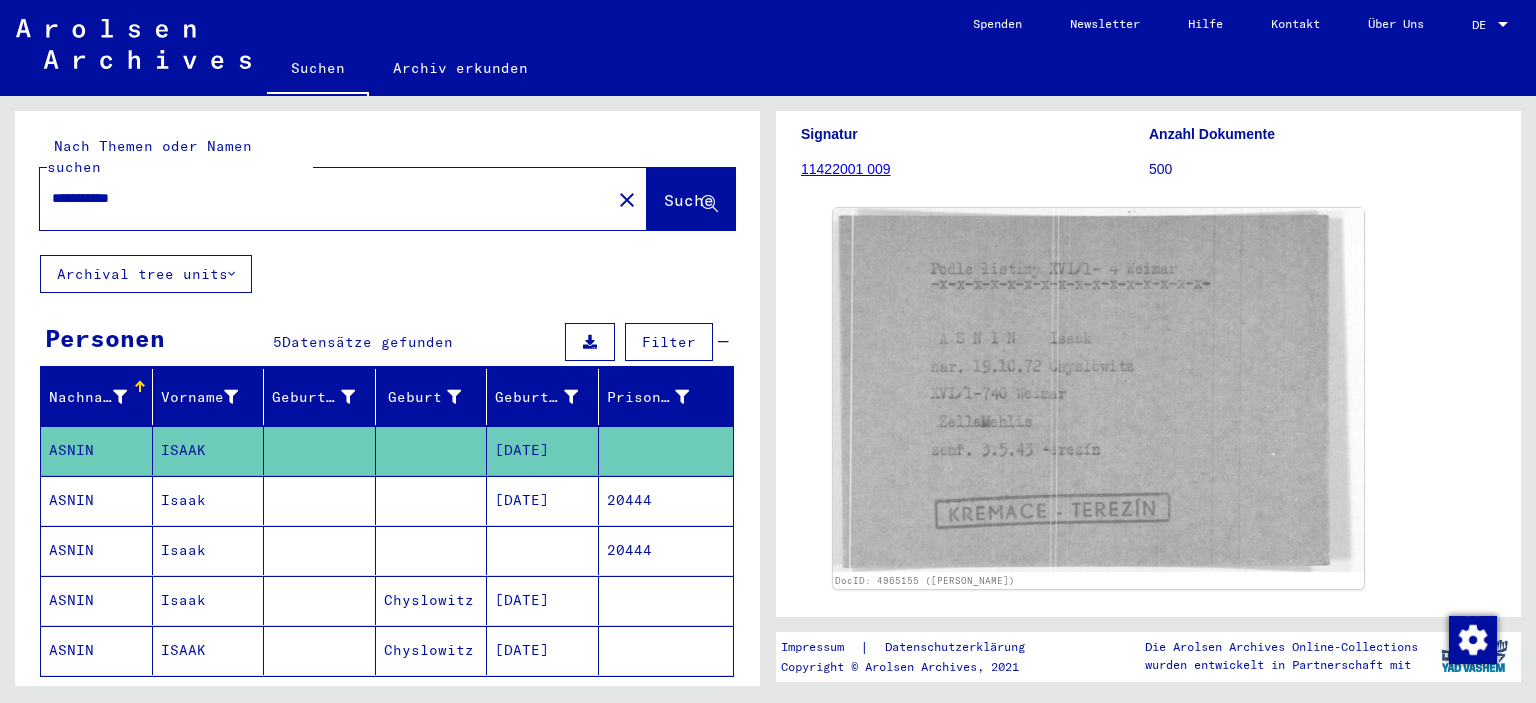 click on "ASNIN" at bounding box center (97, 550) 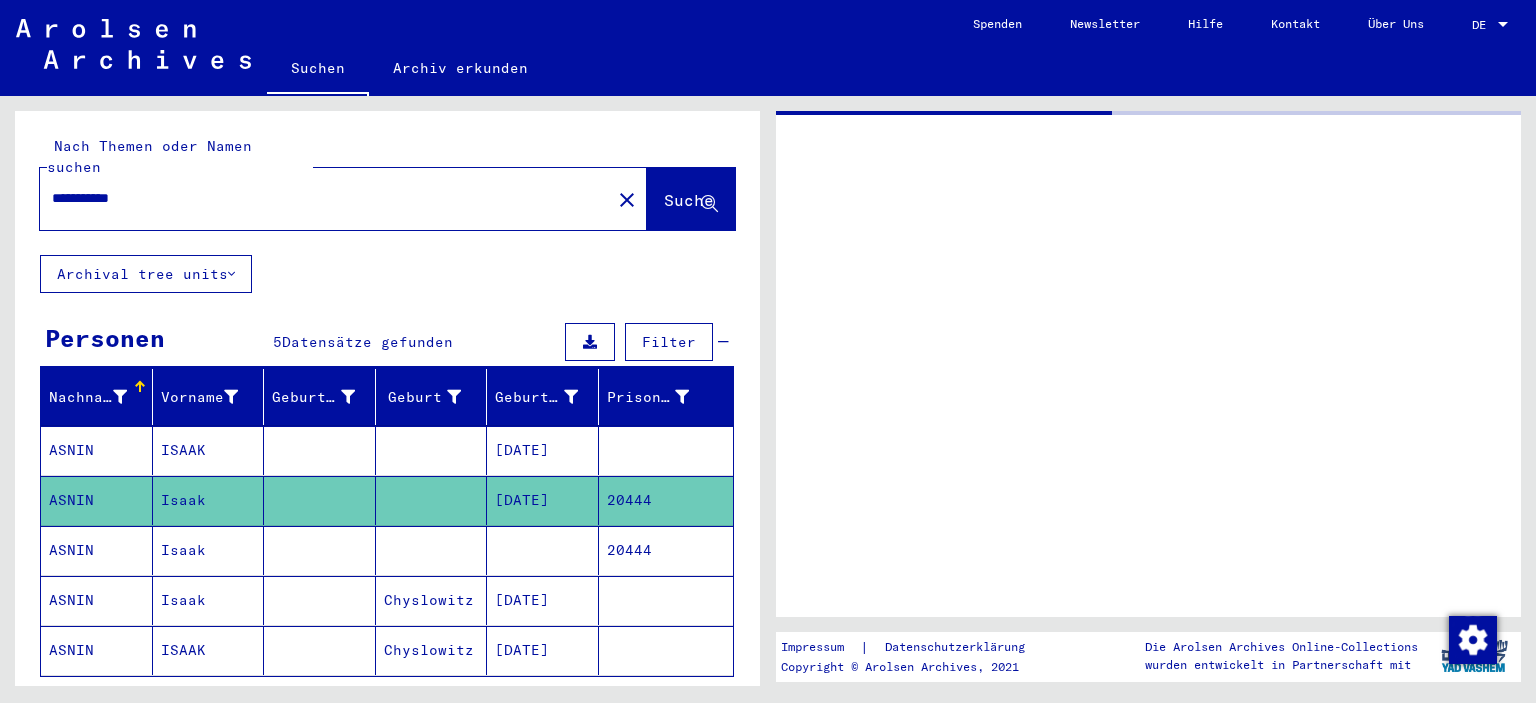 scroll, scrollTop: 0, scrollLeft: 0, axis: both 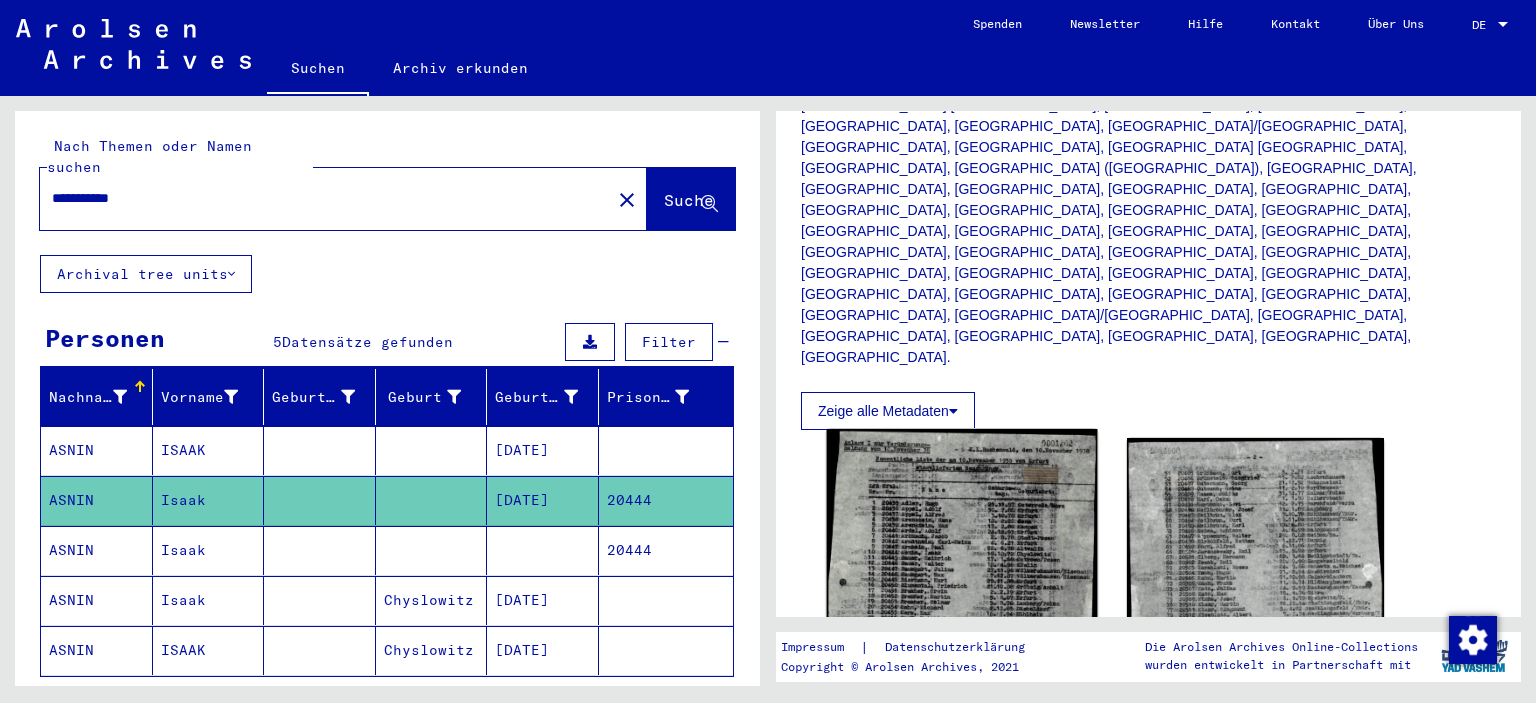click 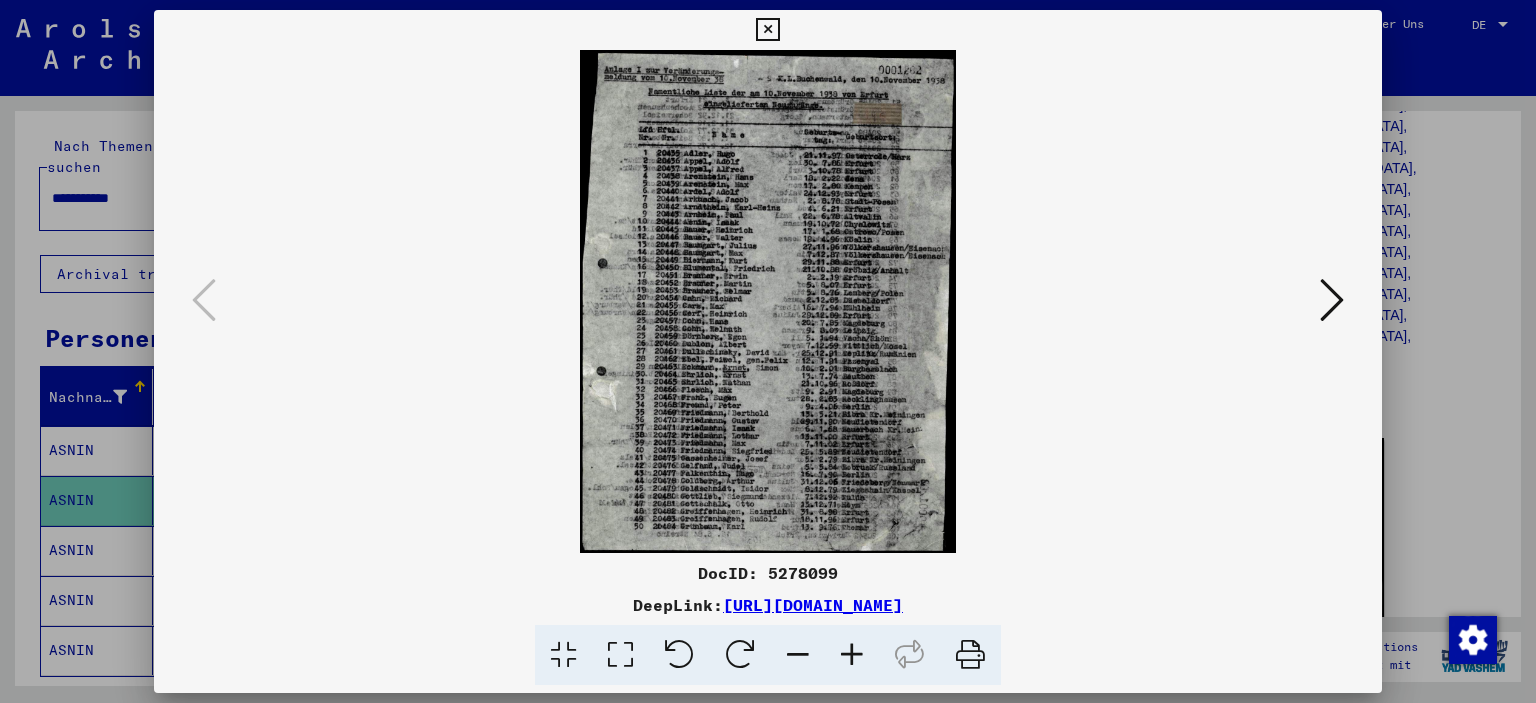 click at bounding box center [768, 301] 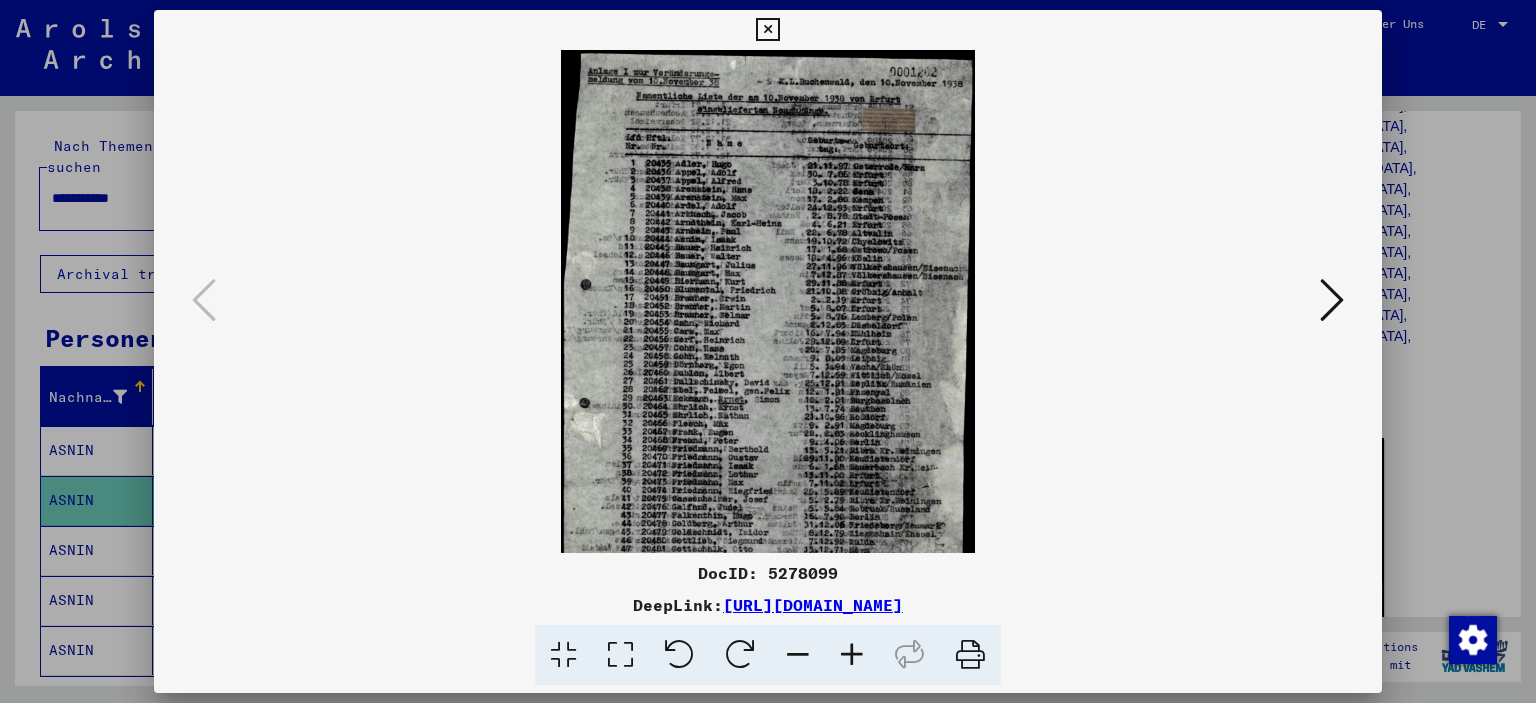 click at bounding box center [852, 655] 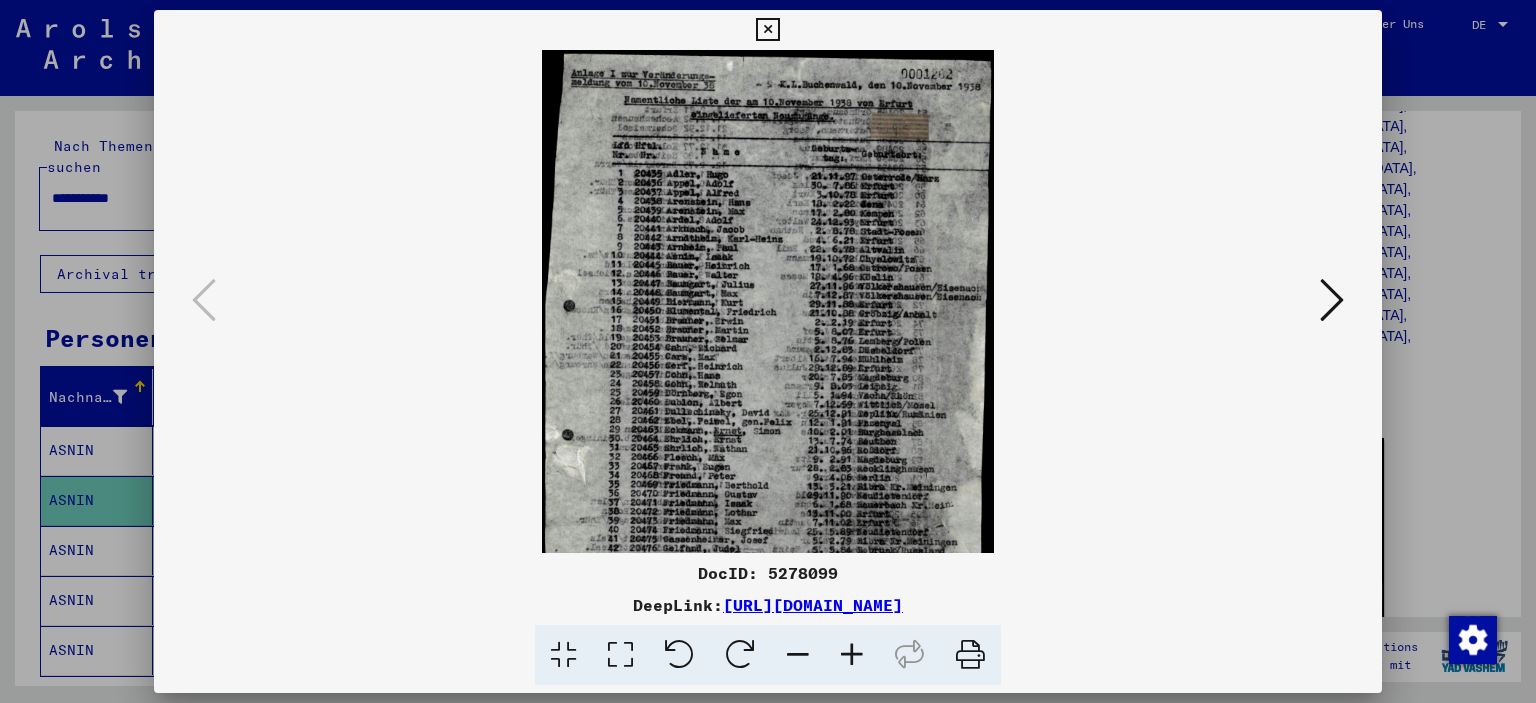 click at bounding box center [852, 655] 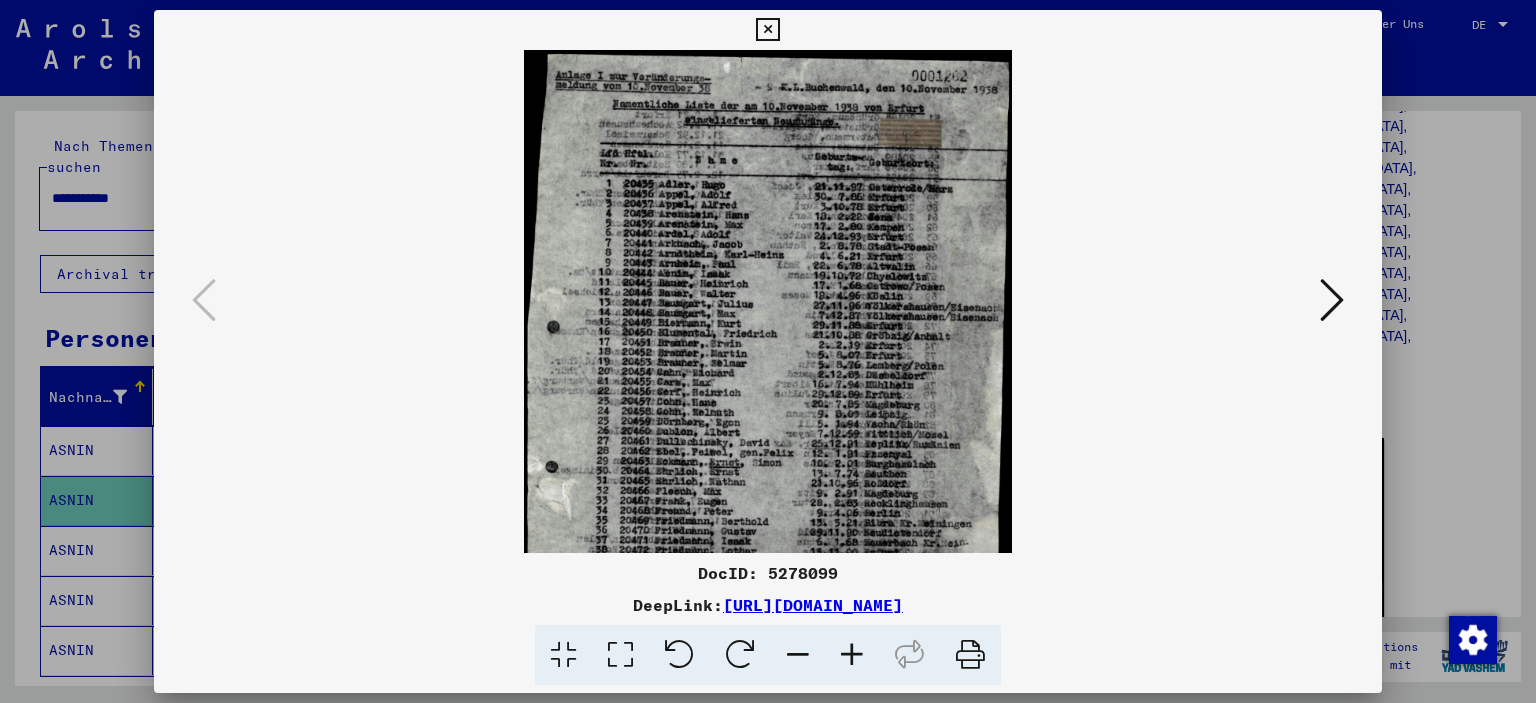 click at bounding box center (852, 655) 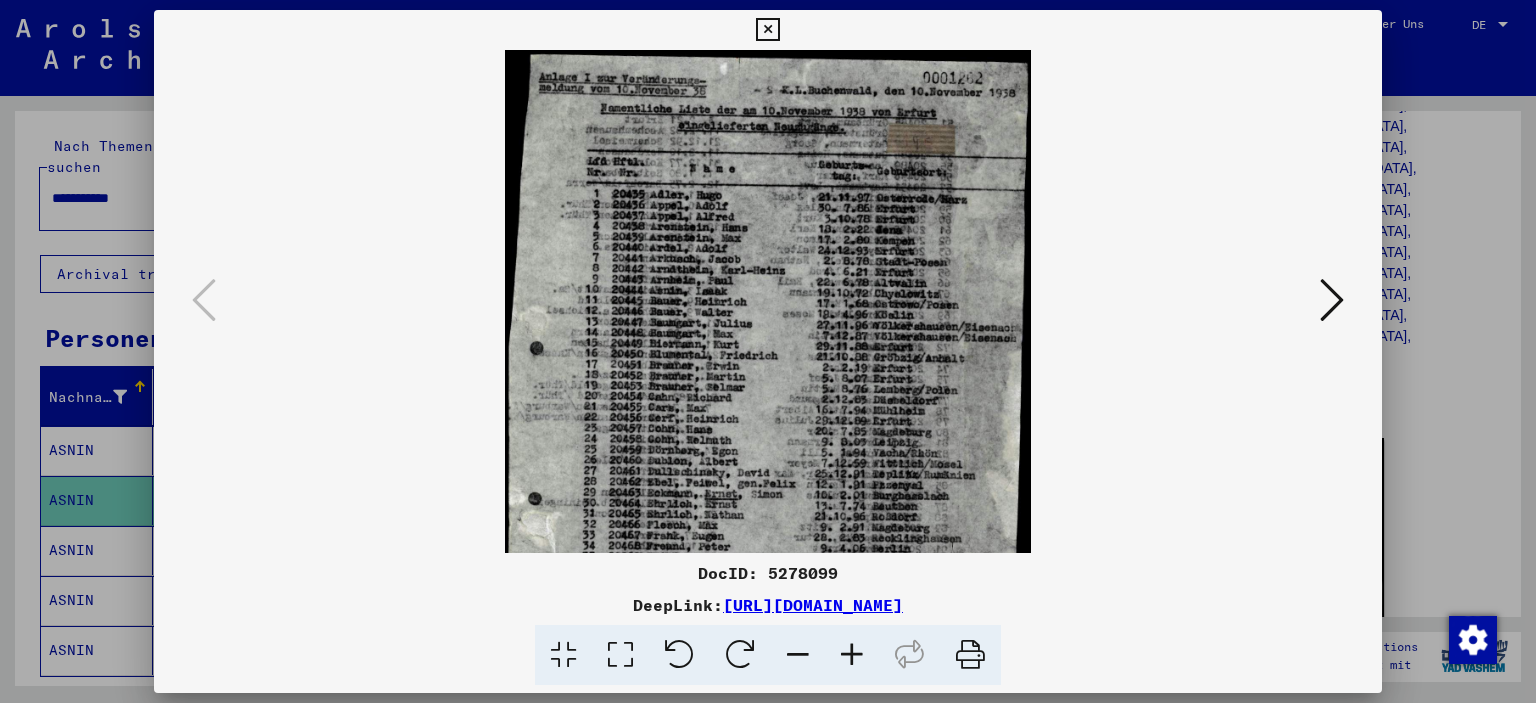 click at bounding box center [852, 655] 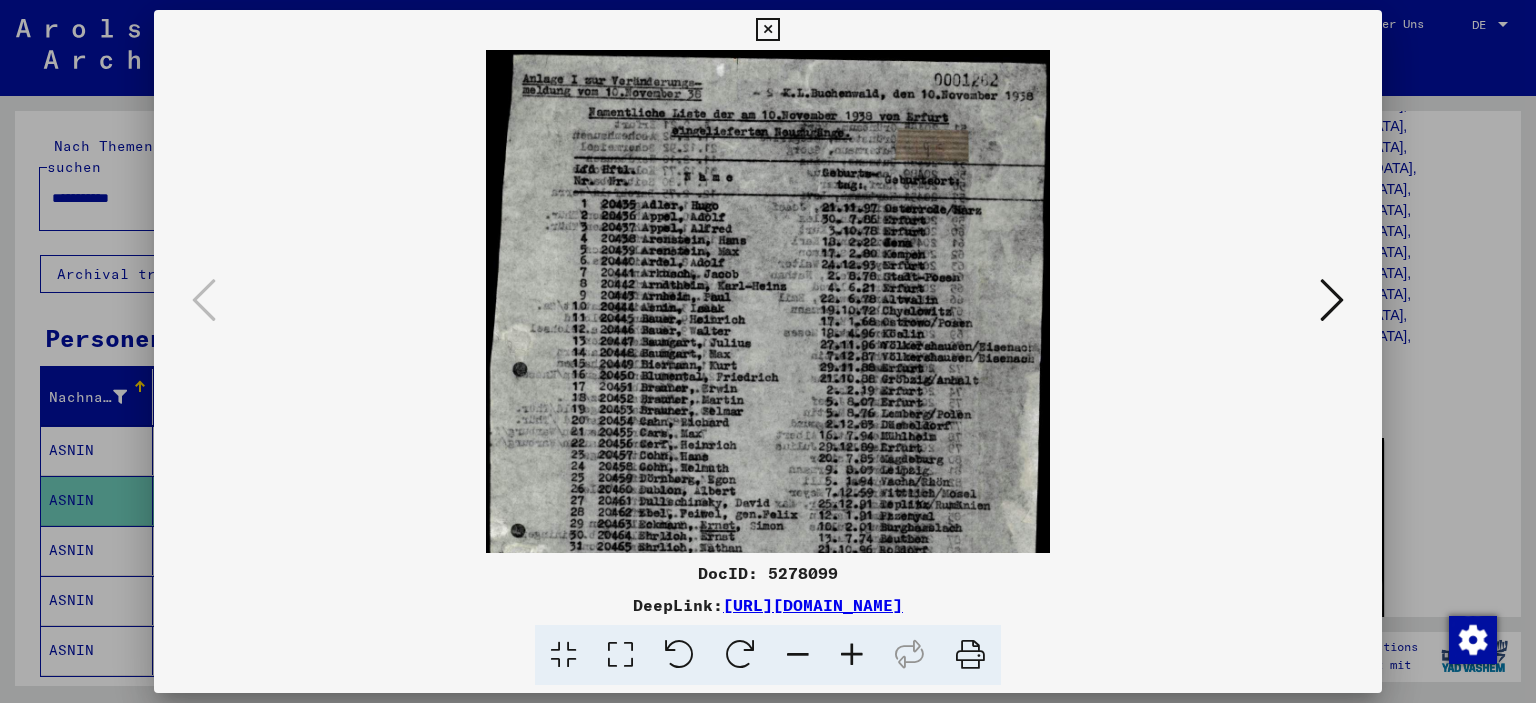 click at bounding box center (852, 655) 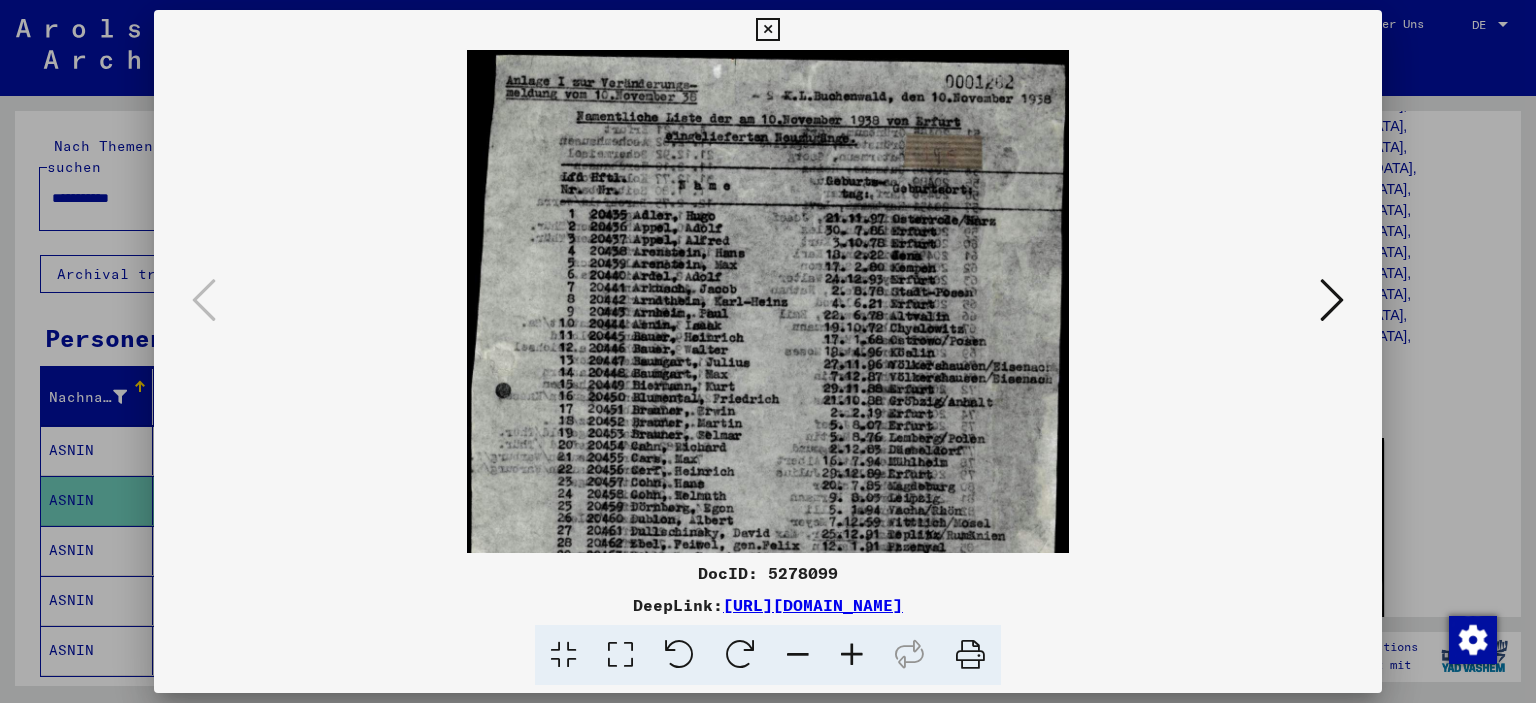 click at bounding box center [852, 655] 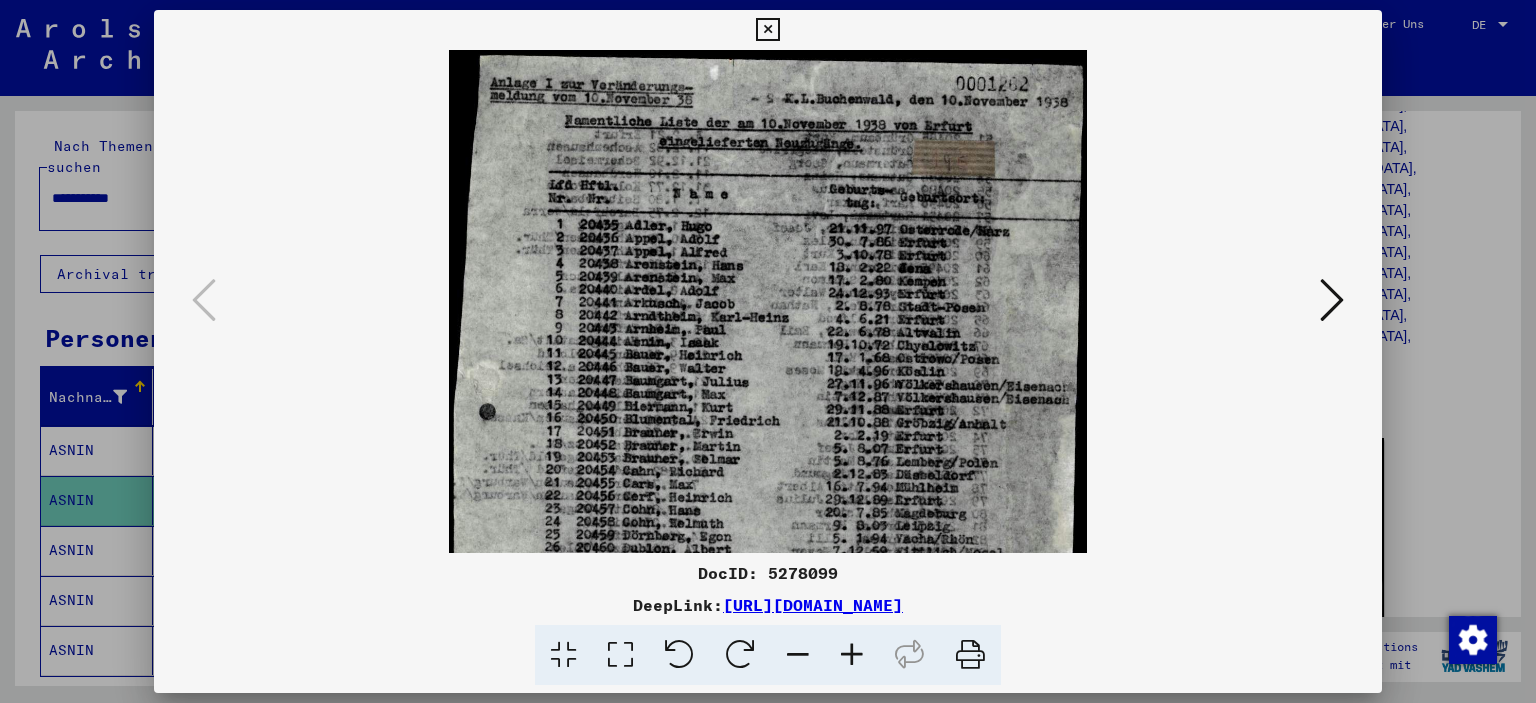 click at bounding box center (852, 655) 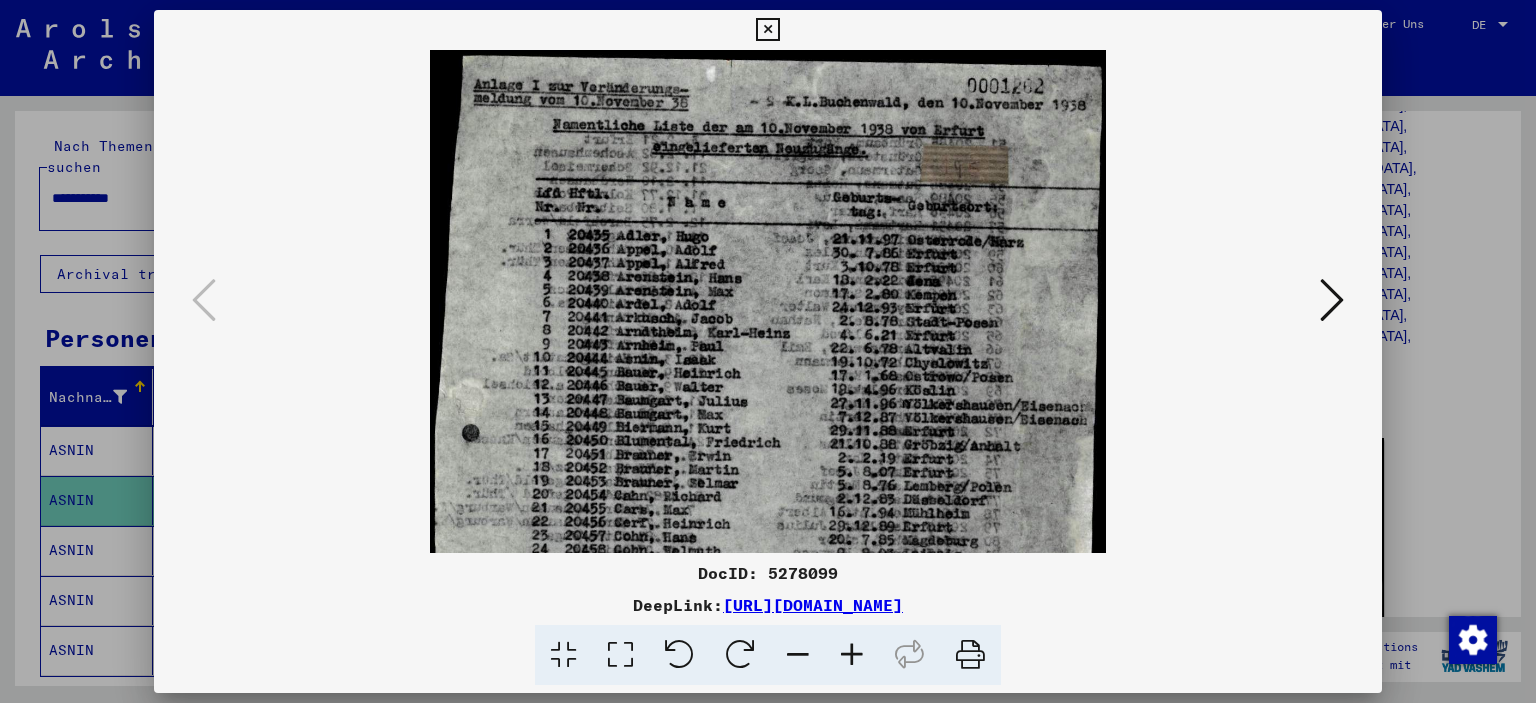 click at bounding box center (852, 655) 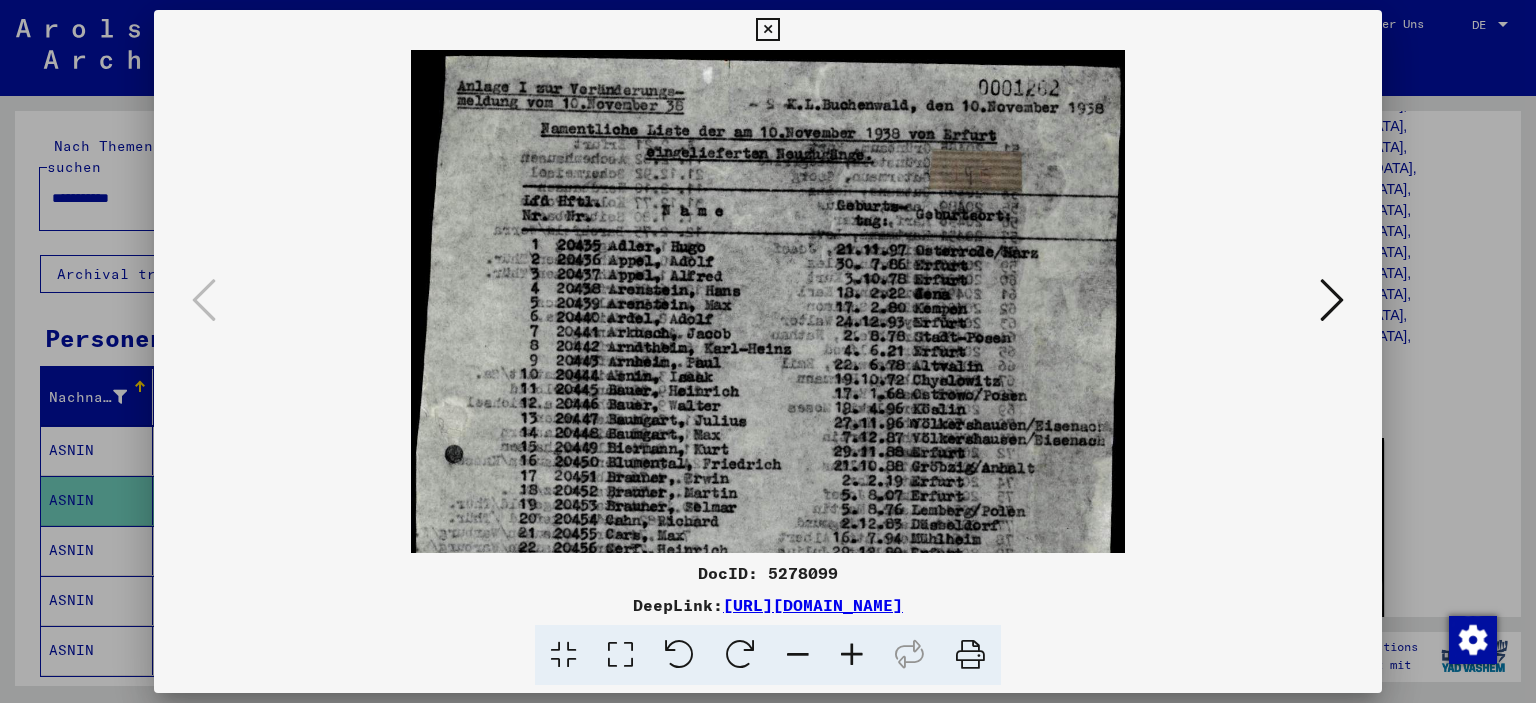 click at bounding box center (852, 655) 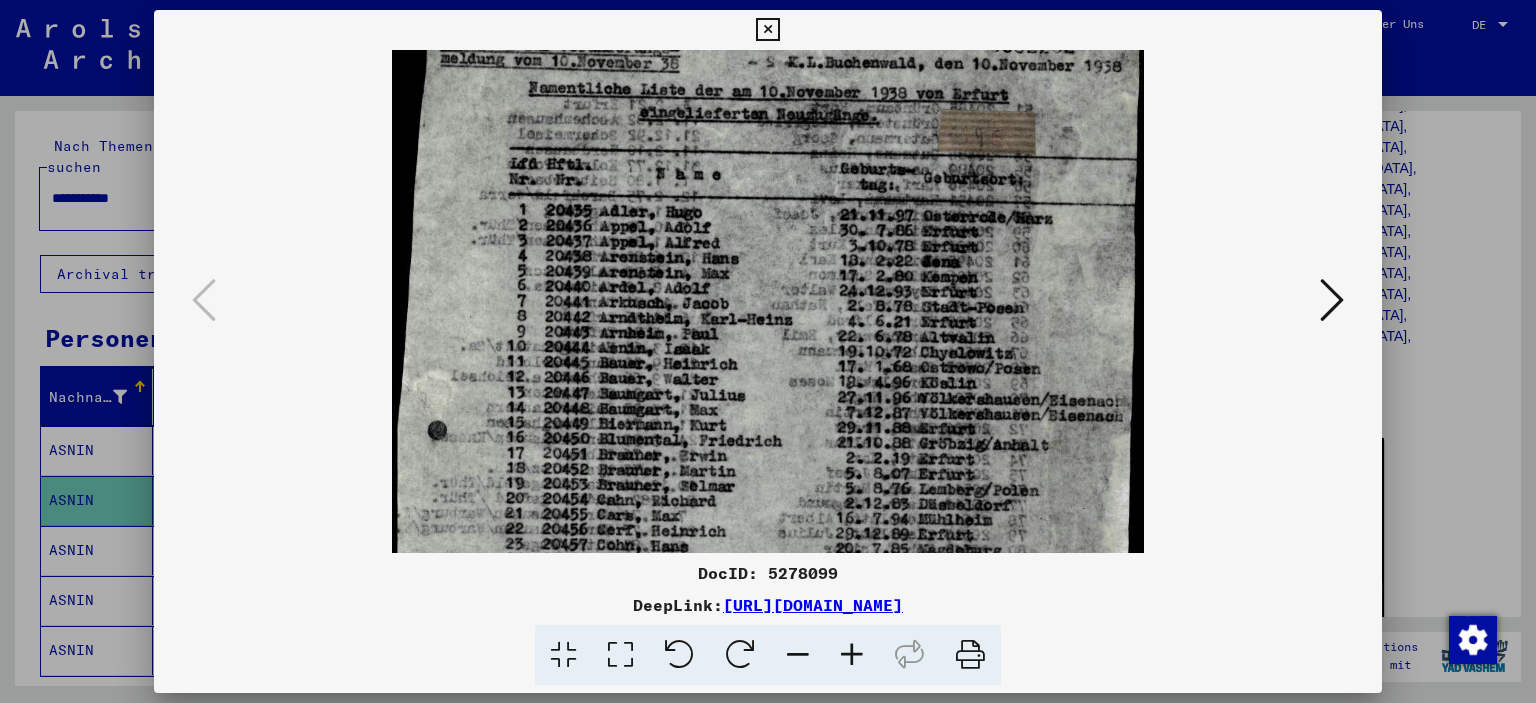 scroll, scrollTop: 36, scrollLeft: 0, axis: vertical 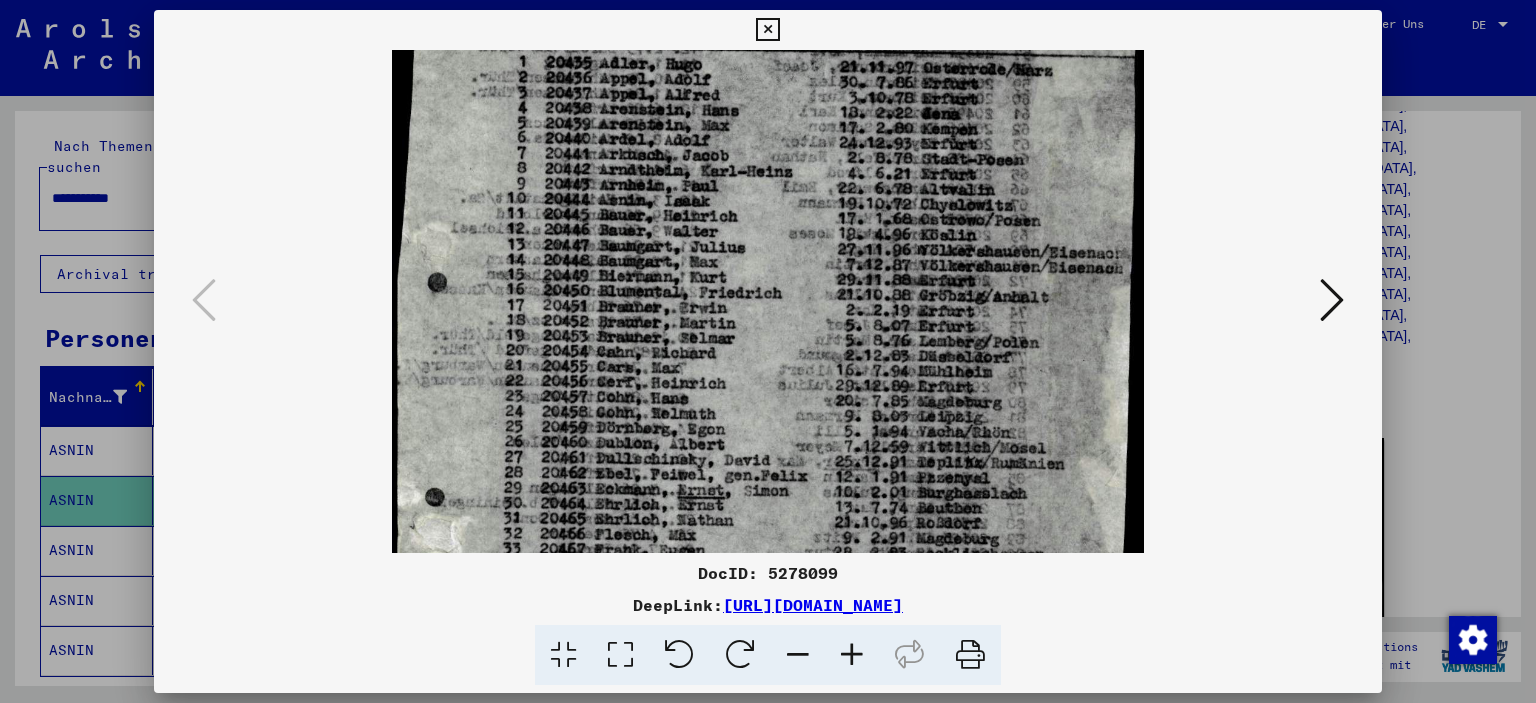 drag, startPoint x: 848, startPoint y: 506, endPoint x: 854, endPoint y: 313, distance: 193.09325 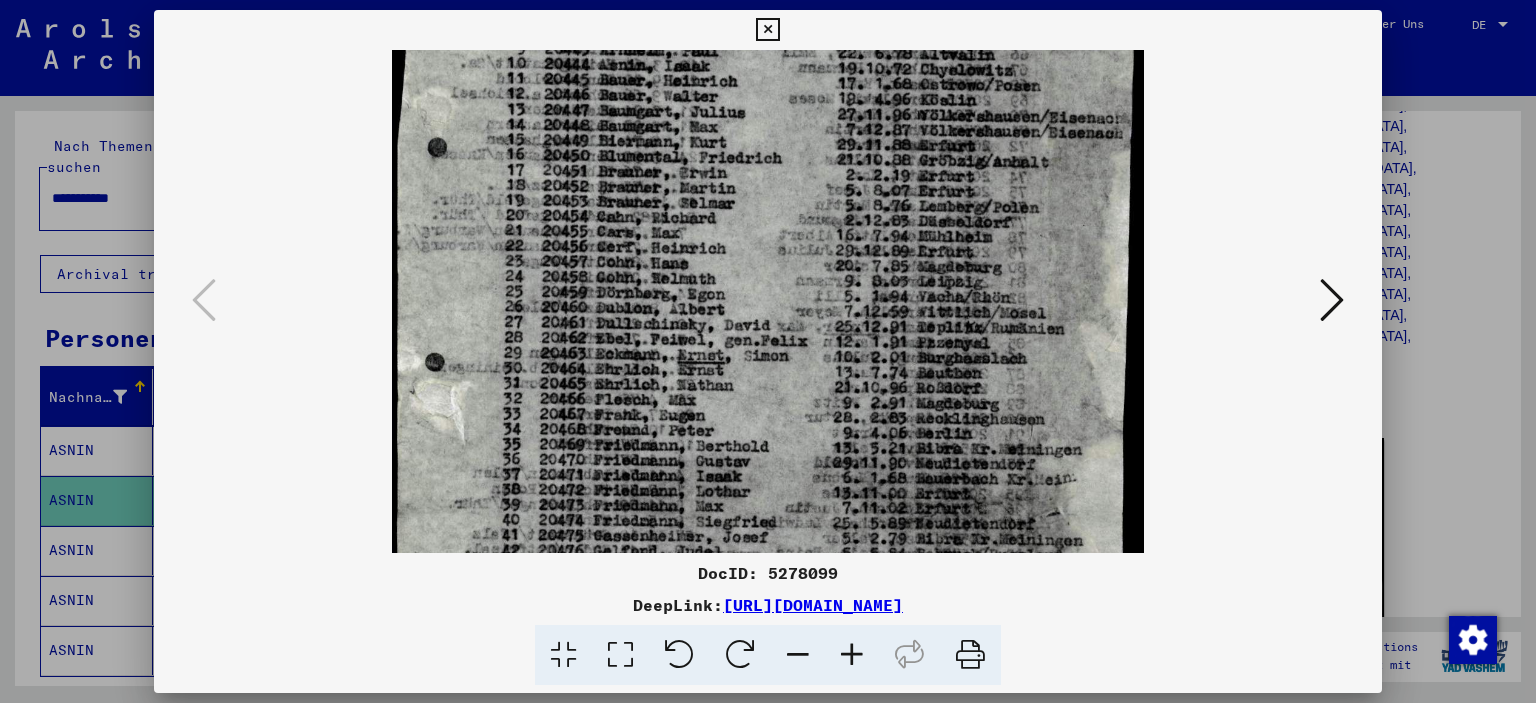 drag, startPoint x: 850, startPoint y: 468, endPoint x: 852, endPoint y: 333, distance: 135.01482 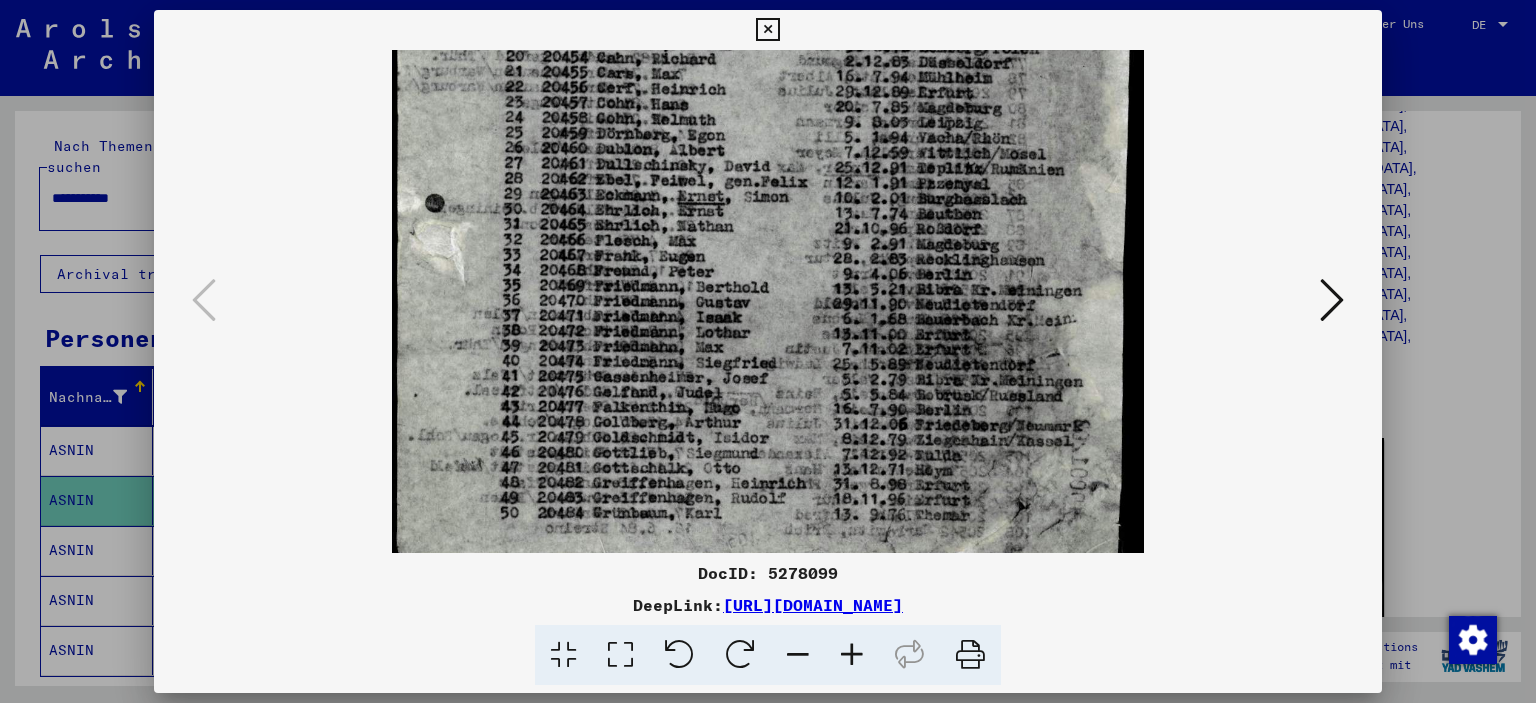 drag, startPoint x: 841, startPoint y: 466, endPoint x: 858, endPoint y: 307, distance: 159.90622 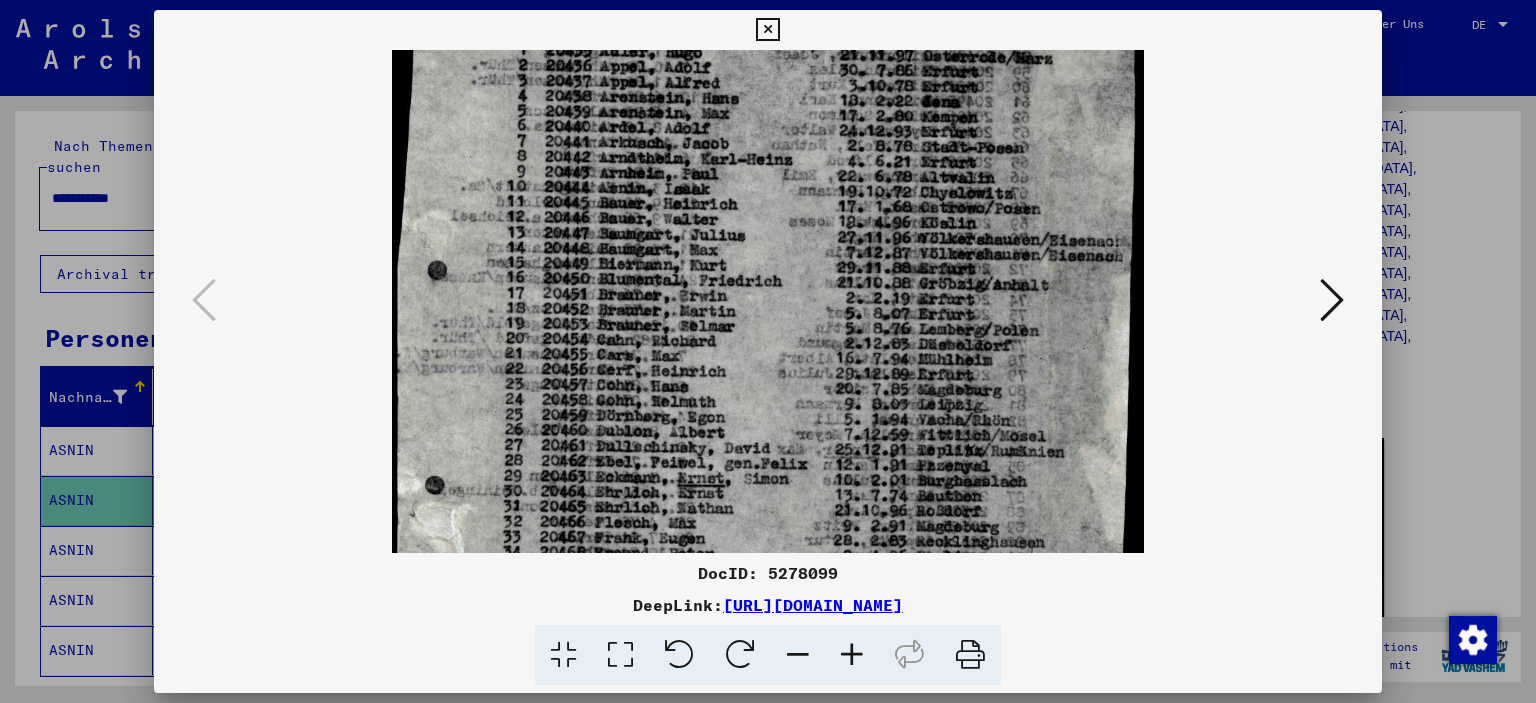 drag, startPoint x: 844, startPoint y: 270, endPoint x: 827, endPoint y: 542, distance: 272.53073 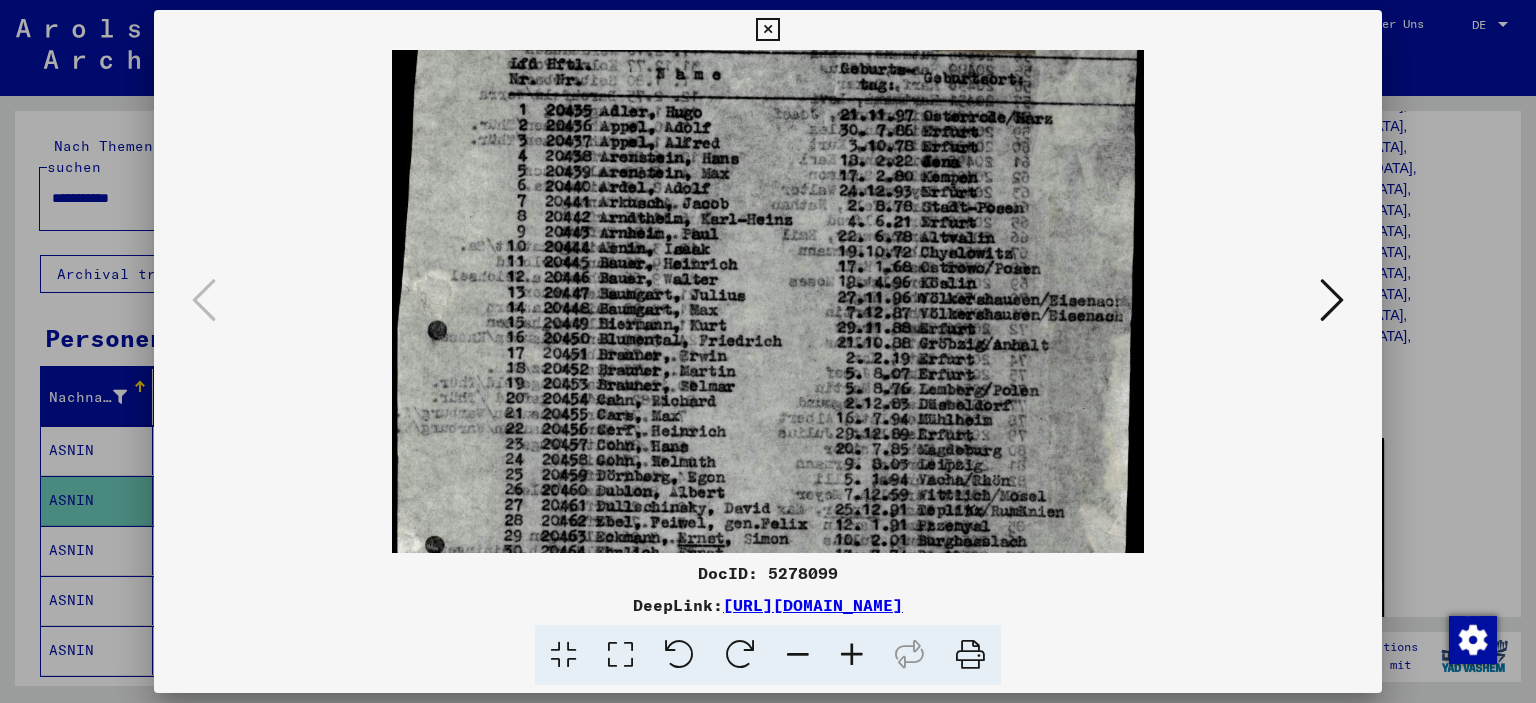 scroll, scrollTop: 134, scrollLeft: 0, axis: vertical 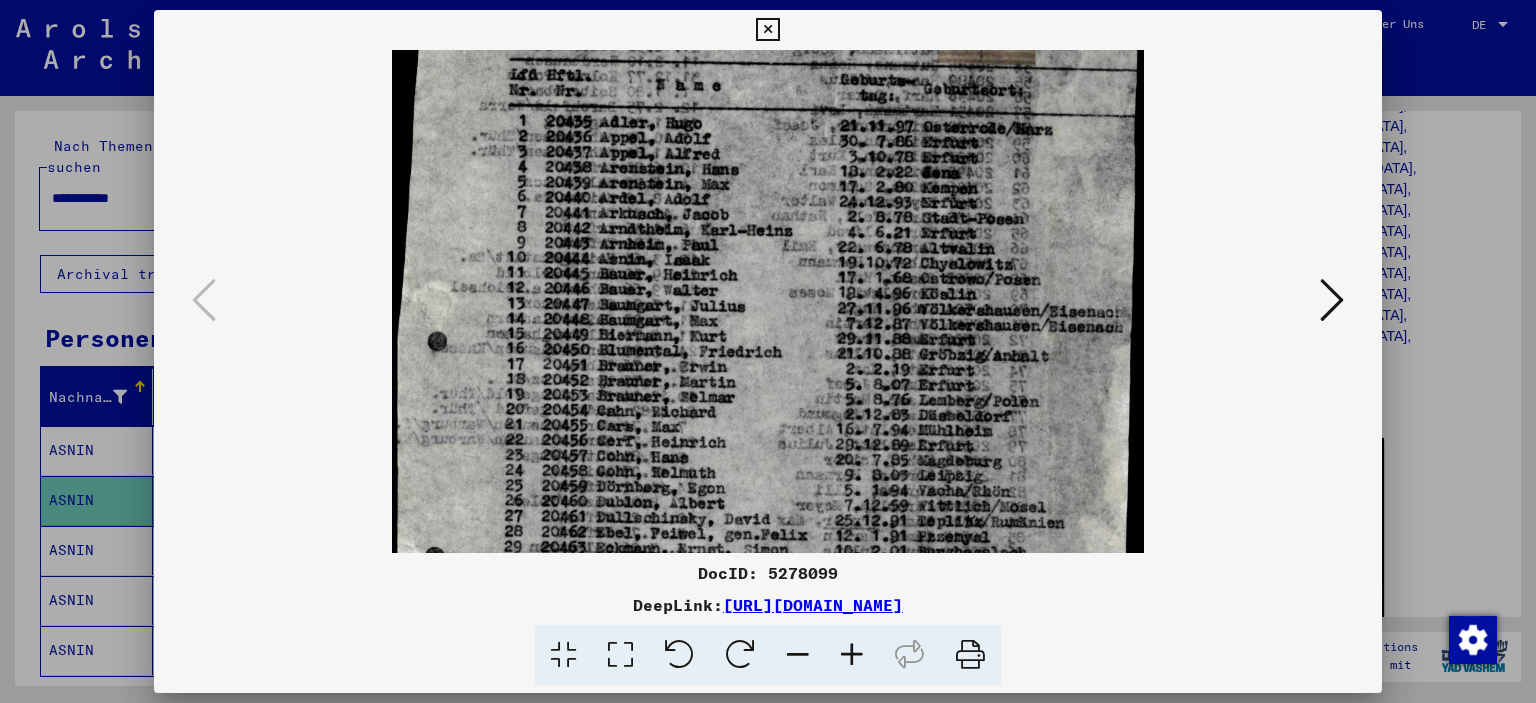 drag, startPoint x: 831, startPoint y: 286, endPoint x: 822, endPoint y: 336, distance: 50.803543 